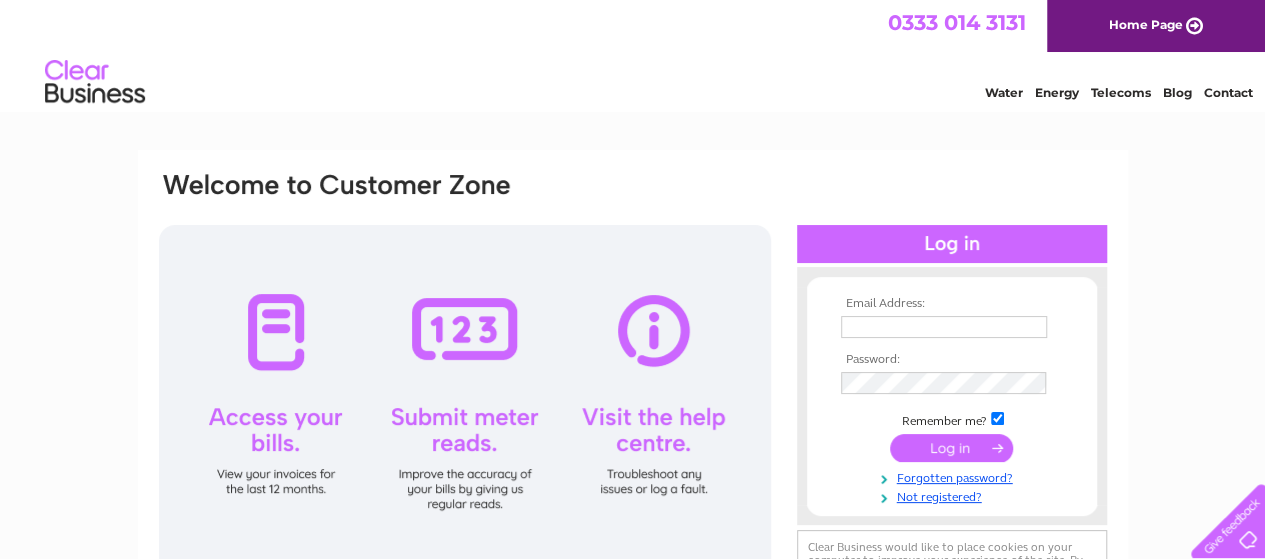 scroll, scrollTop: 0, scrollLeft: 0, axis: both 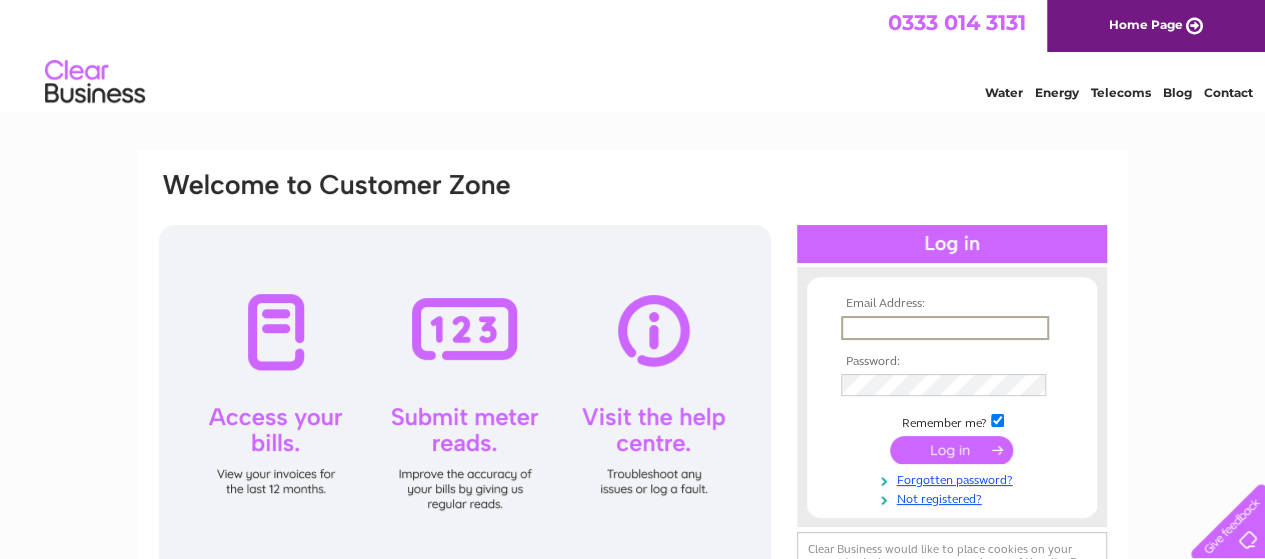 click at bounding box center (945, 328) 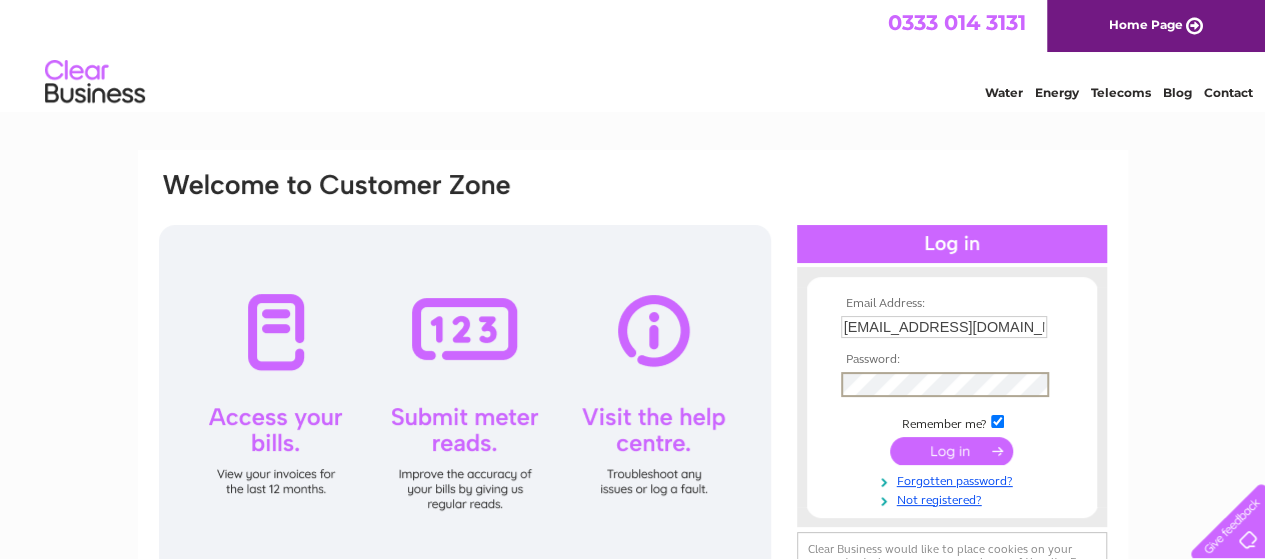 click at bounding box center (951, 451) 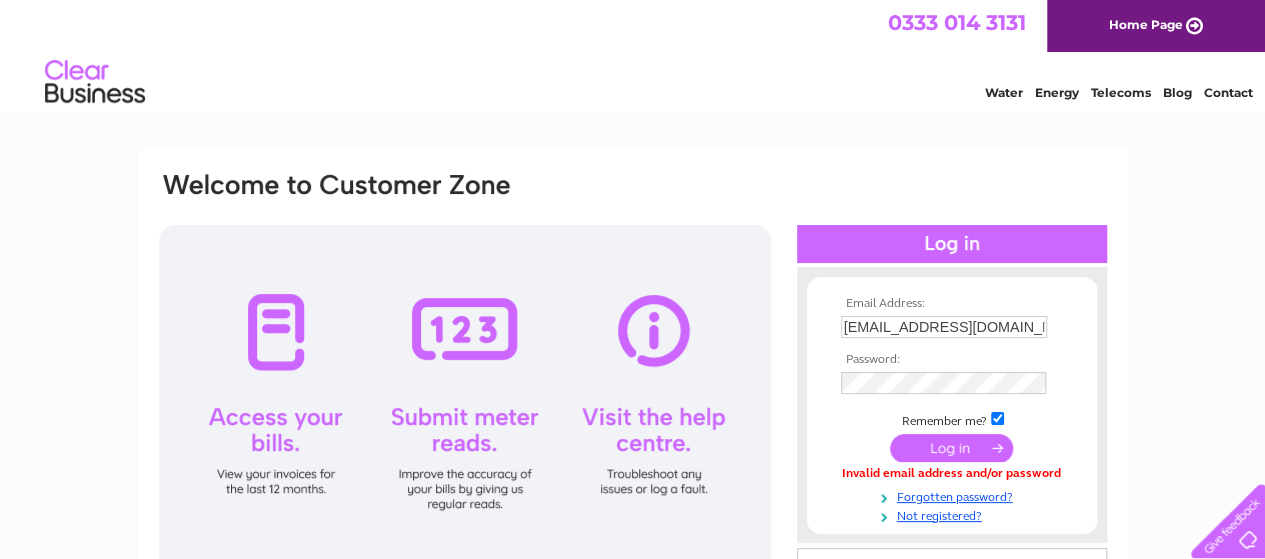scroll, scrollTop: 0, scrollLeft: 0, axis: both 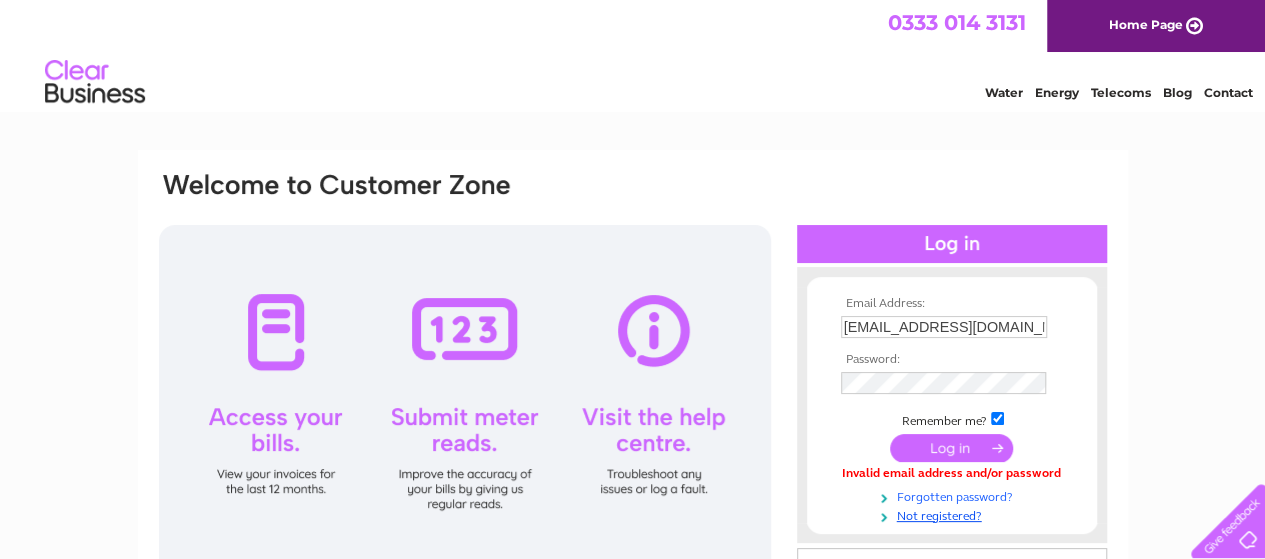 click on "Forgotten password?" at bounding box center [954, 495] 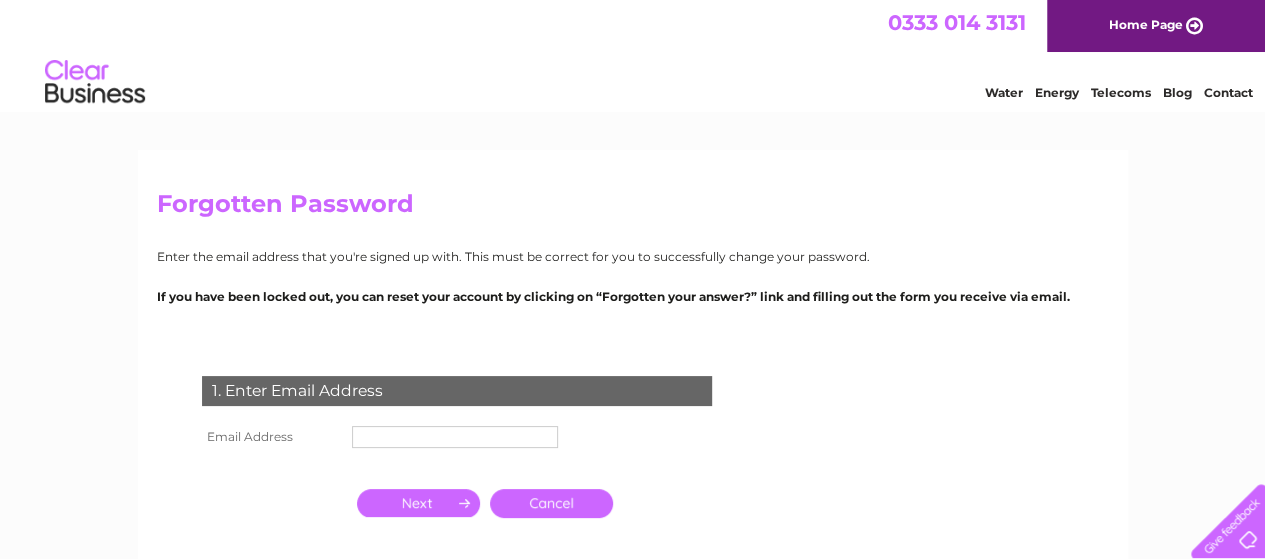 scroll, scrollTop: 0, scrollLeft: 0, axis: both 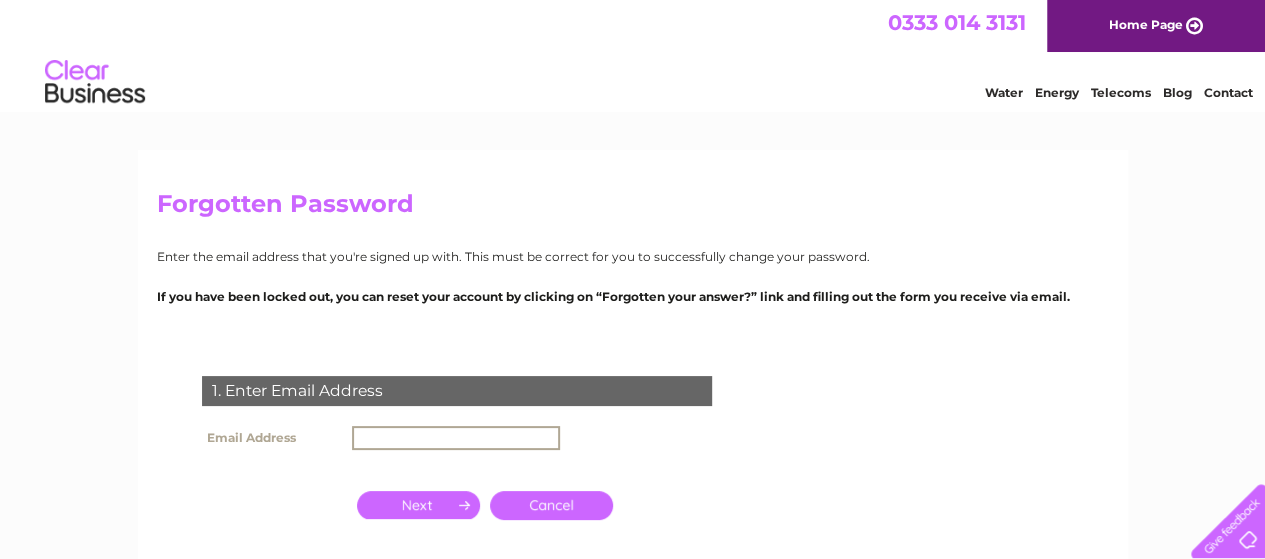 click at bounding box center (456, 438) 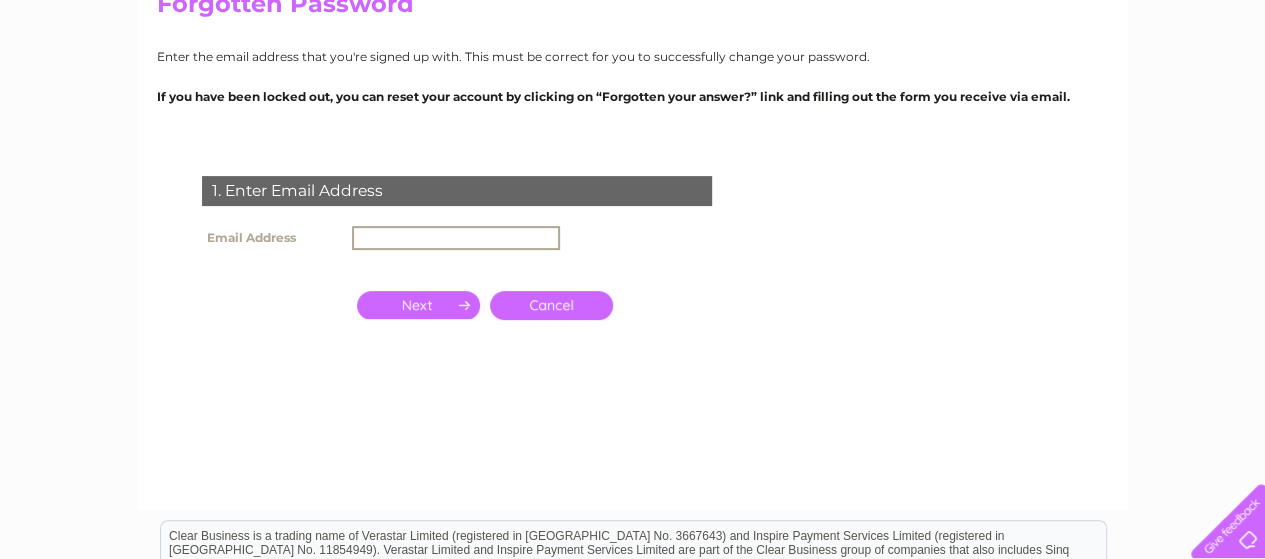 scroll, scrollTop: 100, scrollLeft: 0, axis: vertical 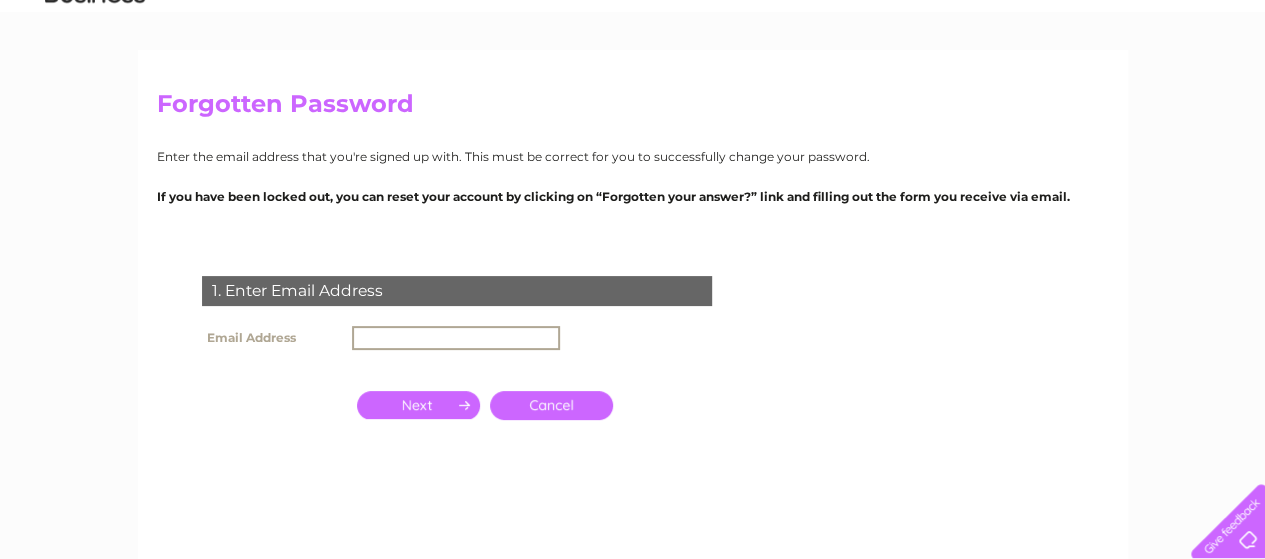 click at bounding box center [456, 338] 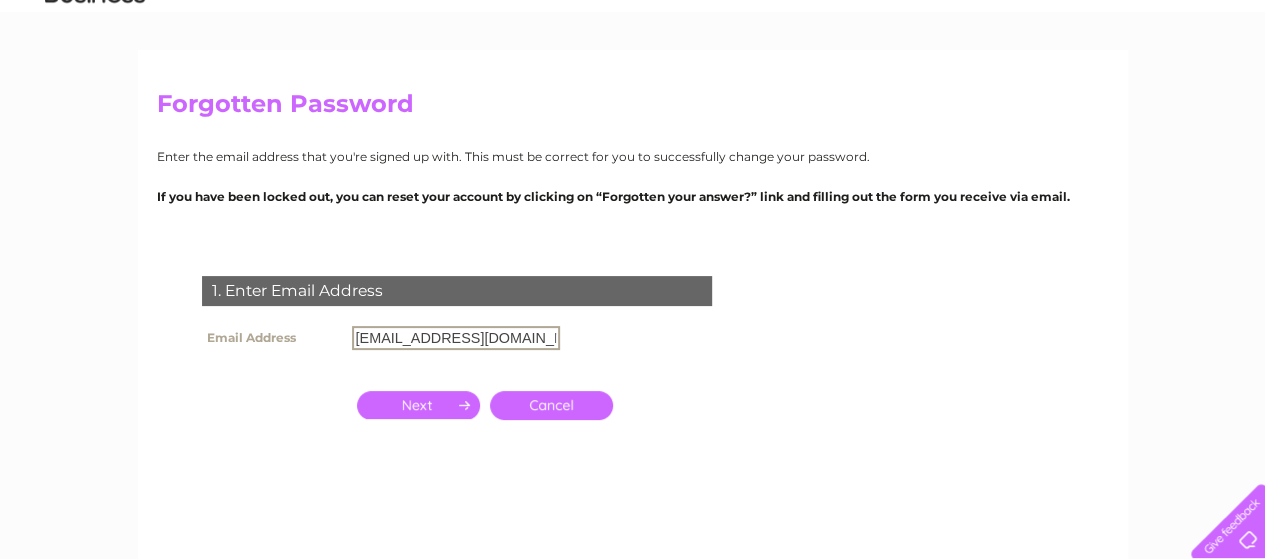 click at bounding box center (418, 405) 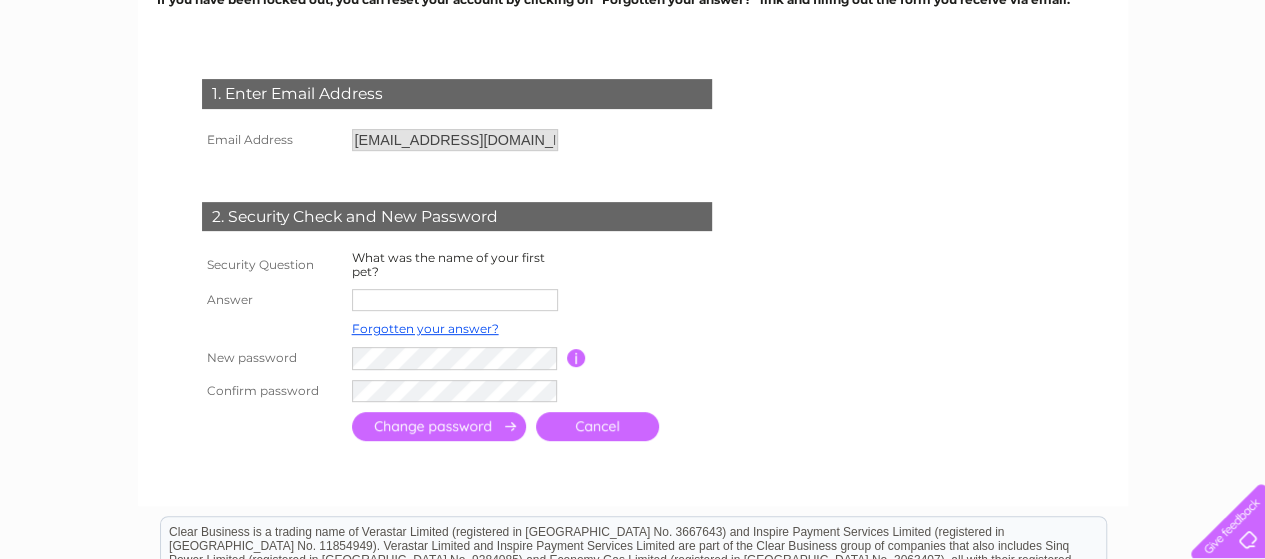 scroll, scrollTop: 300, scrollLeft: 0, axis: vertical 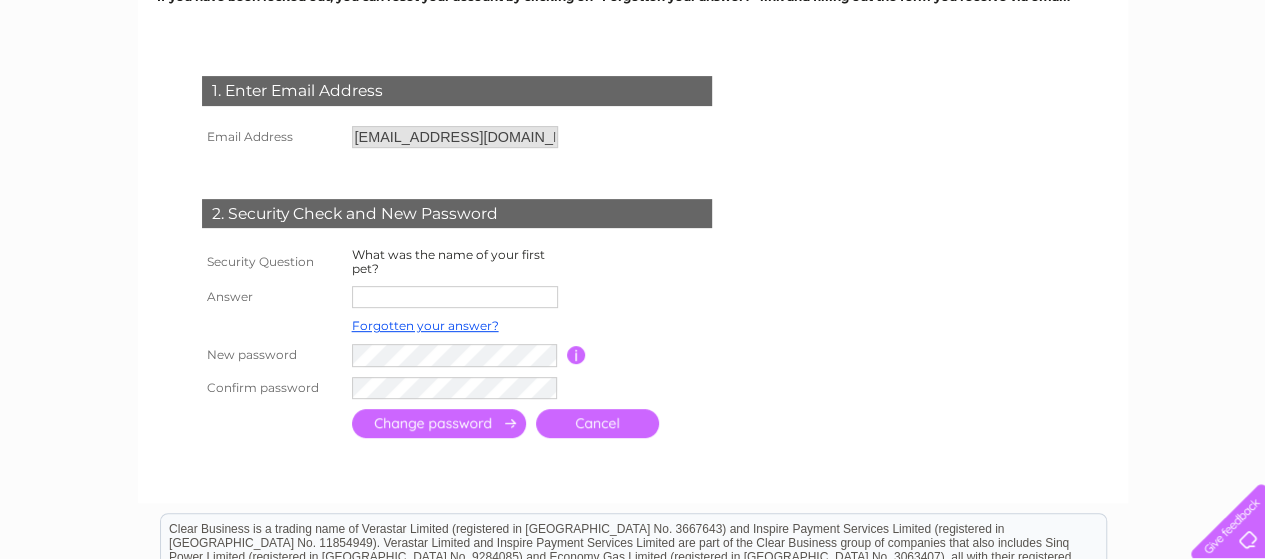 click at bounding box center [455, 297] 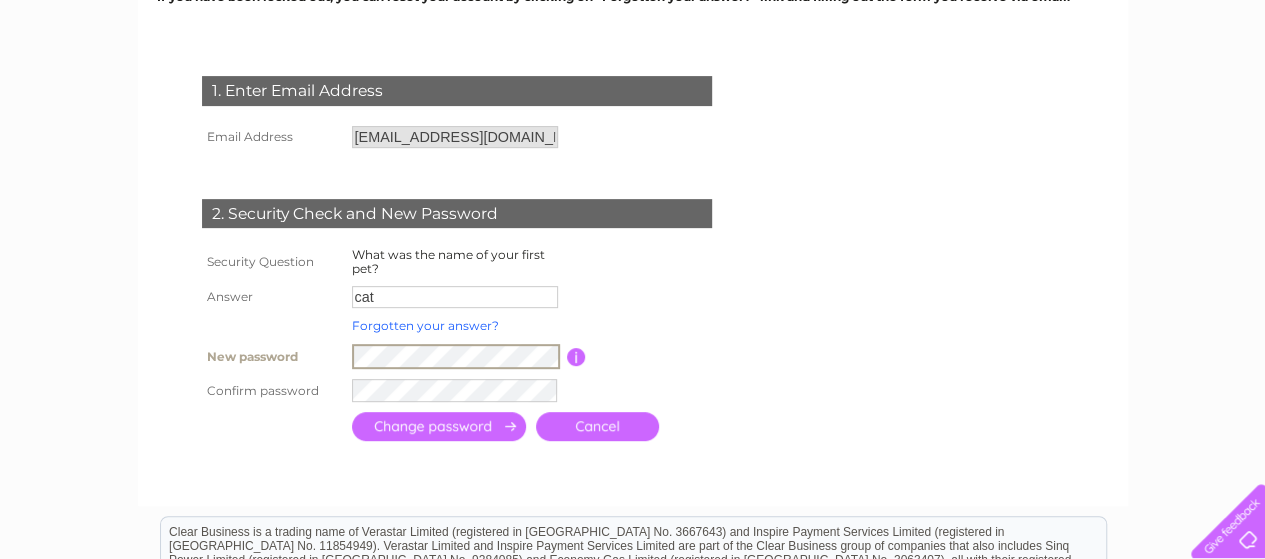 type on "[EMAIL_ADDRESS][DOMAIN_NAME]" 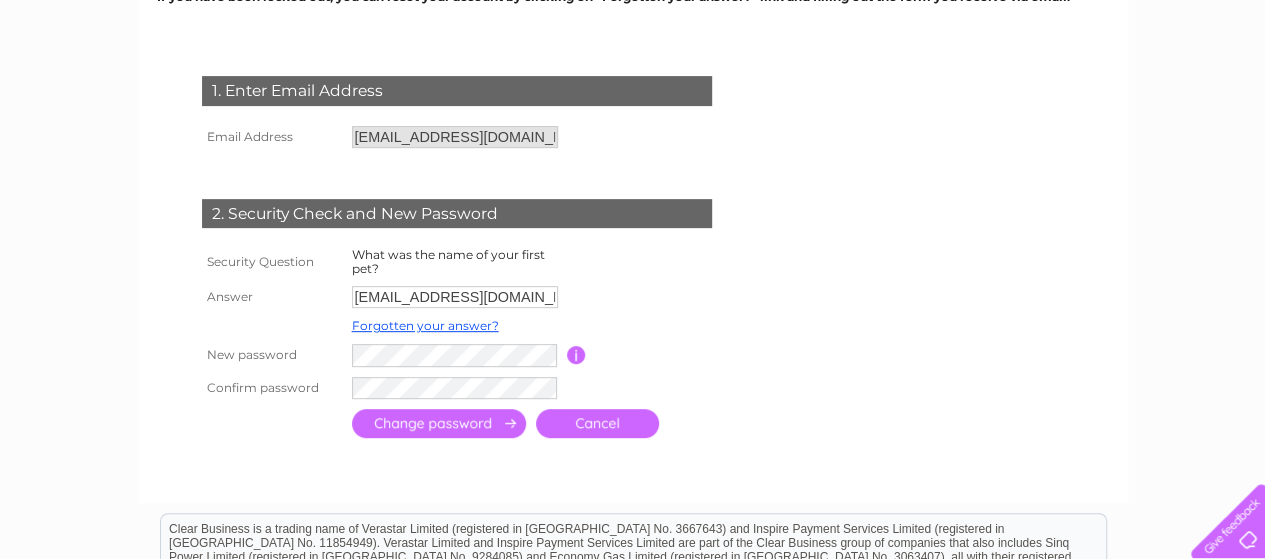 click at bounding box center (576, 355) 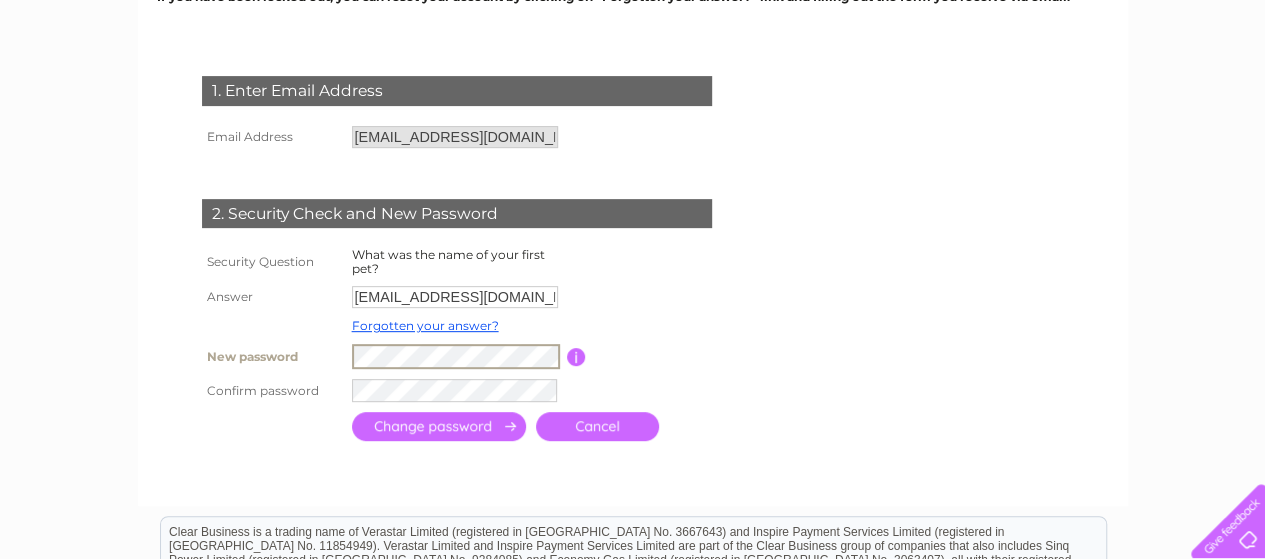 click at bounding box center (576, 357) 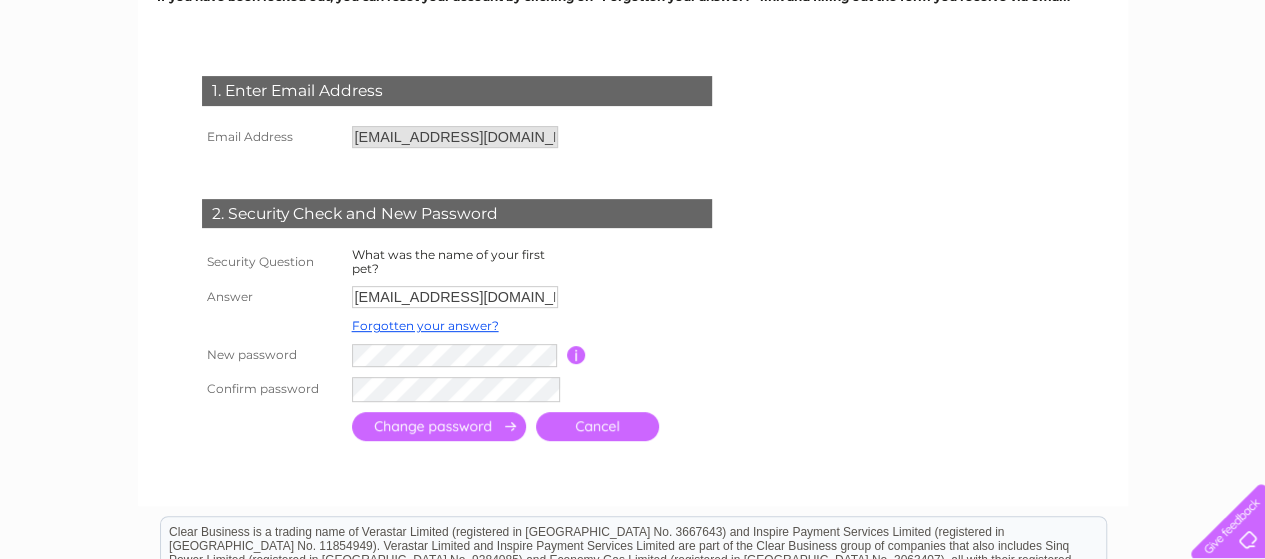 click at bounding box center (439, 426) 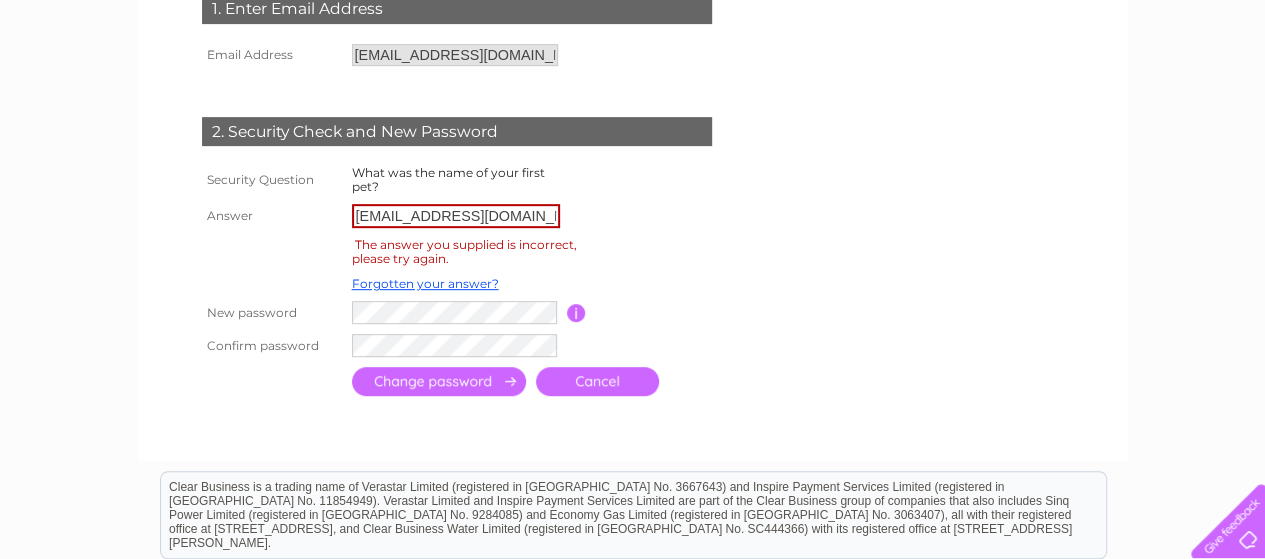 scroll, scrollTop: 400, scrollLeft: 0, axis: vertical 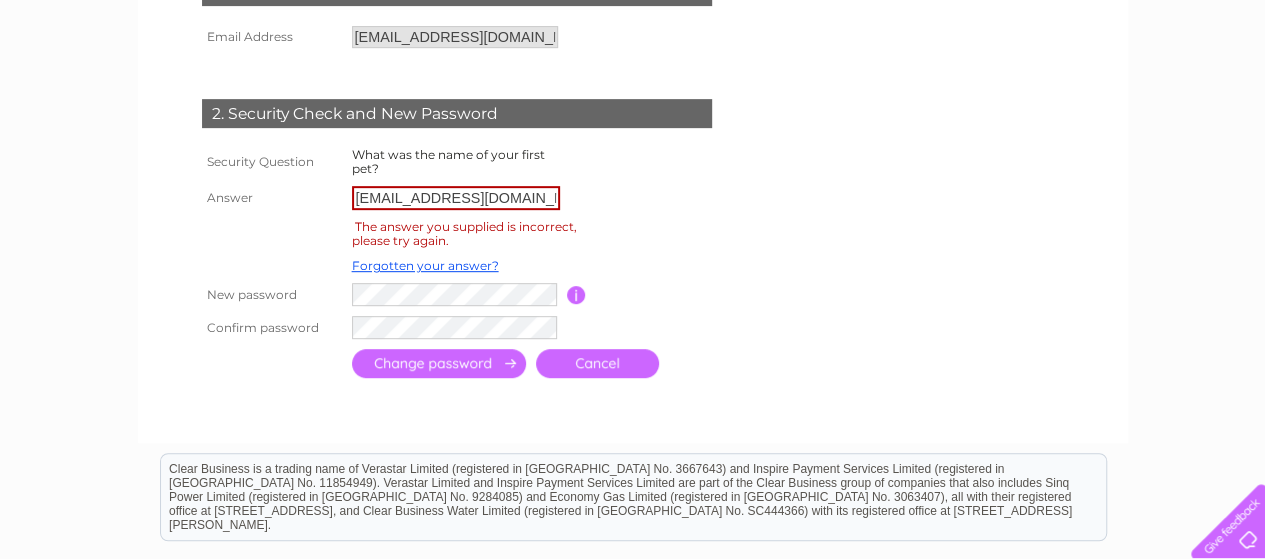click at bounding box center (656, 198) 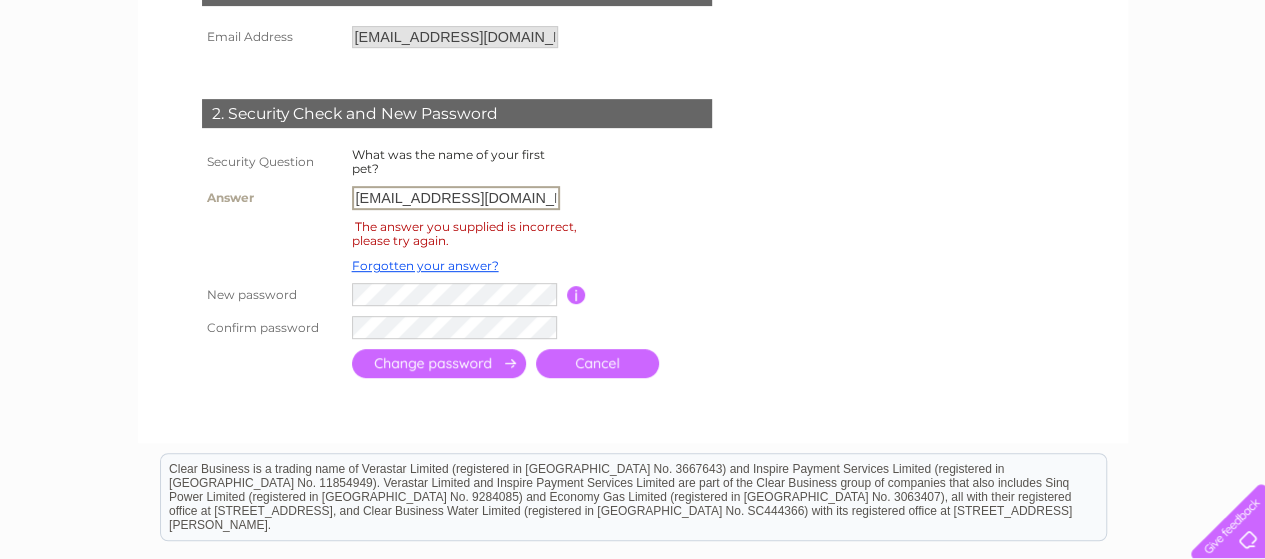 click on "[EMAIL_ADDRESS][DOMAIN_NAME]" at bounding box center [456, 198] 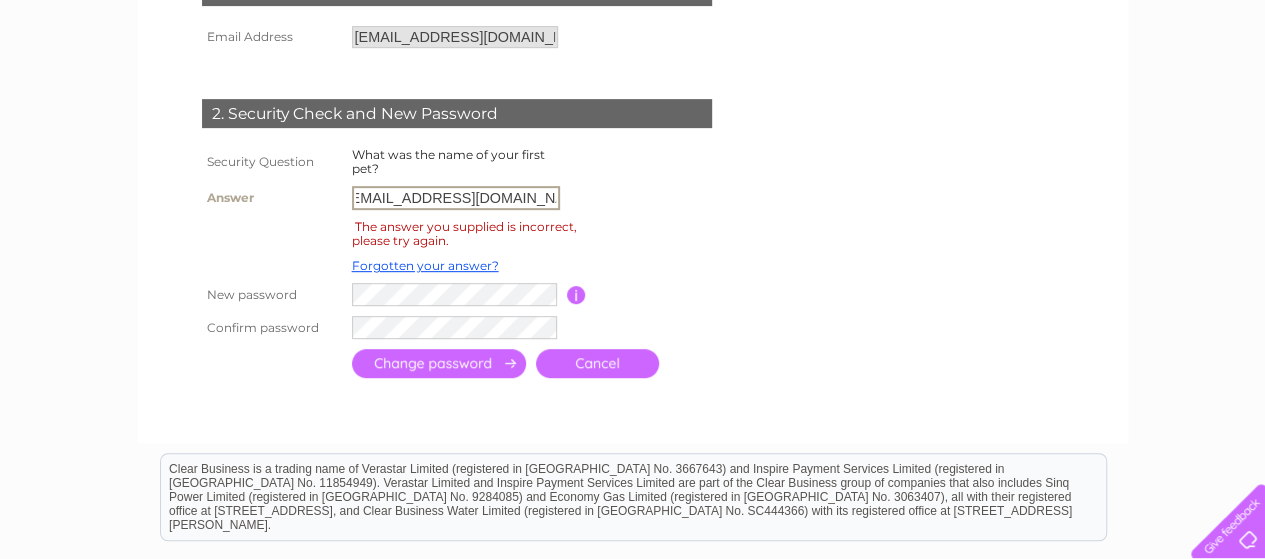 scroll, scrollTop: 0, scrollLeft: 0, axis: both 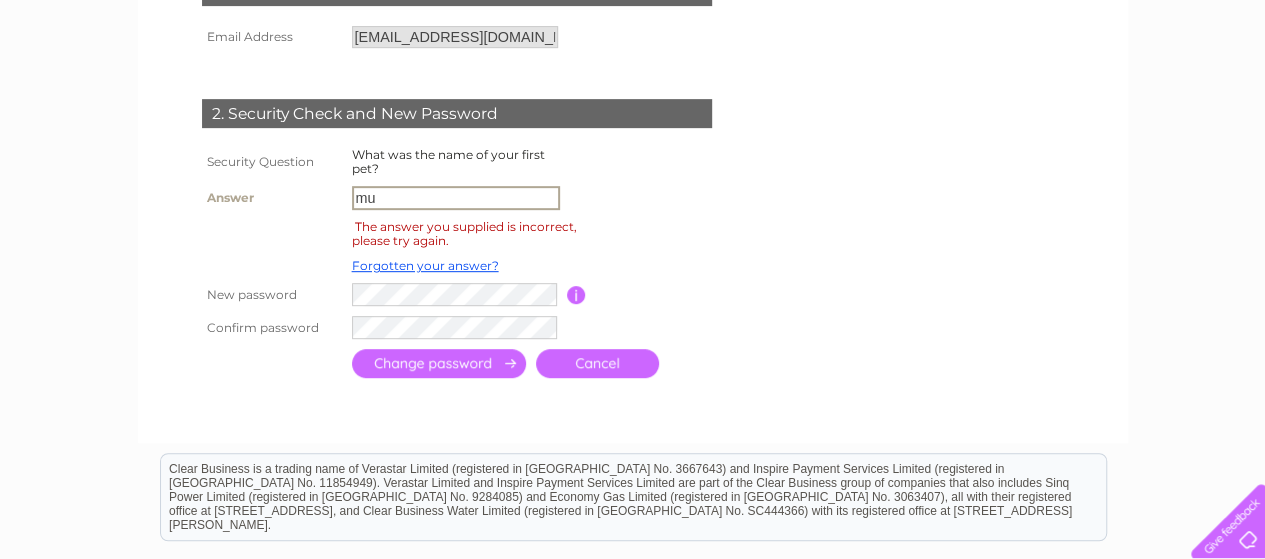 type on "m" 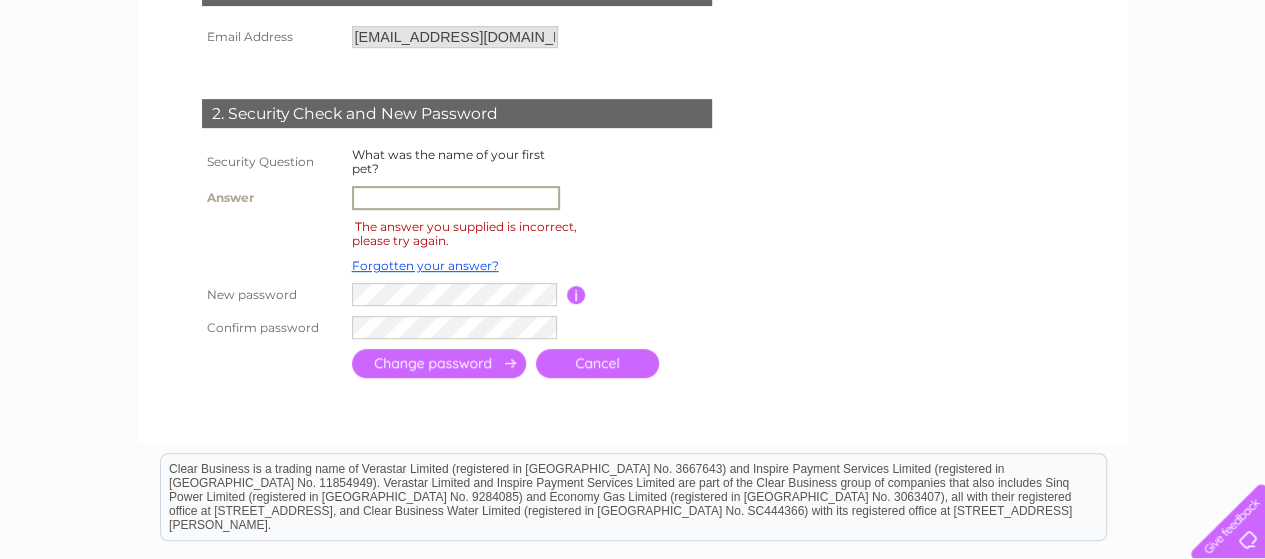 click at bounding box center (456, 198) 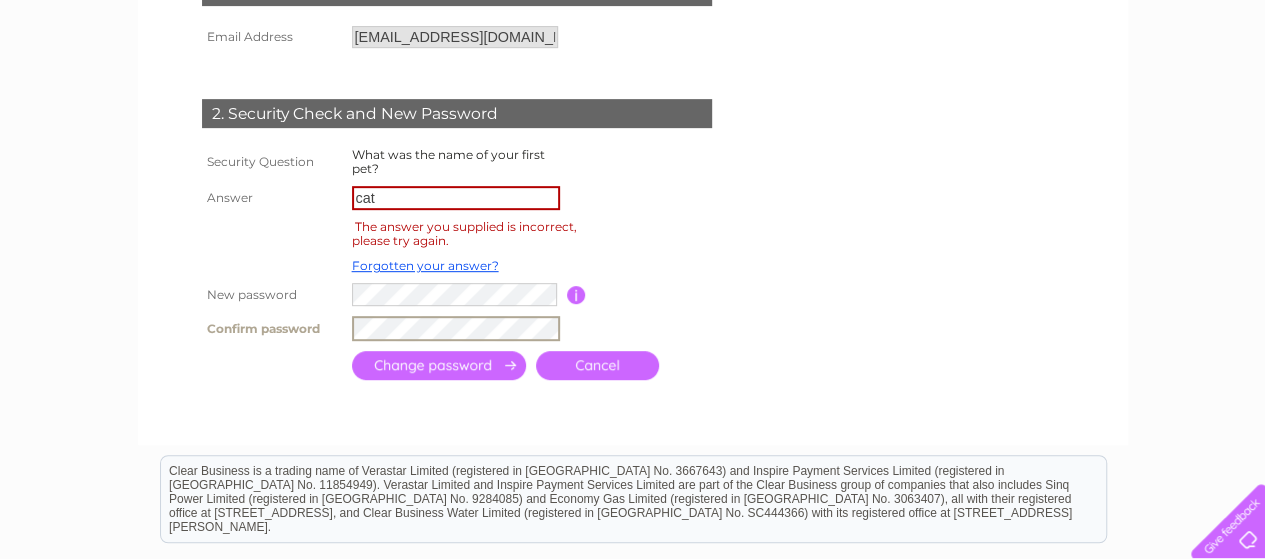 click at bounding box center [439, 365] 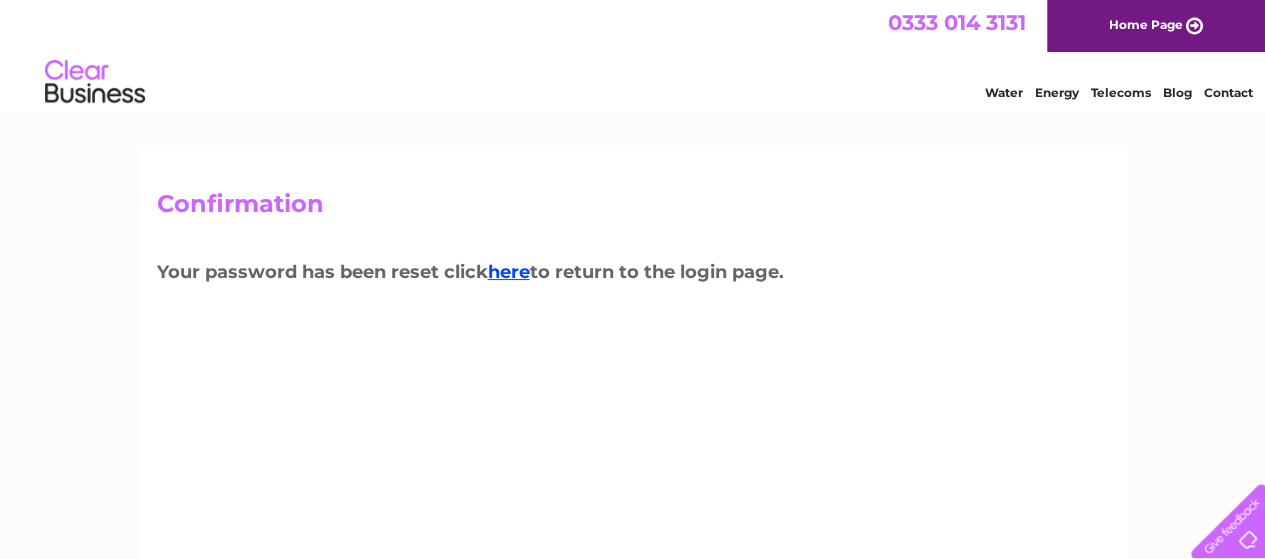 scroll, scrollTop: 0, scrollLeft: 0, axis: both 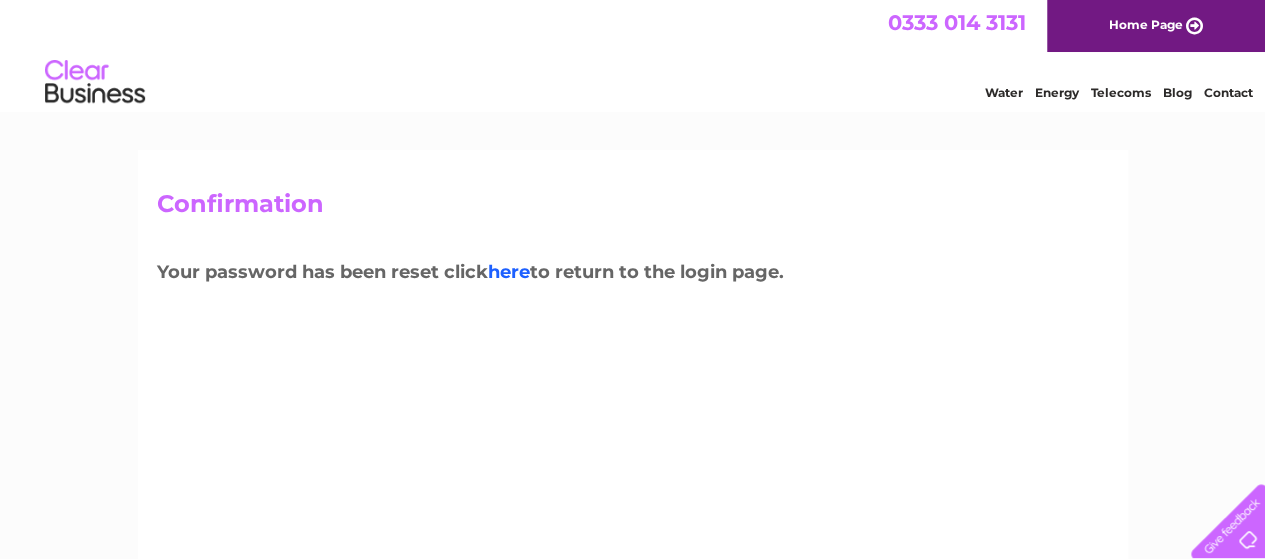 click on "here" at bounding box center [509, 272] 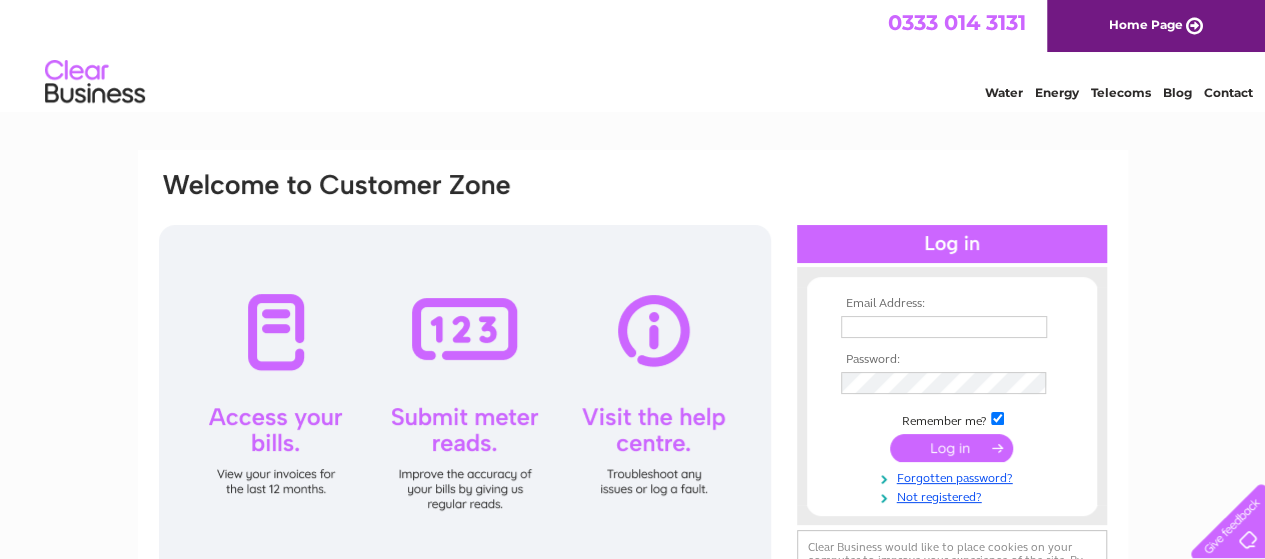 scroll, scrollTop: 0, scrollLeft: 0, axis: both 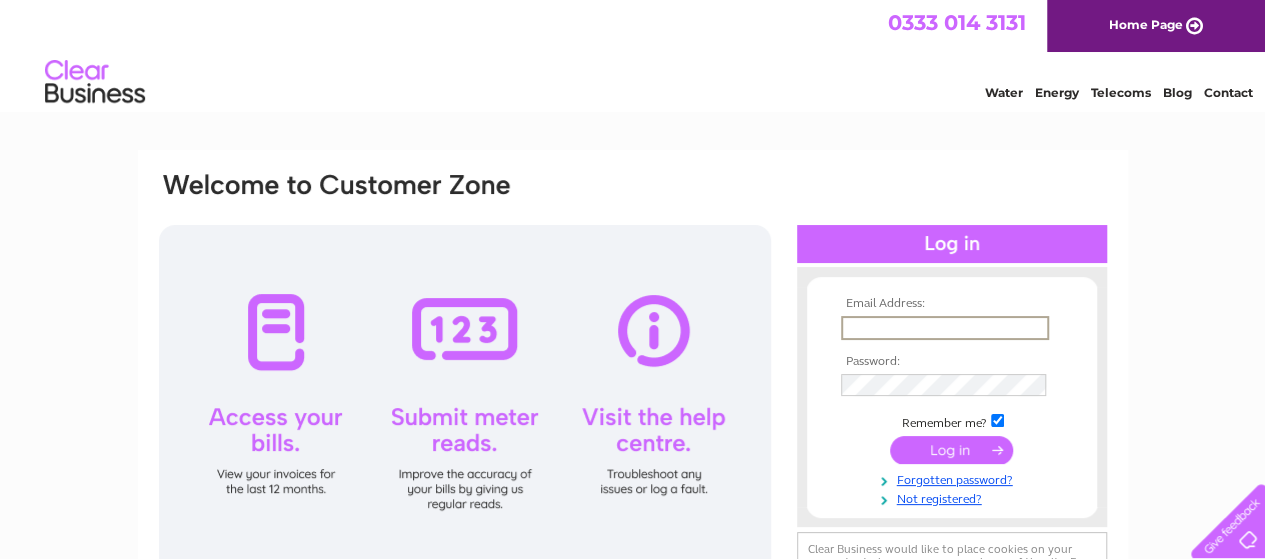 click at bounding box center [945, 328] 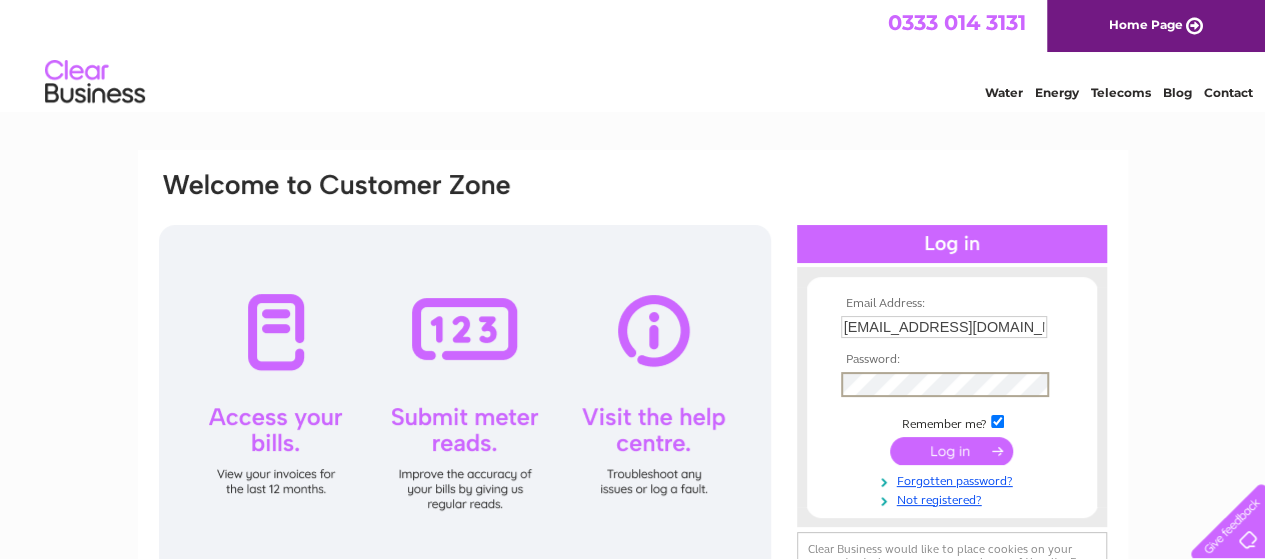click at bounding box center (951, 451) 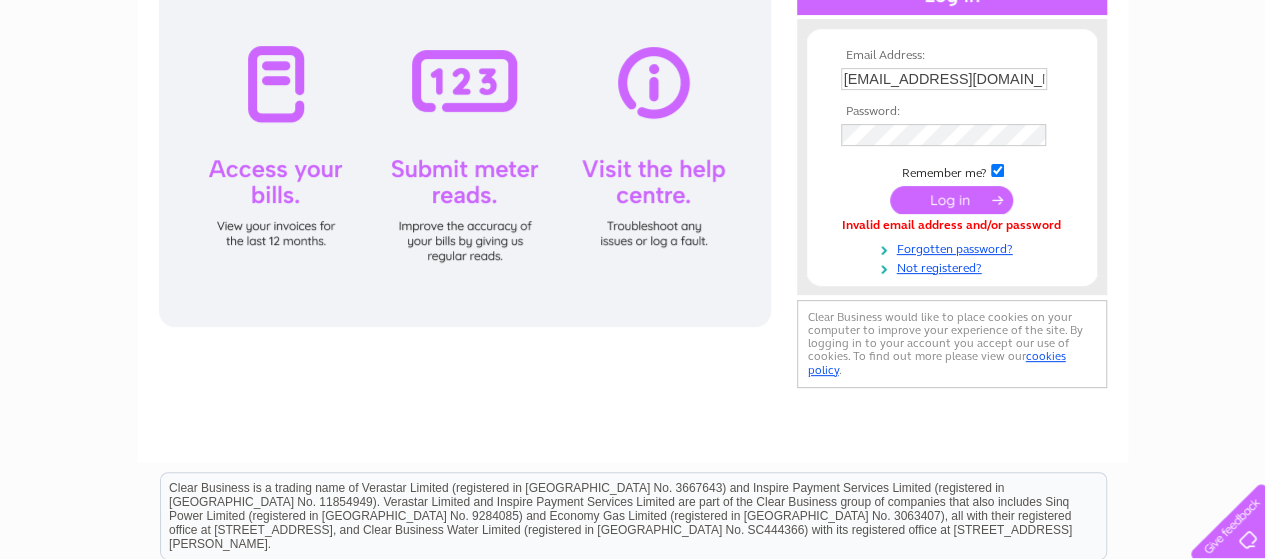 scroll, scrollTop: 300, scrollLeft: 0, axis: vertical 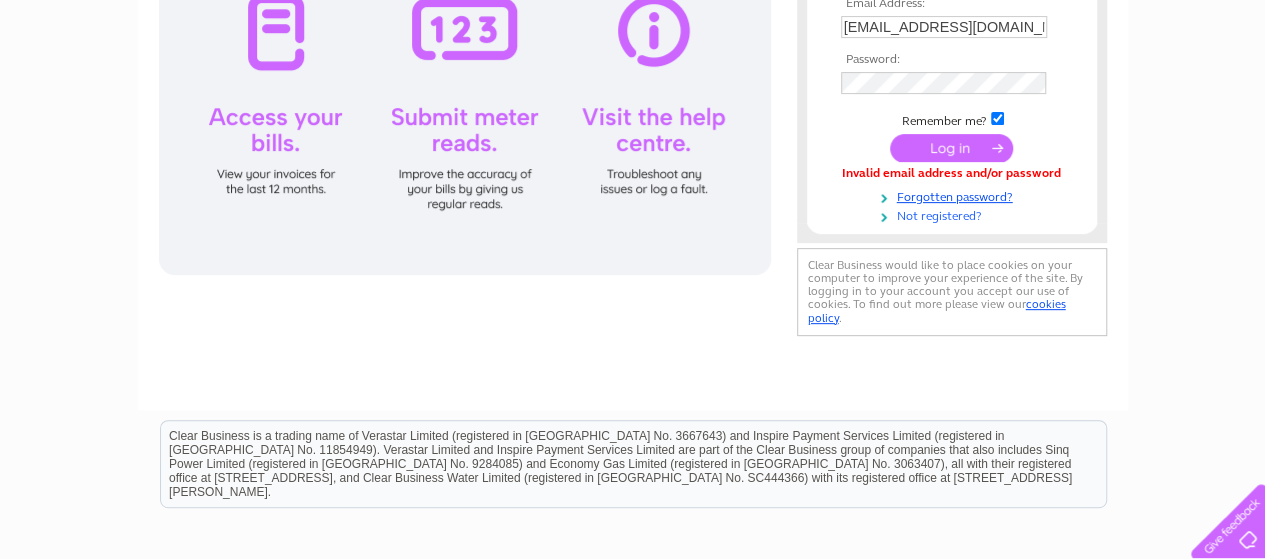 click on "Not registered?" at bounding box center (954, 214) 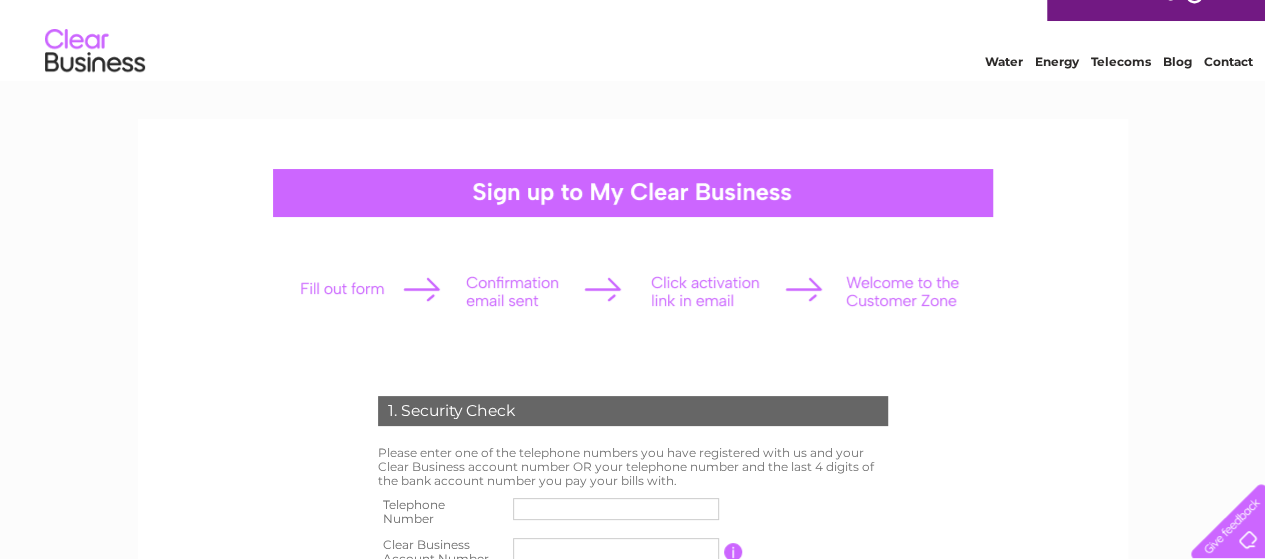 scroll, scrollTop: 0, scrollLeft: 0, axis: both 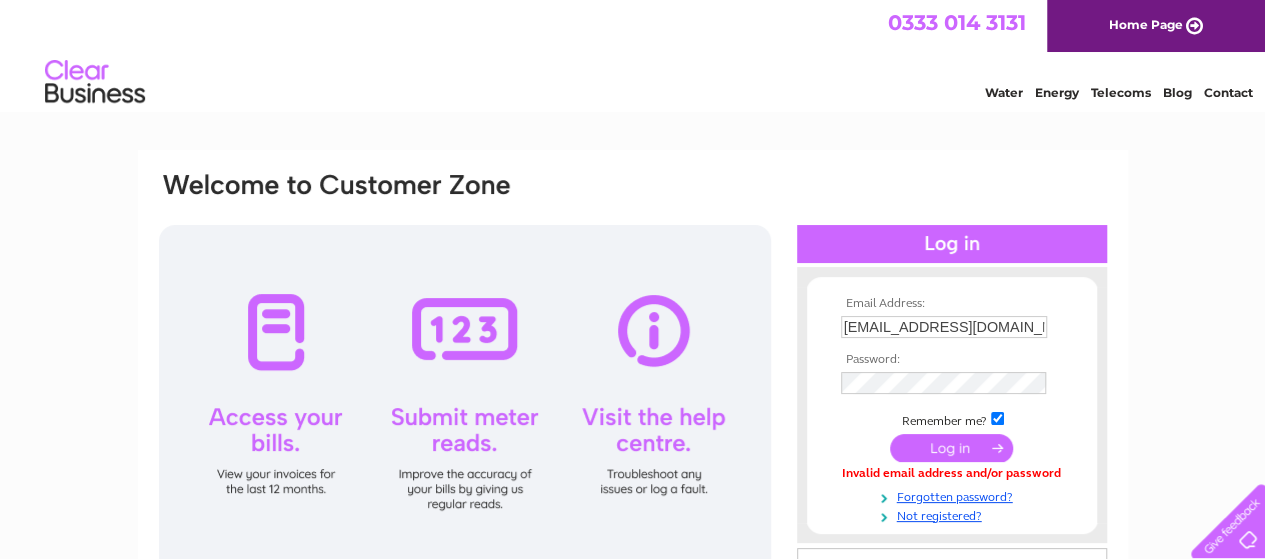 click at bounding box center (997, 418) 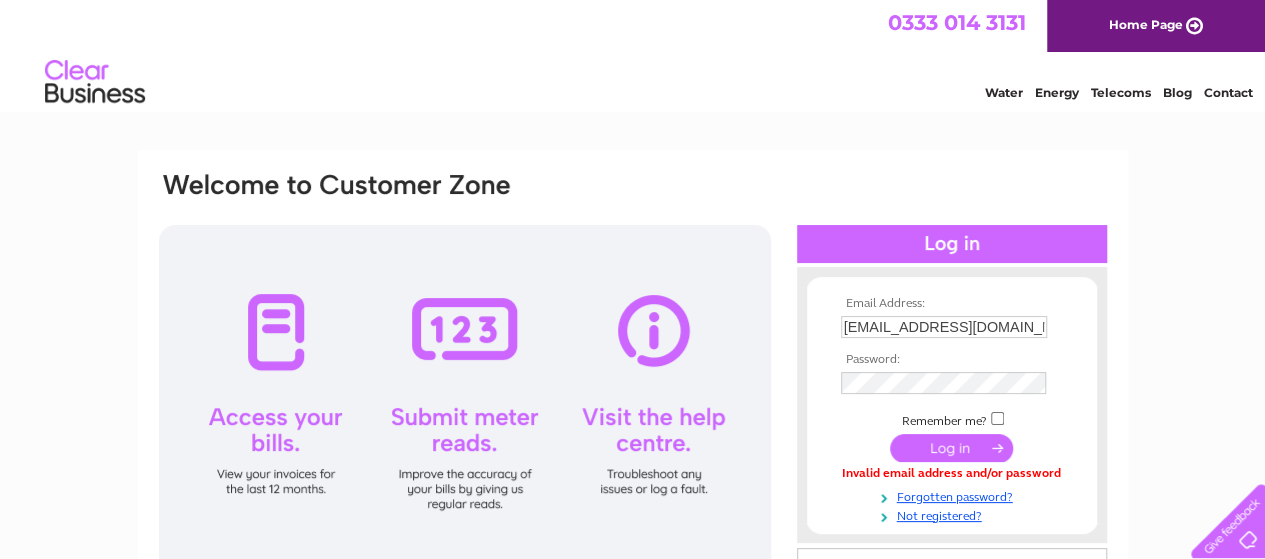 click at bounding box center (997, 418) 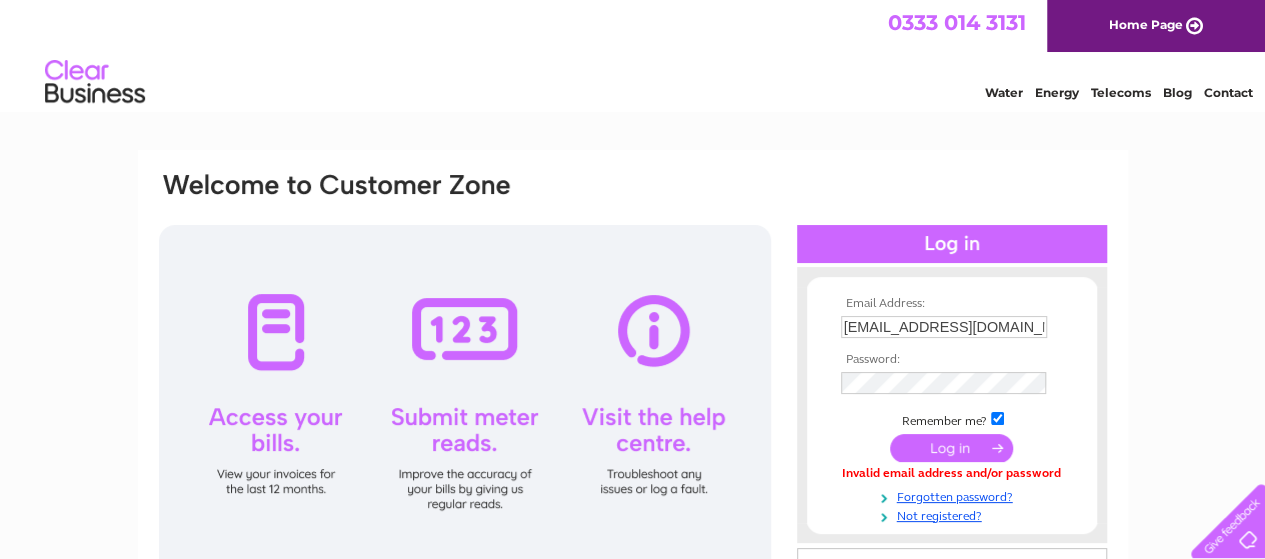 click at bounding box center [951, 448] 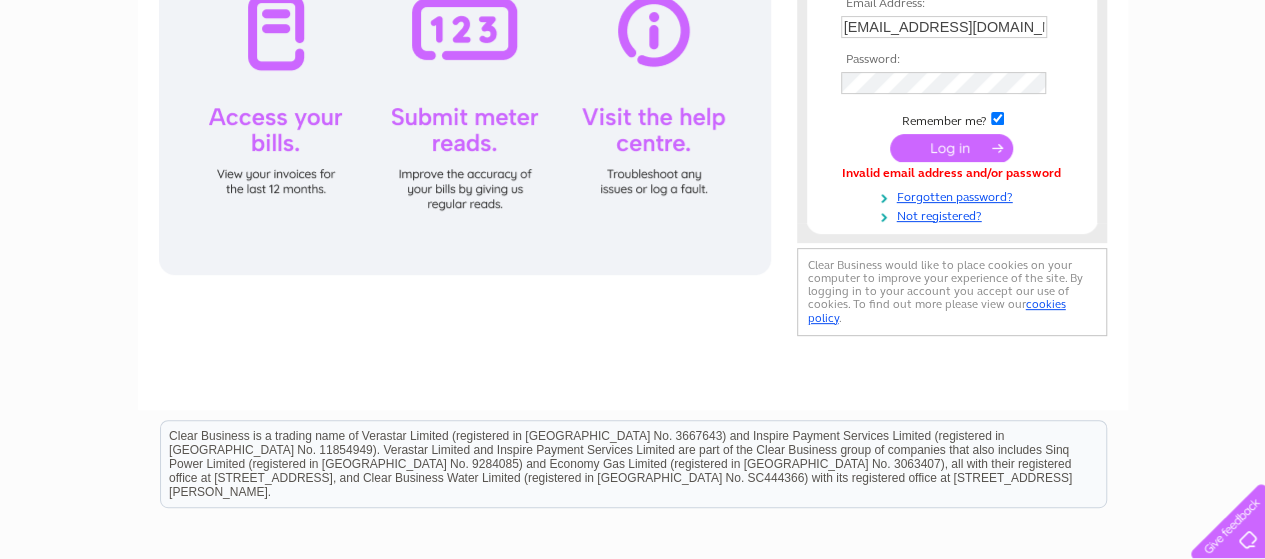 scroll, scrollTop: 100, scrollLeft: 0, axis: vertical 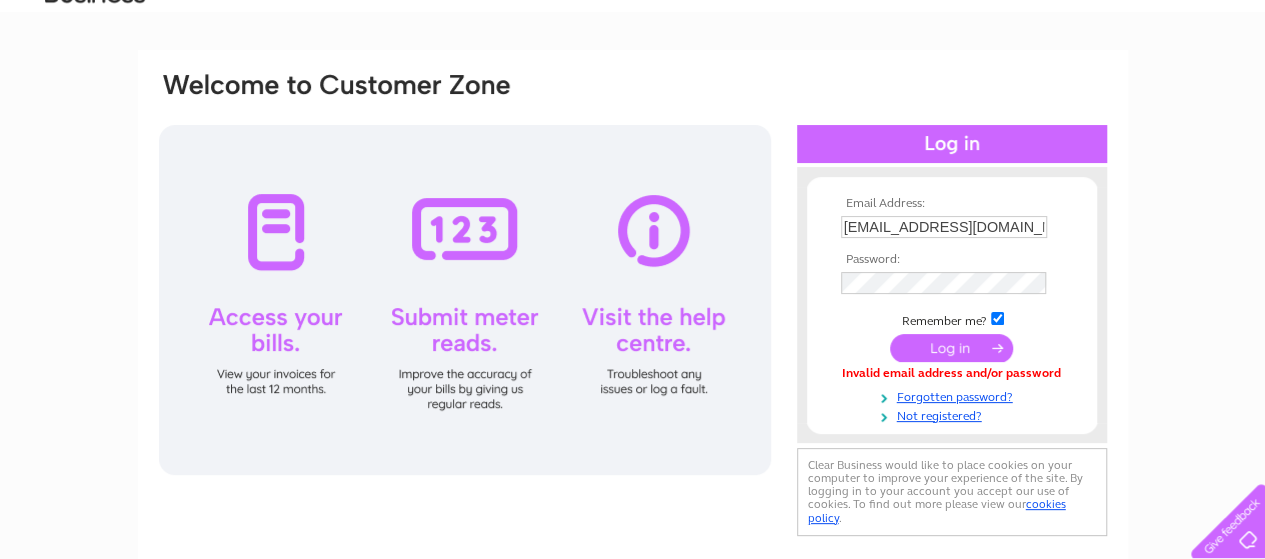 click at bounding box center [951, 348] 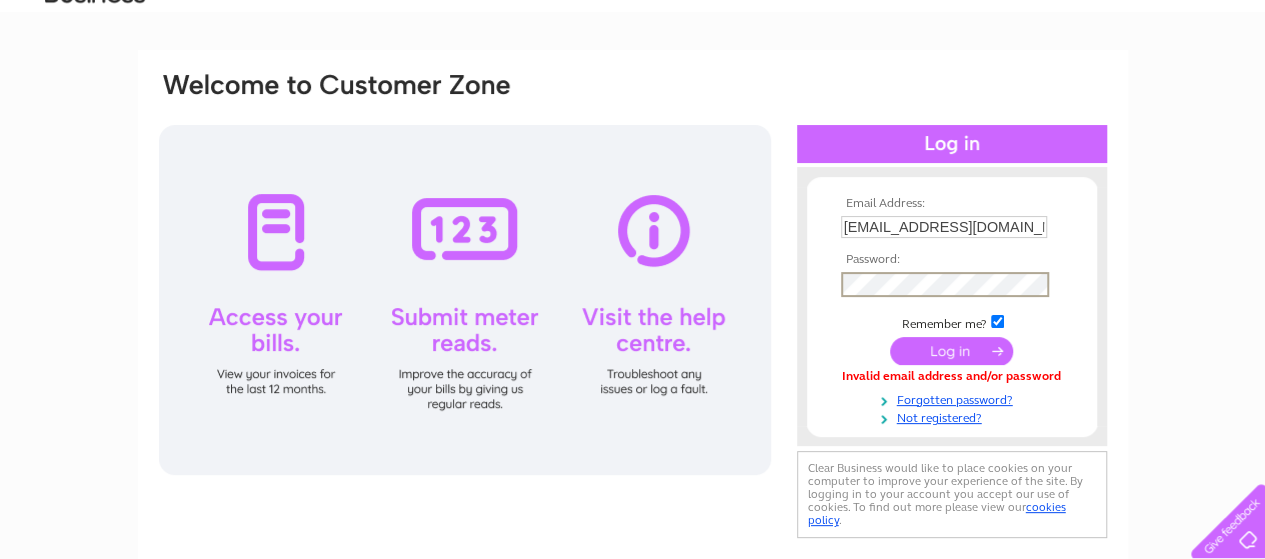 click at bounding box center (951, 351) 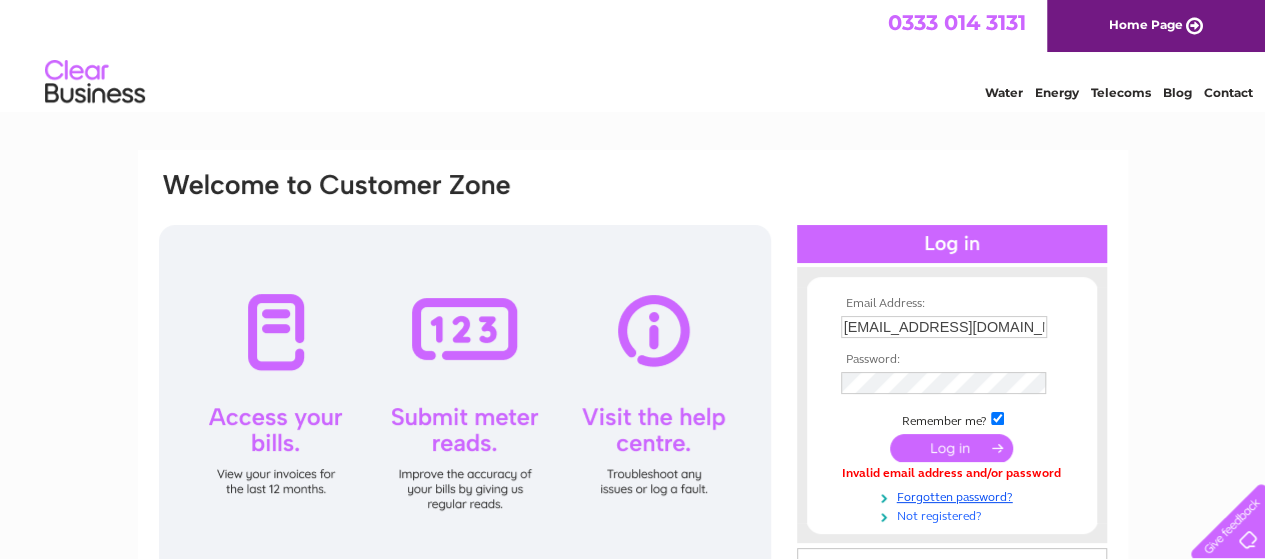 scroll, scrollTop: 100, scrollLeft: 0, axis: vertical 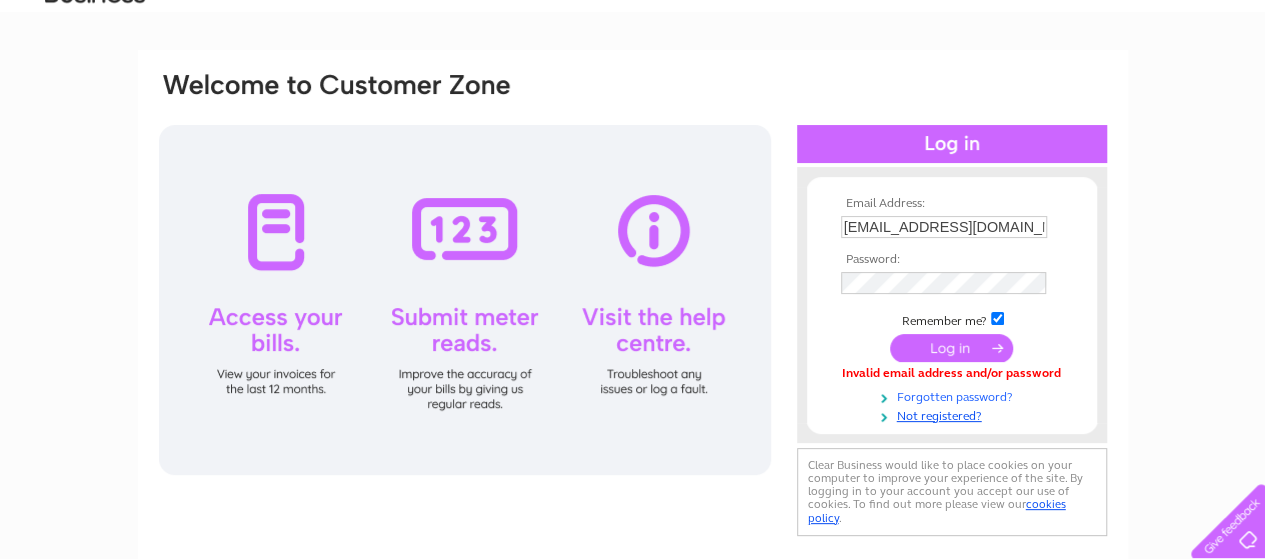 click on "Forgotten password?" at bounding box center (954, 395) 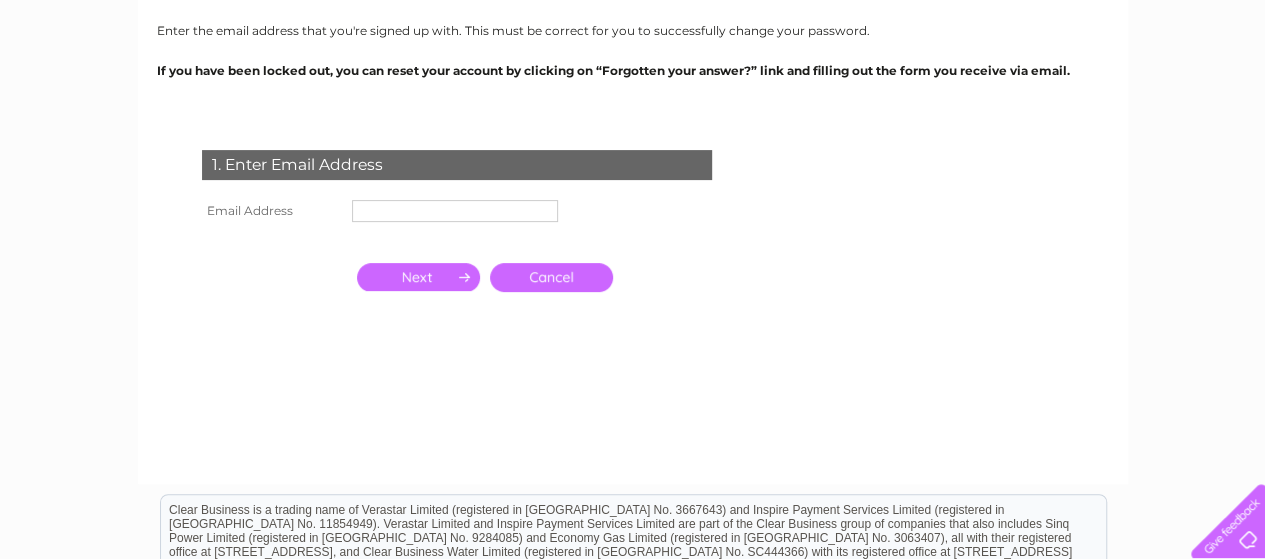 scroll, scrollTop: 200, scrollLeft: 0, axis: vertical 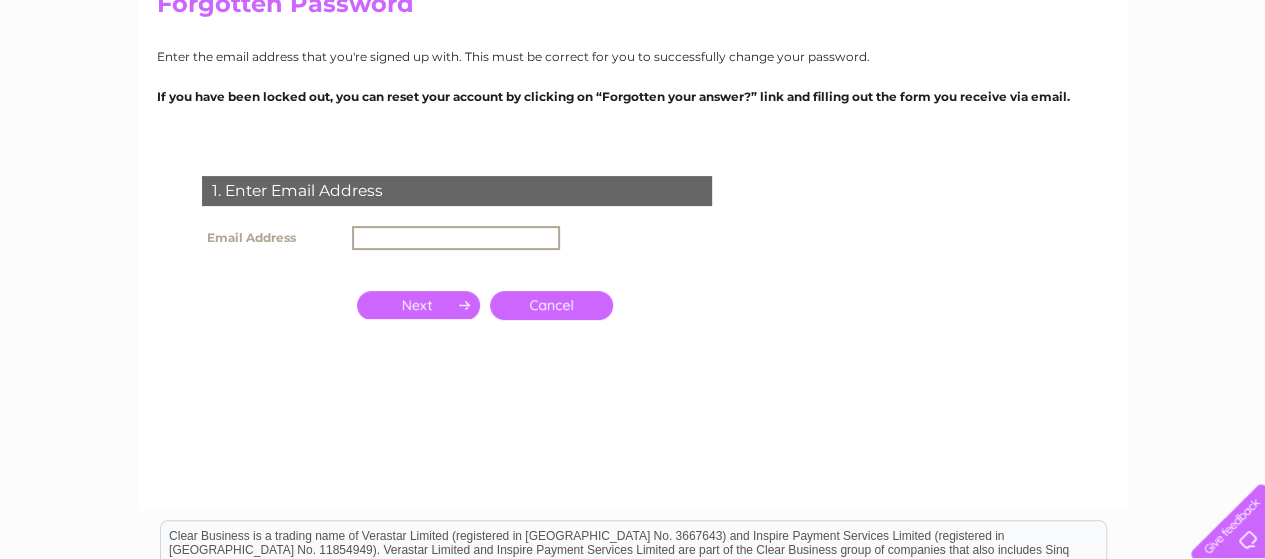 click at bounding box center (456, 238) 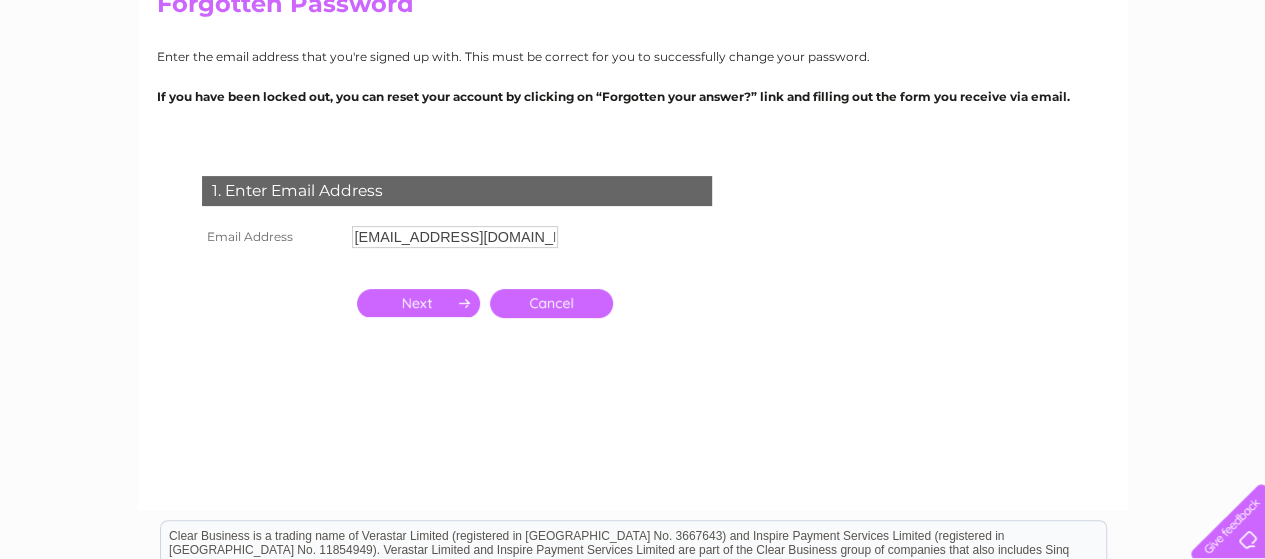 click at bounding box center [418, 303] 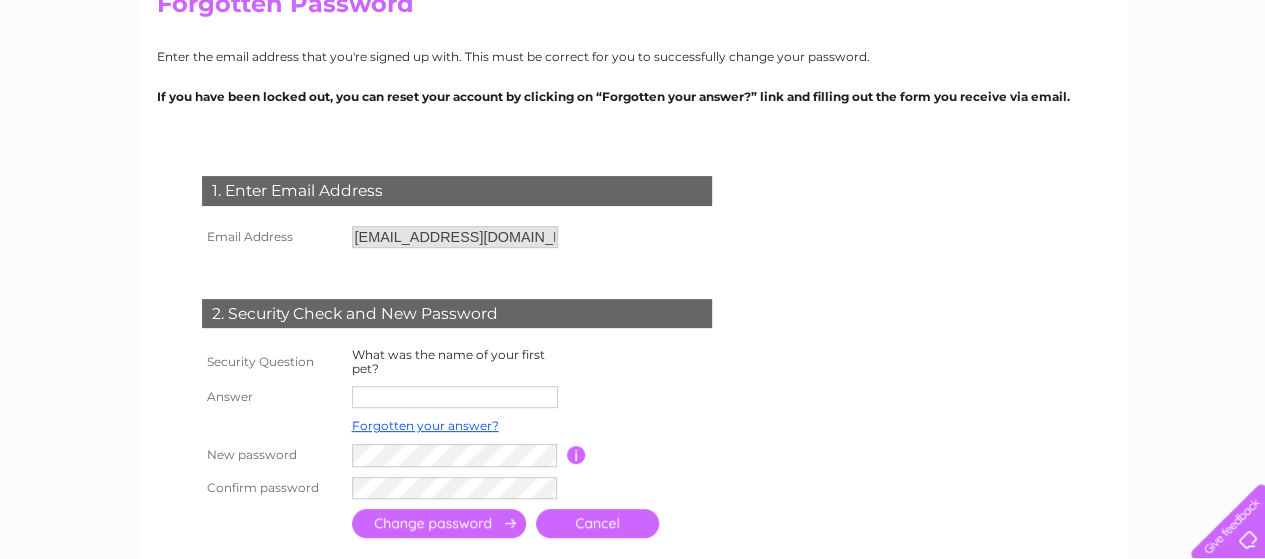 click at bounding box center (455, 397) 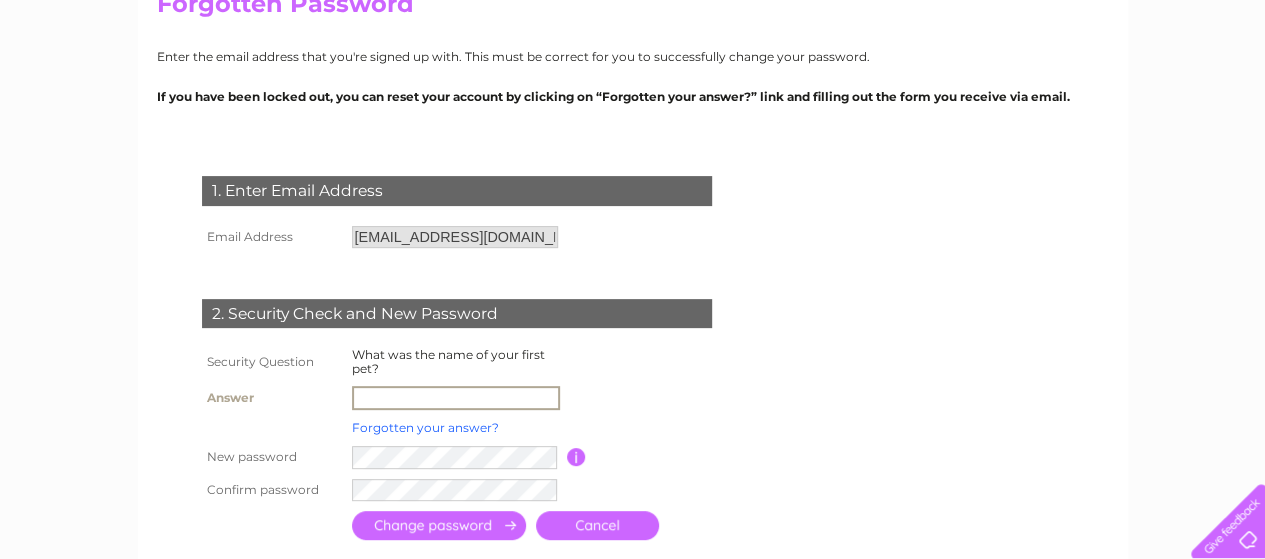 type on "cat" 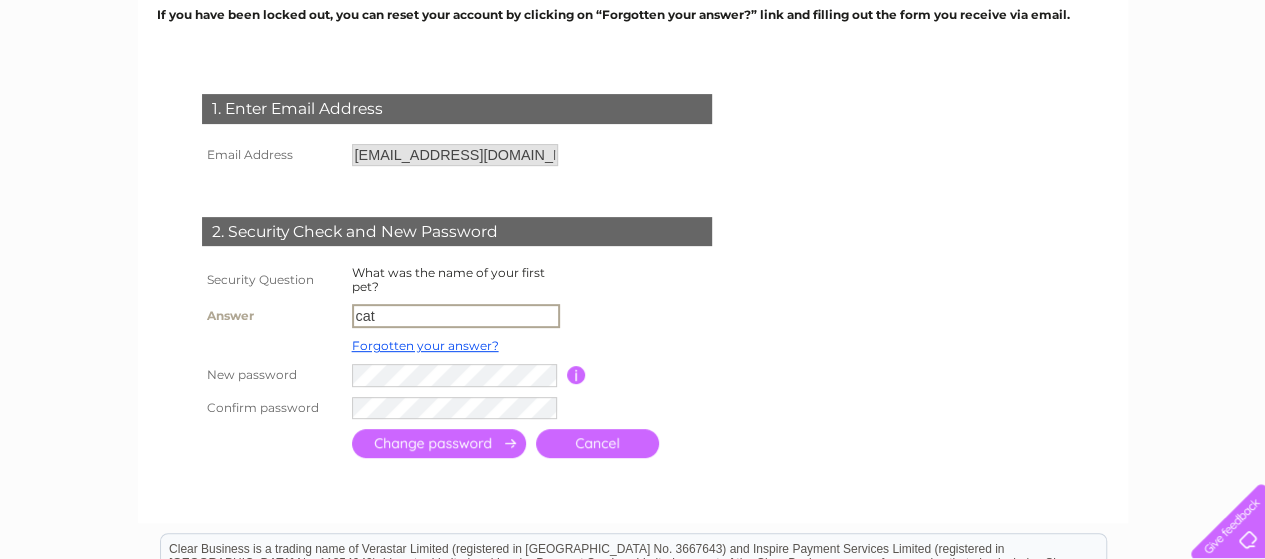 scroll, scrollTop: 300, scrollLeft: 0, axis: vertical 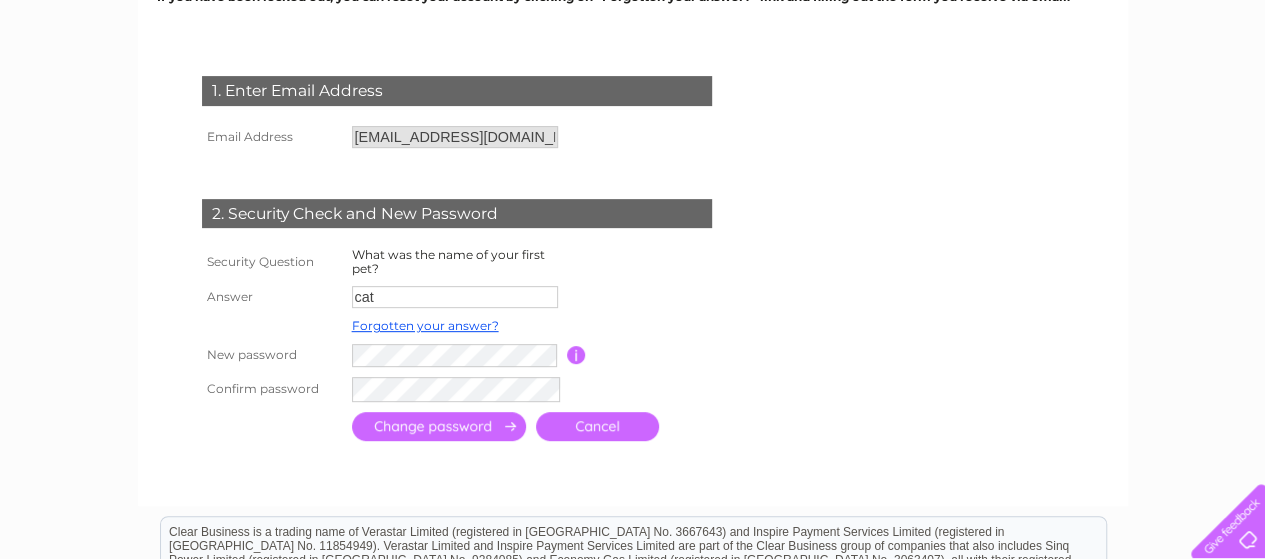 click at bounding box center (439, 426) 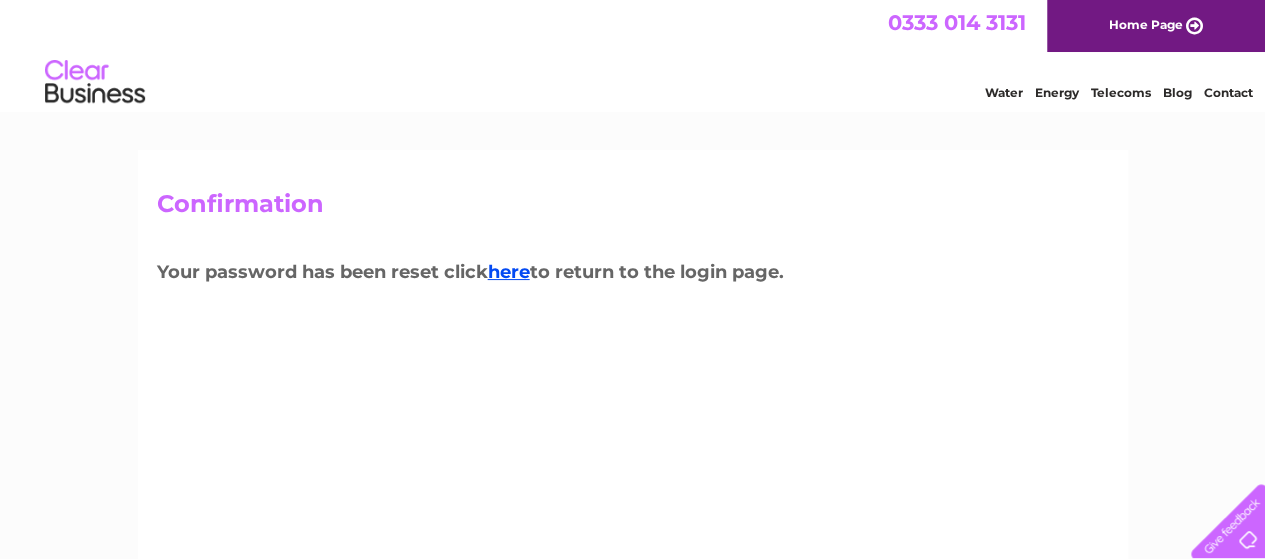 scroll, scrollTop: 0, scrollLeft: 0, axis: both 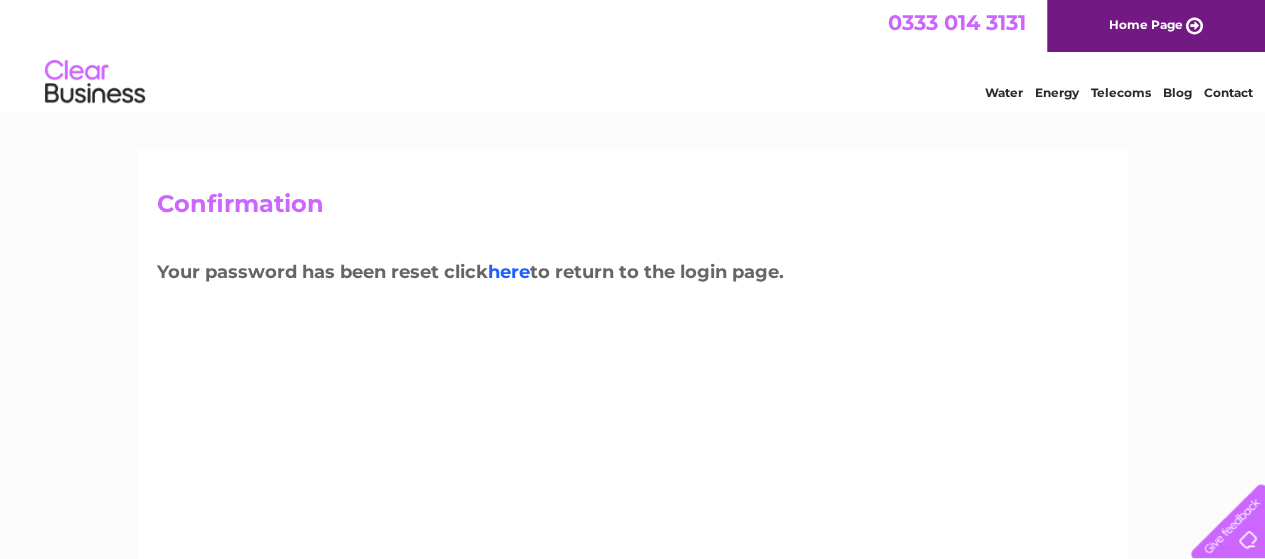 click on "here" at bounding box center (509, 272) 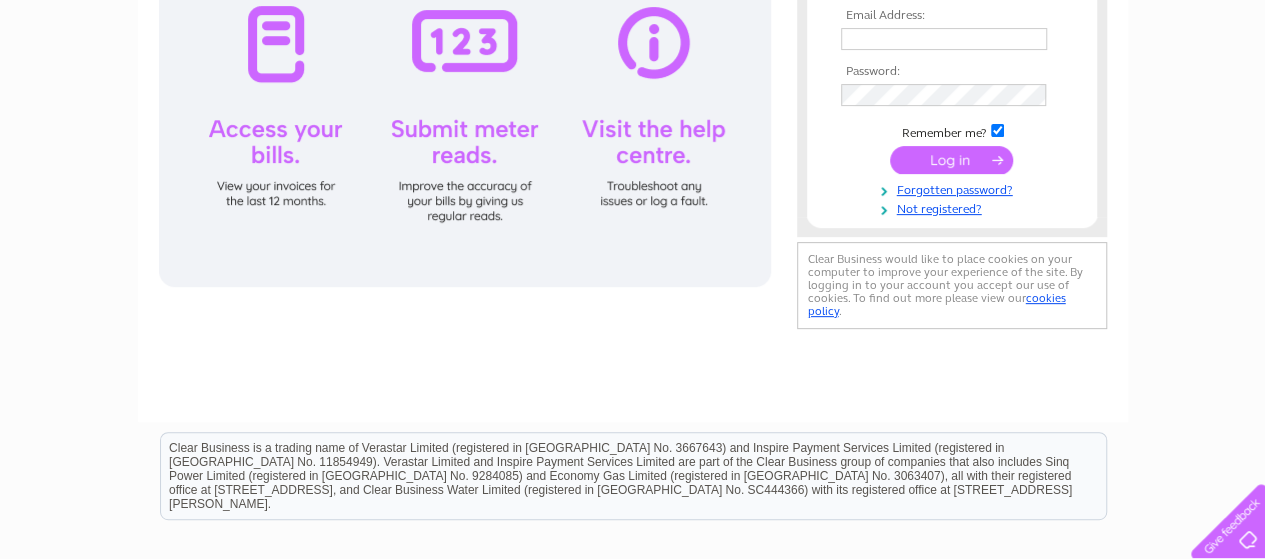 scroll, scrollTop: 0, scrollLeft: 0, axis: both 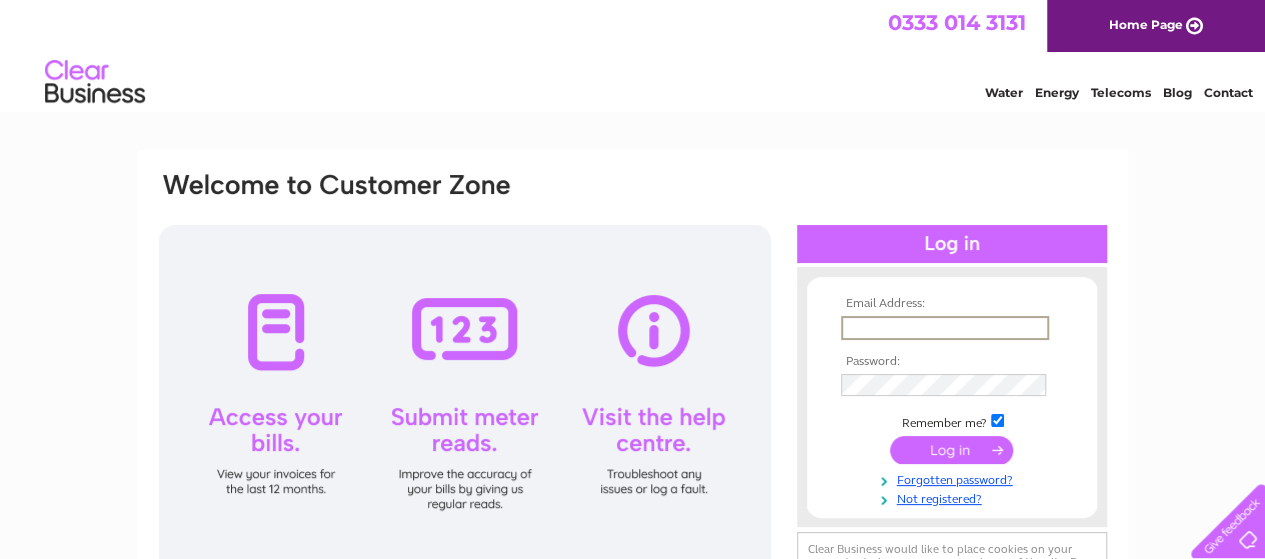 click at bounding box center [945, 328] 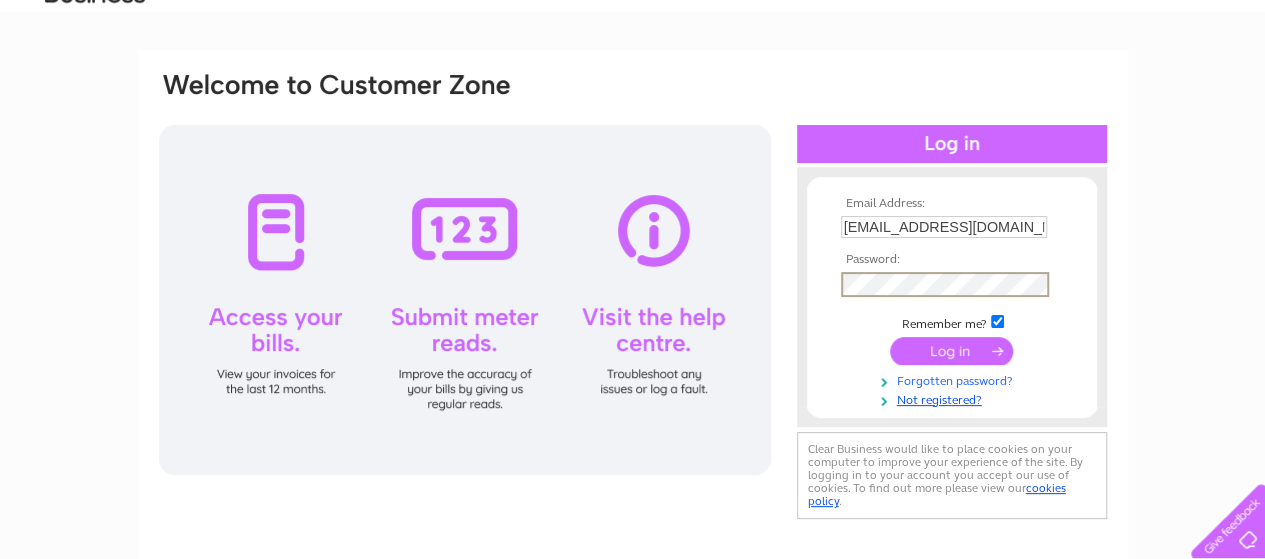 scroll, scrollTop: 0, scrollLeft: 0, axis: both 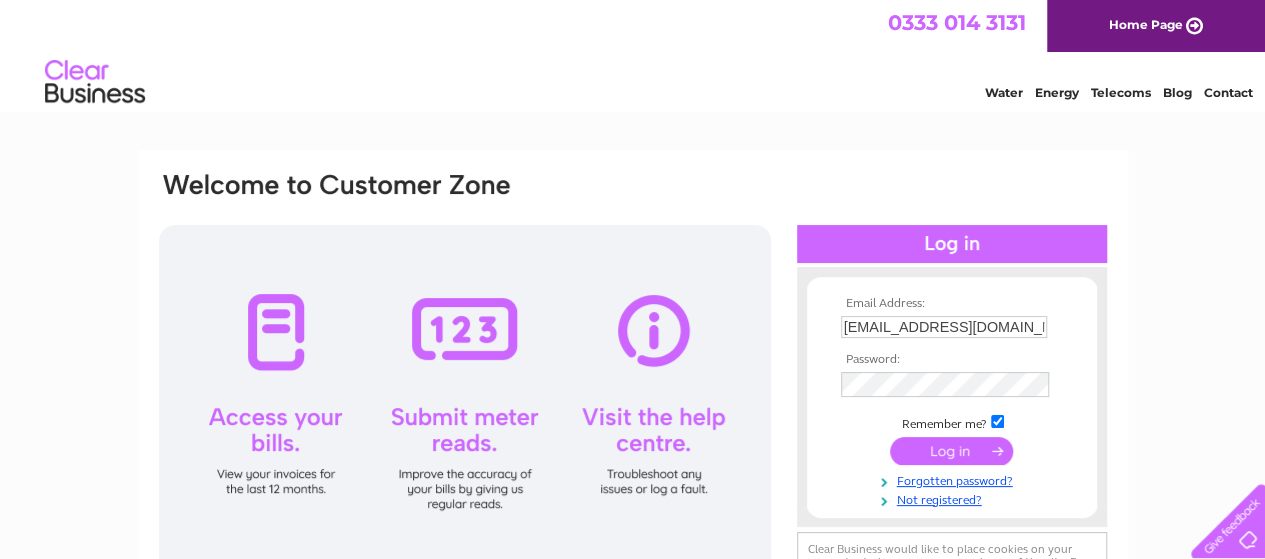 click at bounding box center (951, 451) 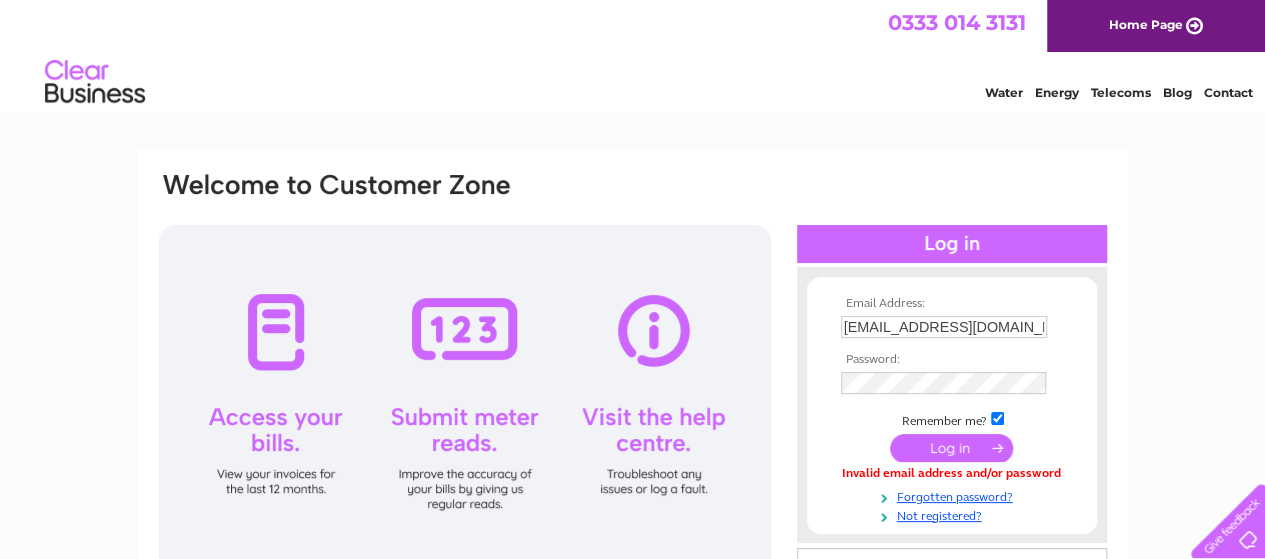 scroll, scrollTop: 0, scrollLeft: 0, axis: both 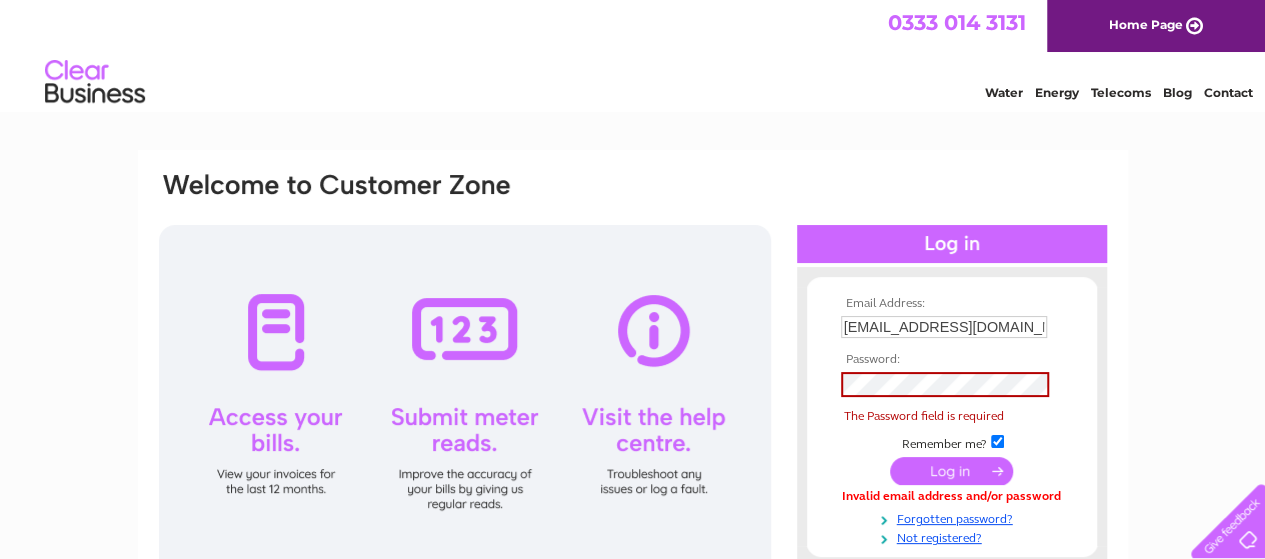 click on "Remember me?" at bounding box center [952, 442] 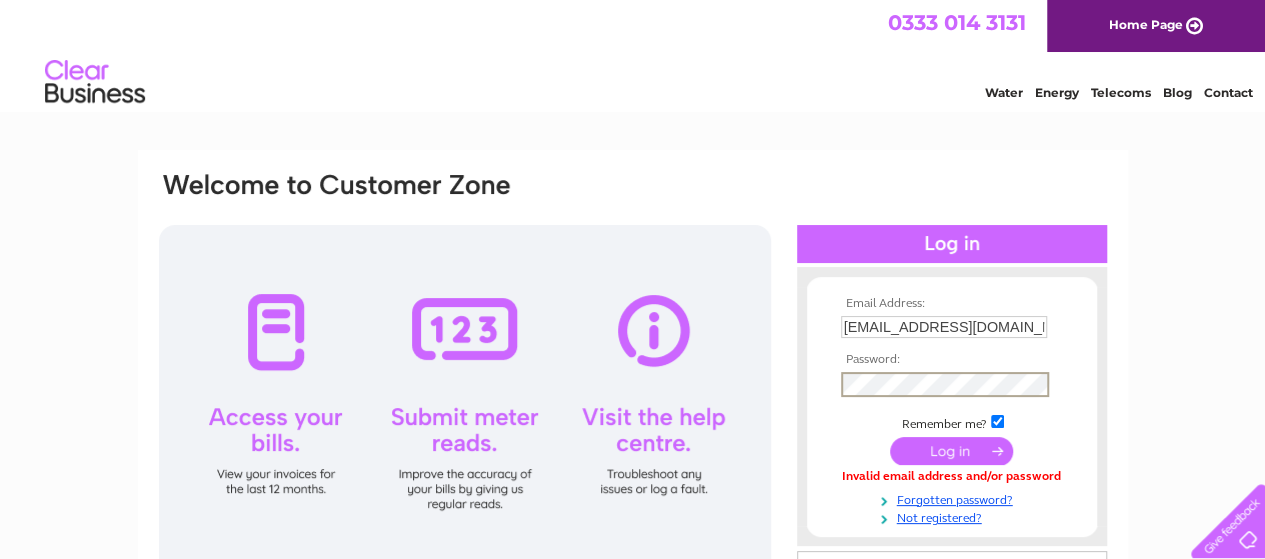 click at bounding box center [951, 451] 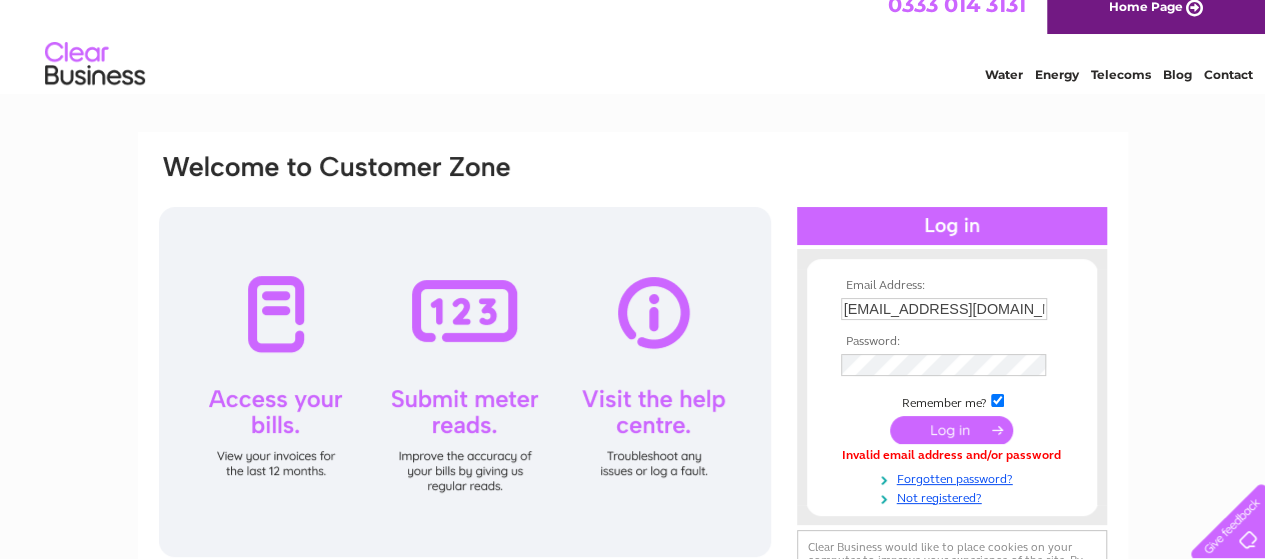 scroll, scrollTop: 0, scrollLeft: 0, axis: both 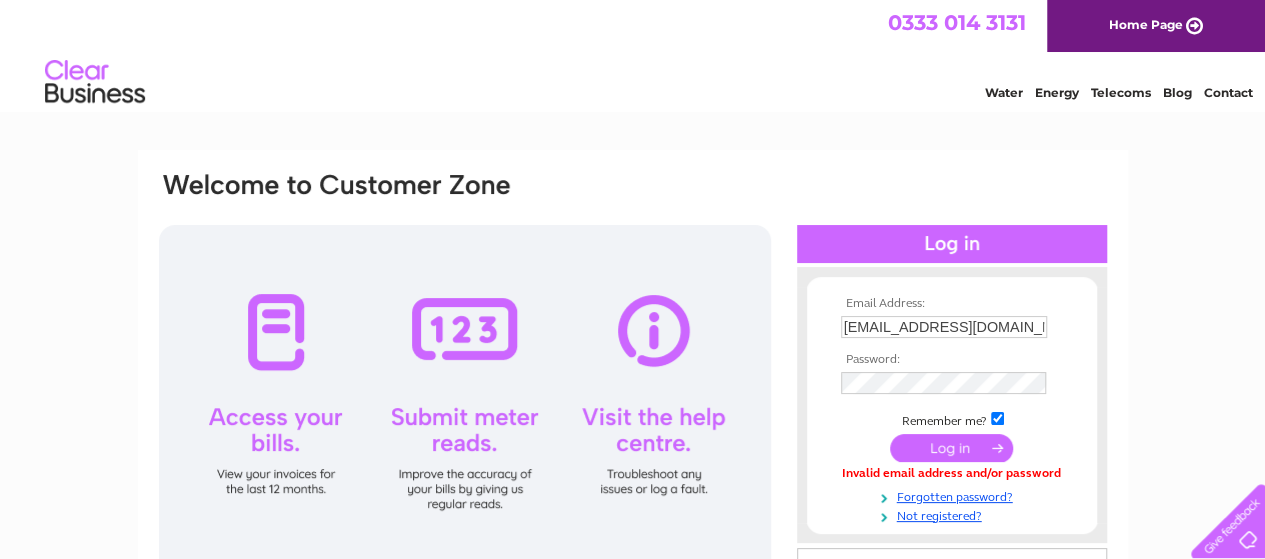 click on "Email Address:
[EMAIL_ADDRESS][DOMAIN_NAME]
Password:" at bounding box center [633, 405] 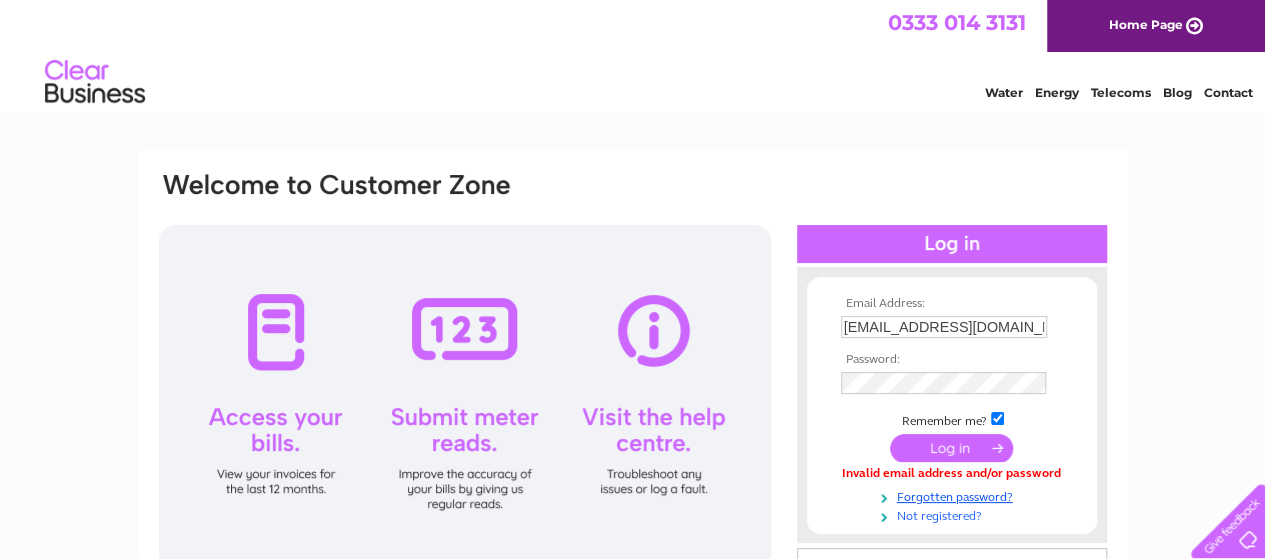 click on "Not registered?" at bounding box center (954, 514) 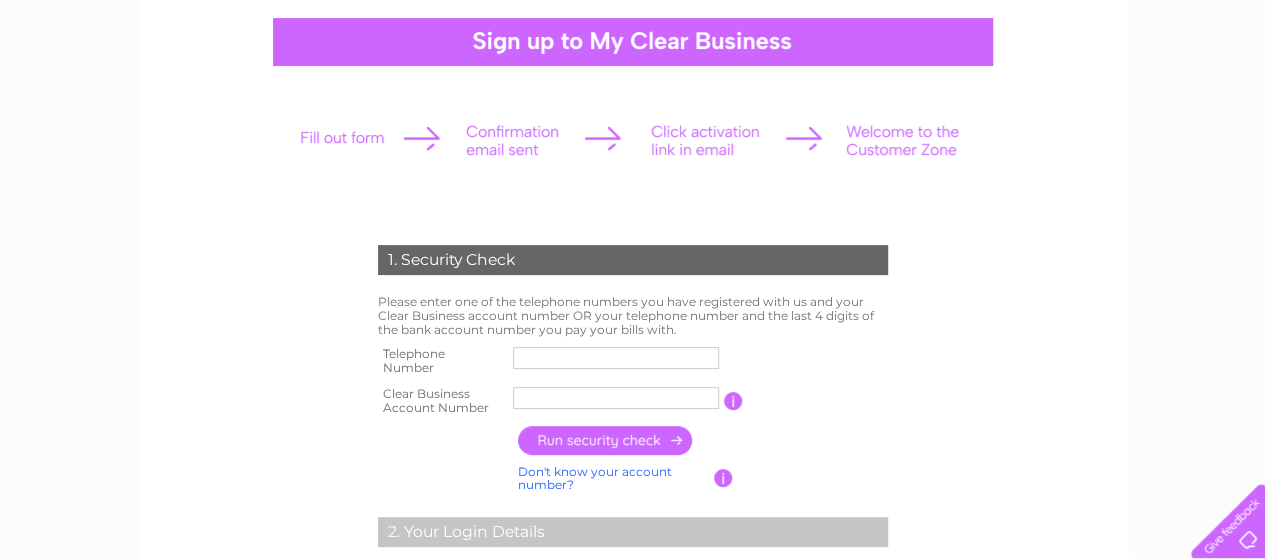 scroll, scrollTop: 300, scrollLeft: 0, axis: vertical 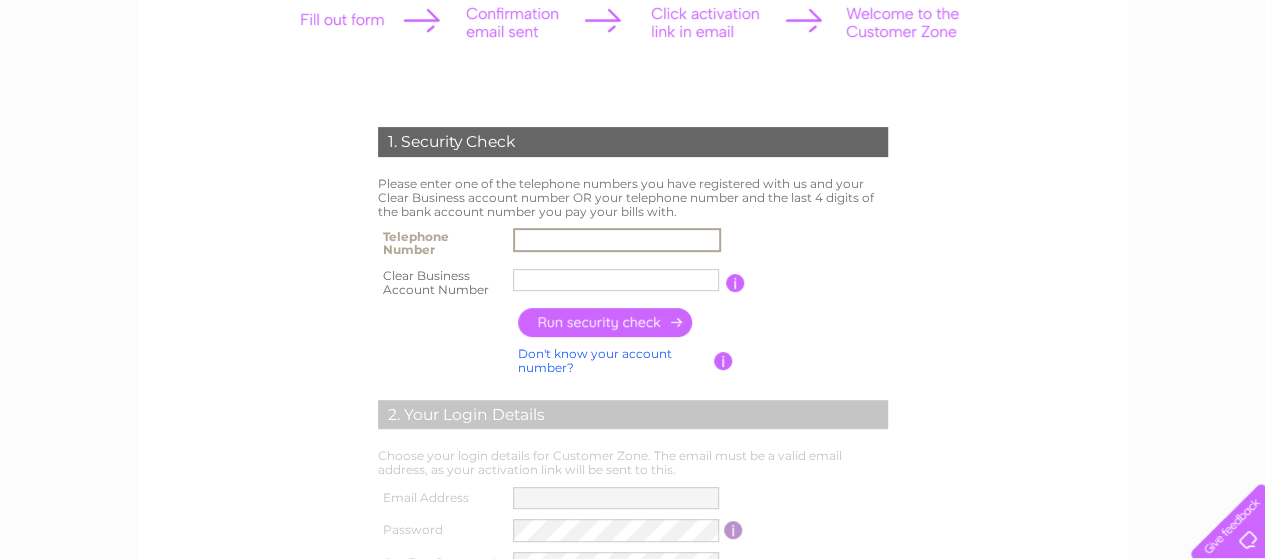 click at bounding box center (617, 240) 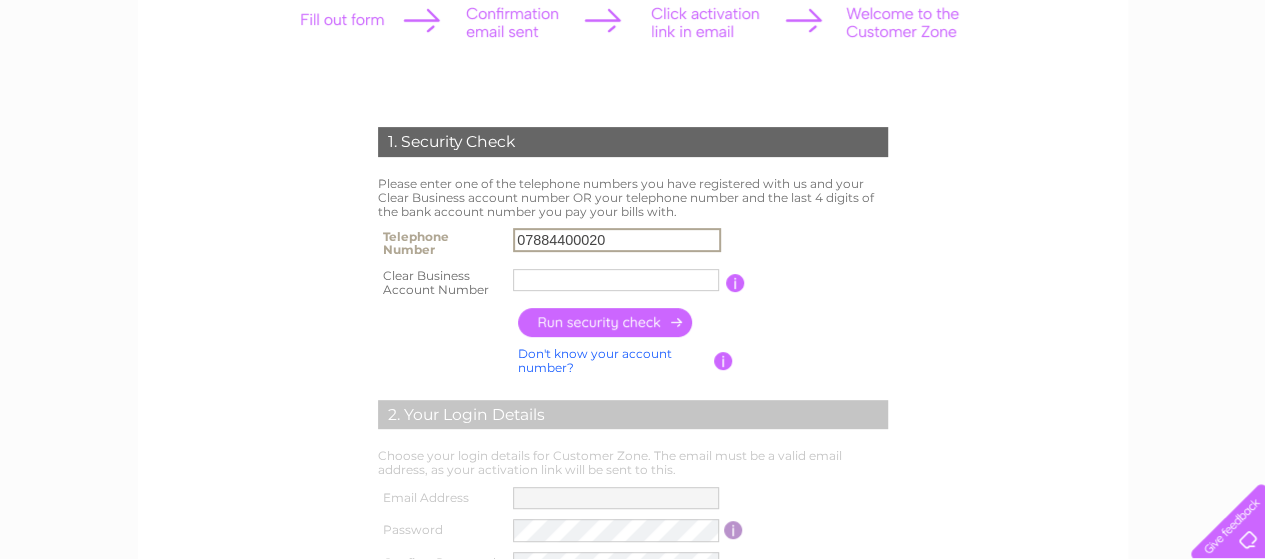 type on "Mundysbed" 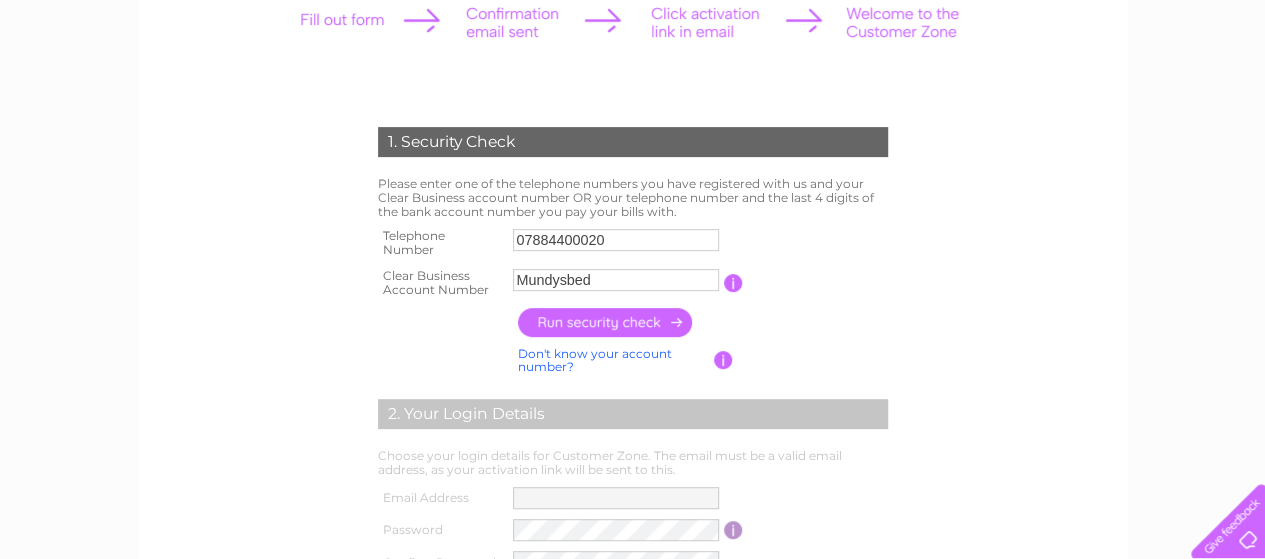 click at bounding box center [606, 322] 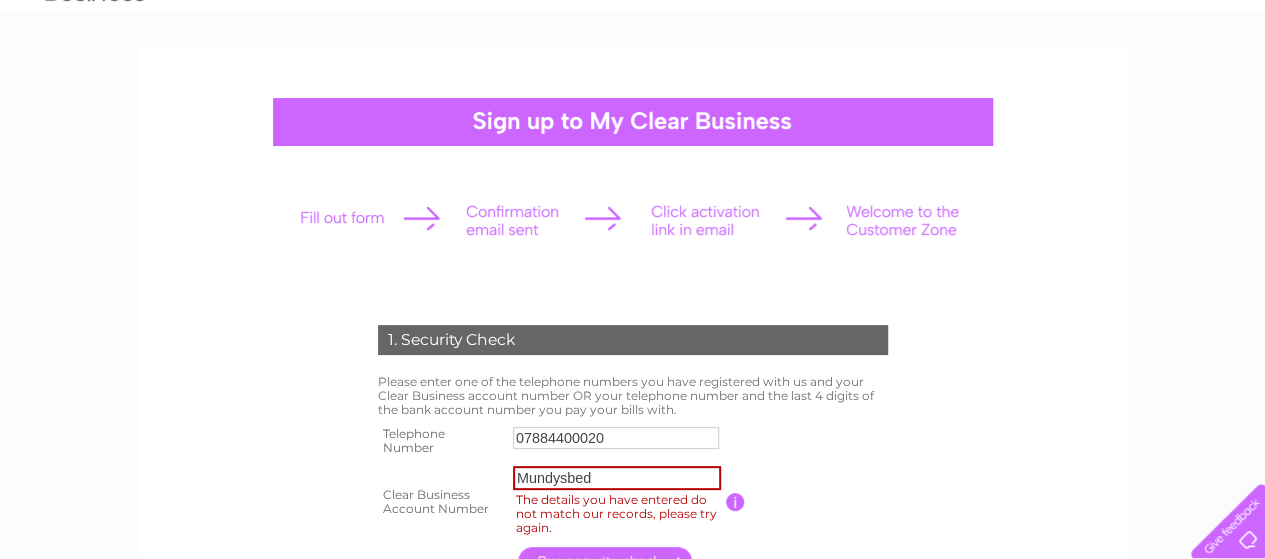 scroll, scrollTop: 100, scrollLeft: 0, axis: vertical 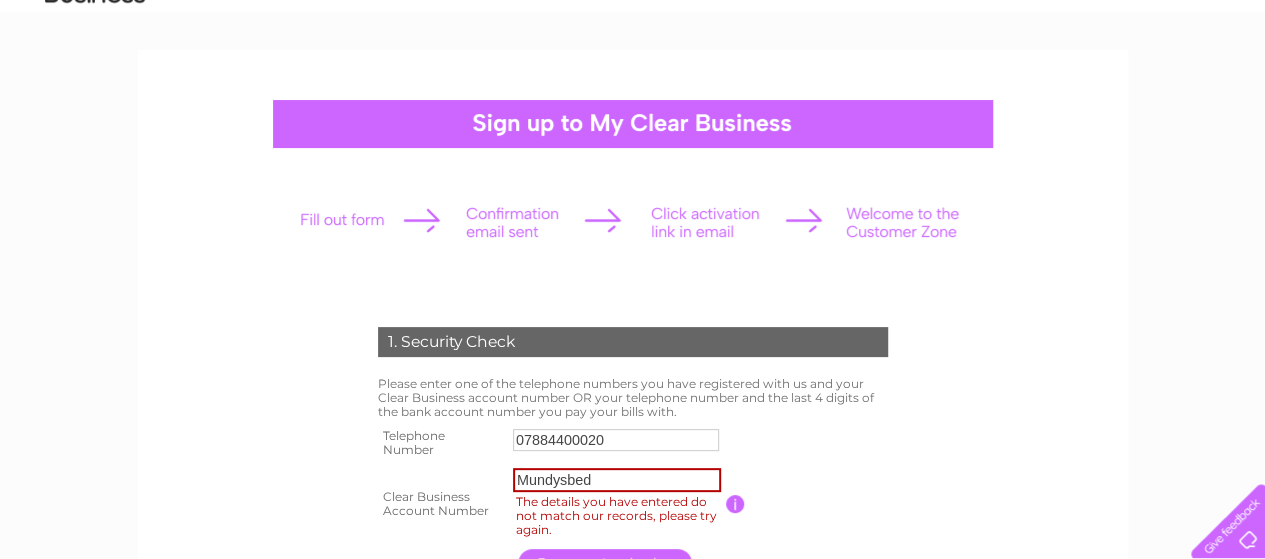 click on "07884400020" at bounding box center [616, 440] 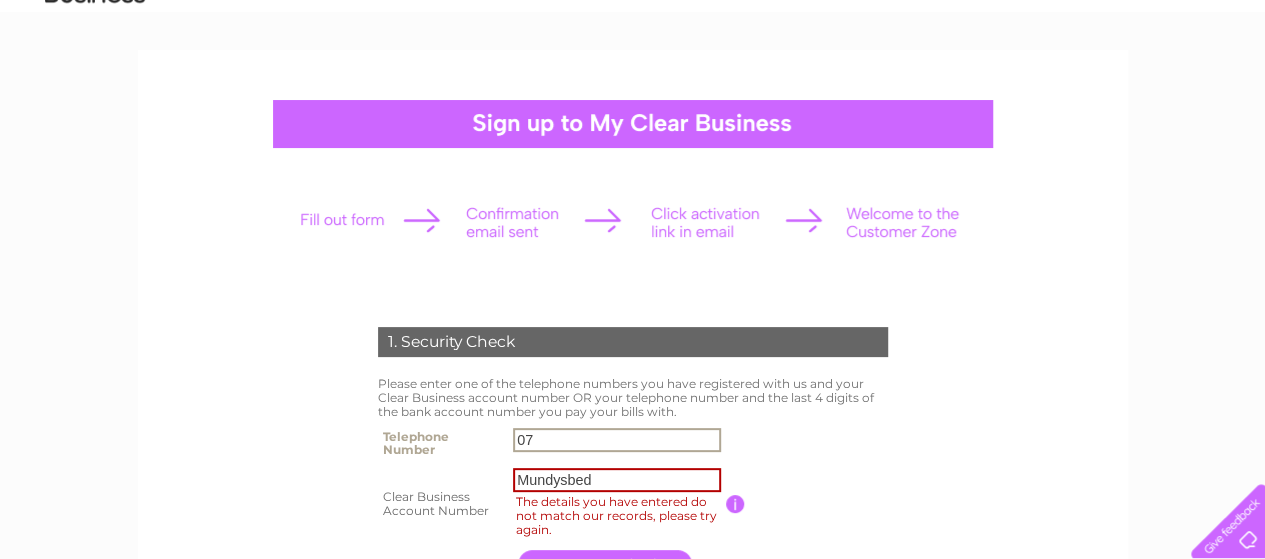 type on "0" 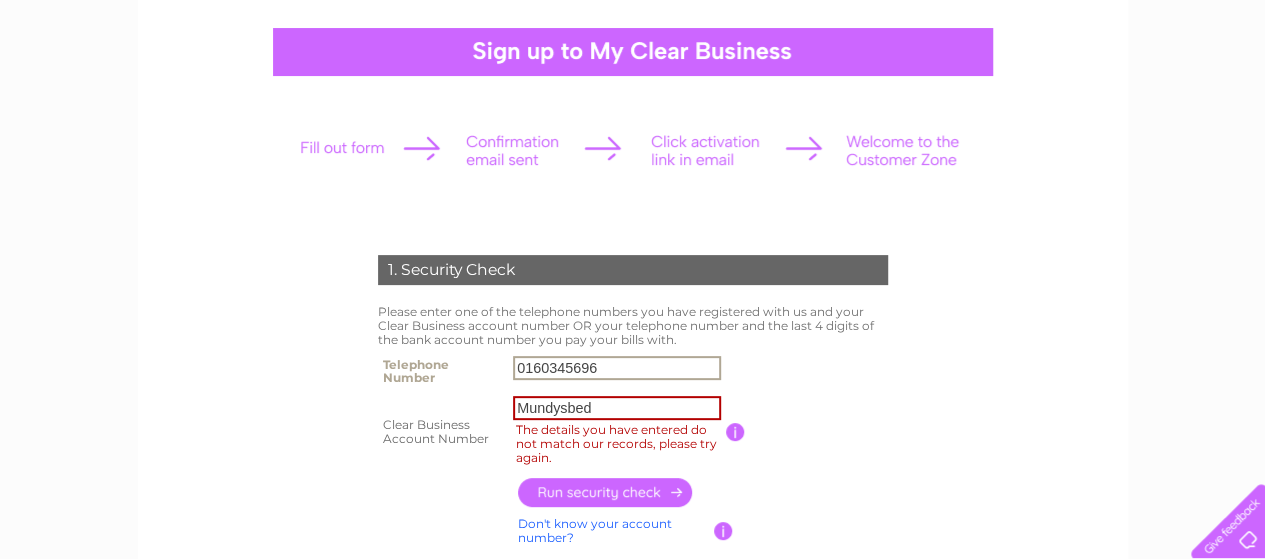 scroll, scrollTop: 300, scrollLeft: 0, axis: vertical 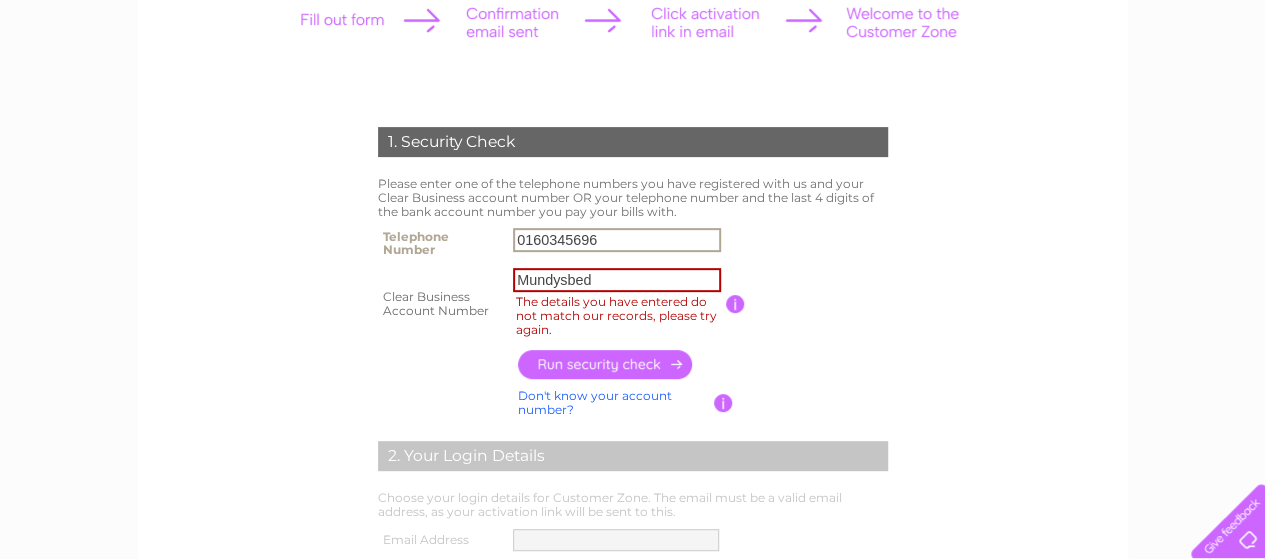 type on "0160345696" 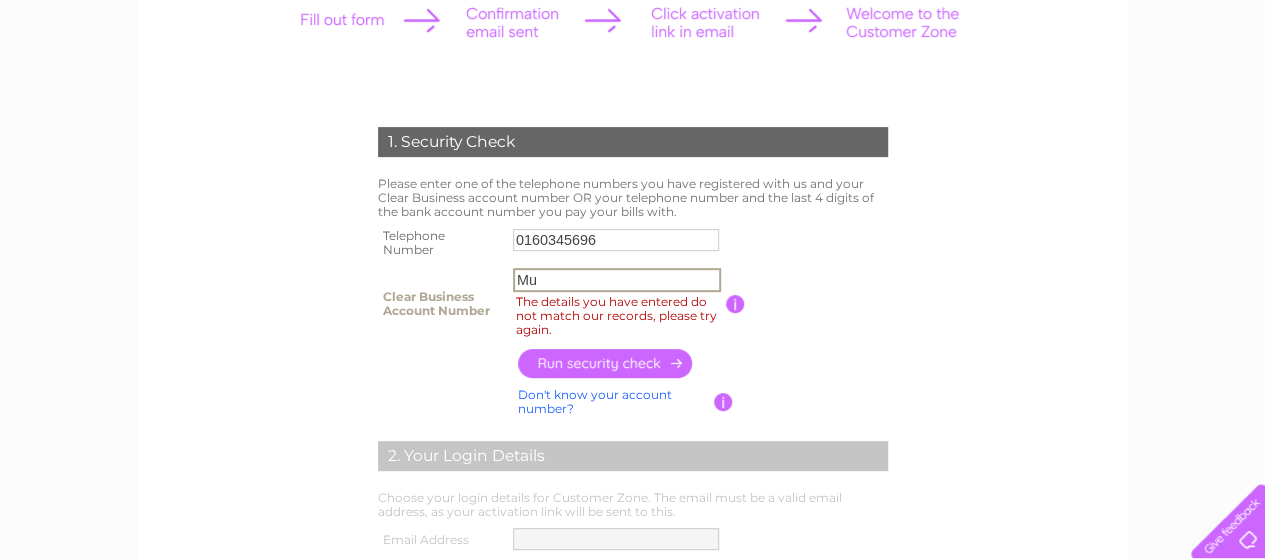type on "M" 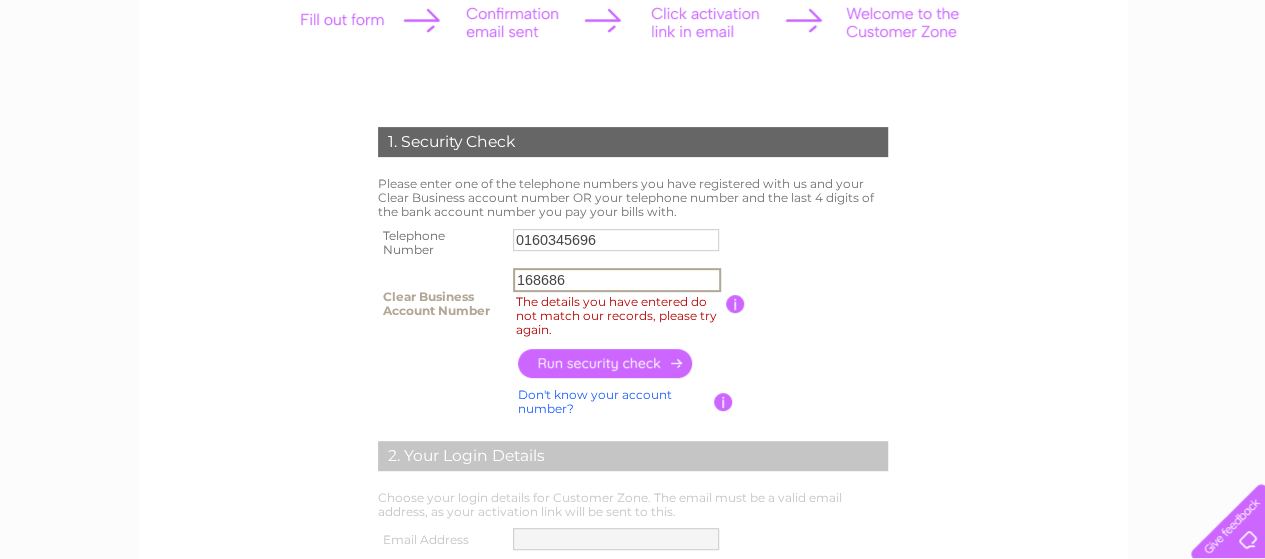 type on "168686" 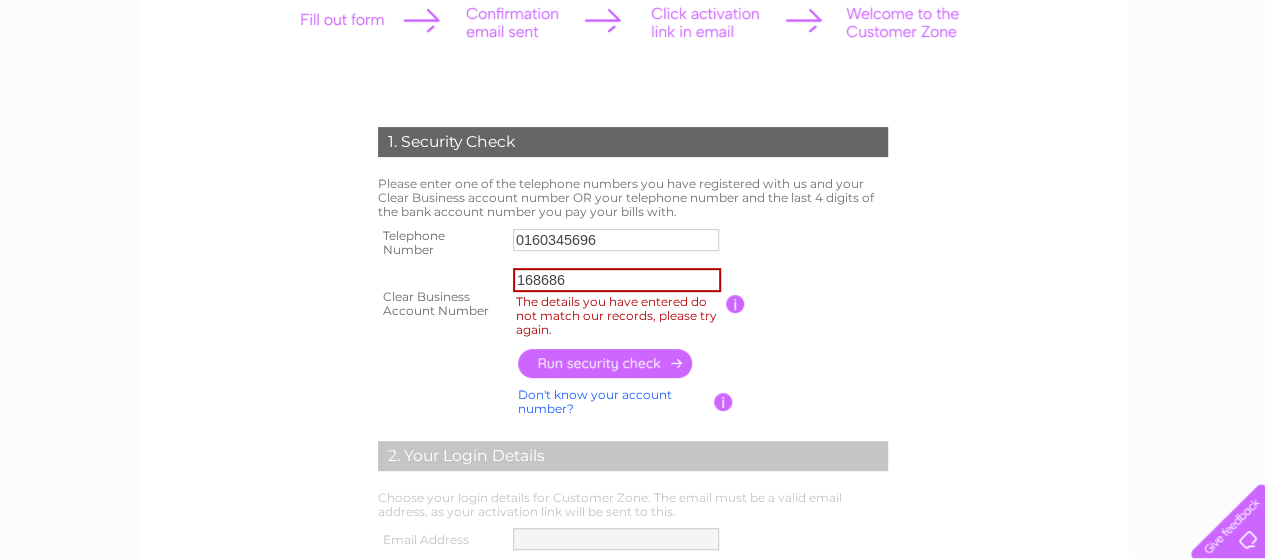 click at bounding box center [606, 363] 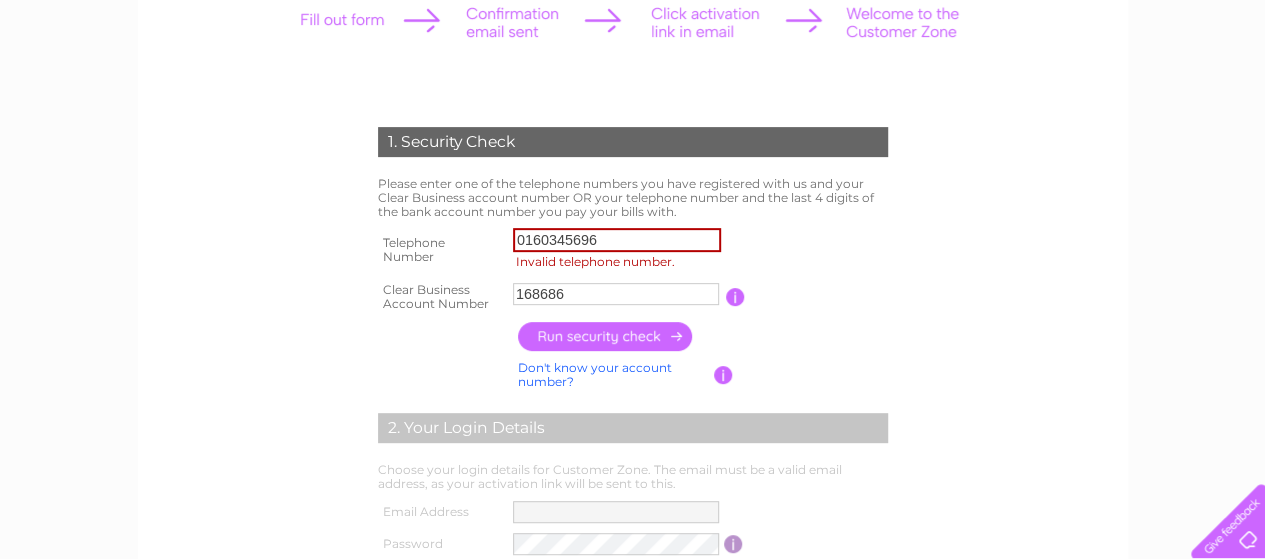 click on "0160345696" at bounding box center (617, 240) 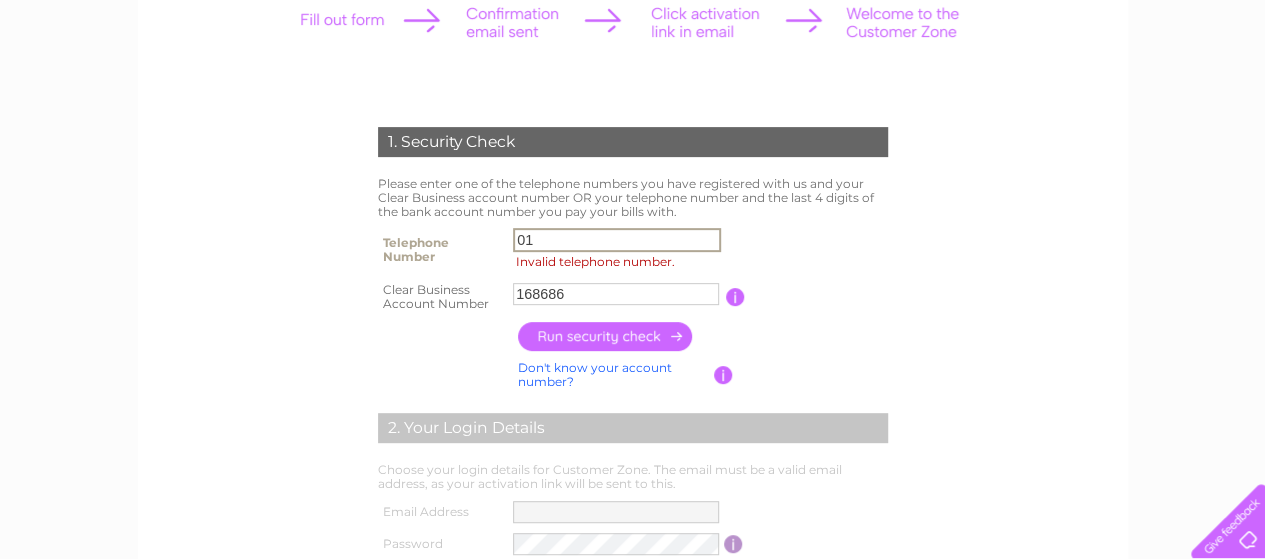 type on "0" 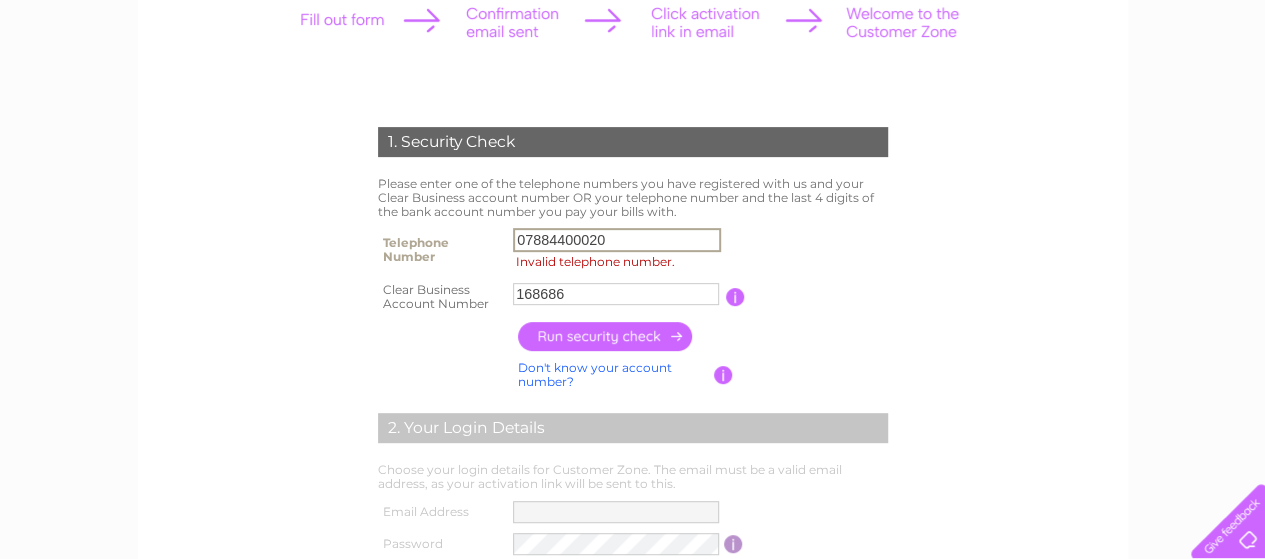 type on "07884400020" 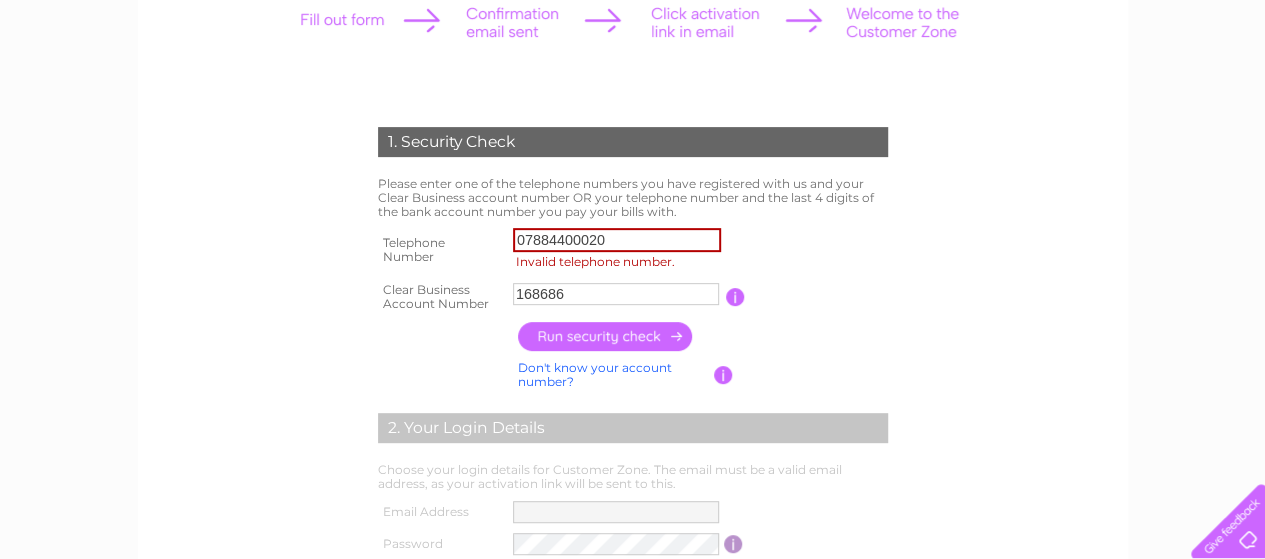 click at bounding box center (606, 336) 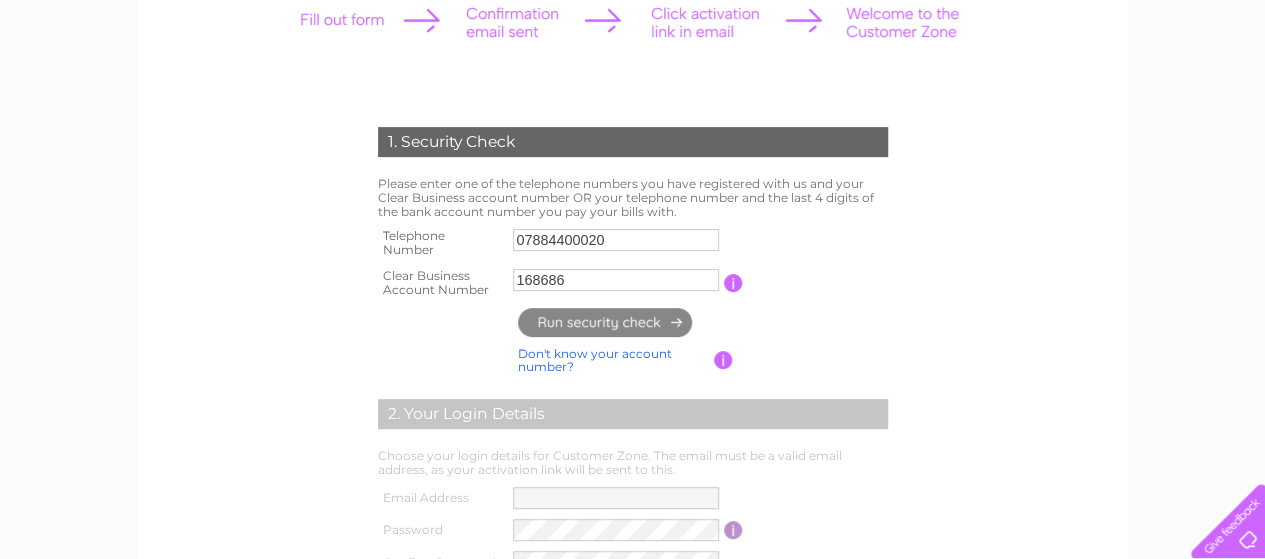type on "**********" 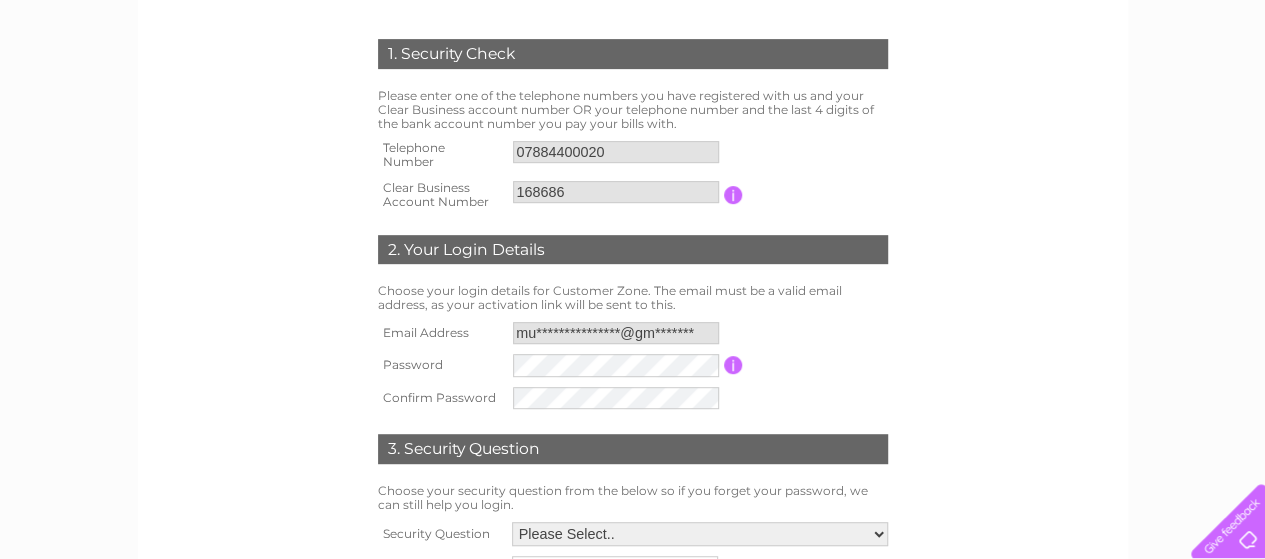 scroll, scrollTop: 500, scrollLeft: 0, axis: vertical 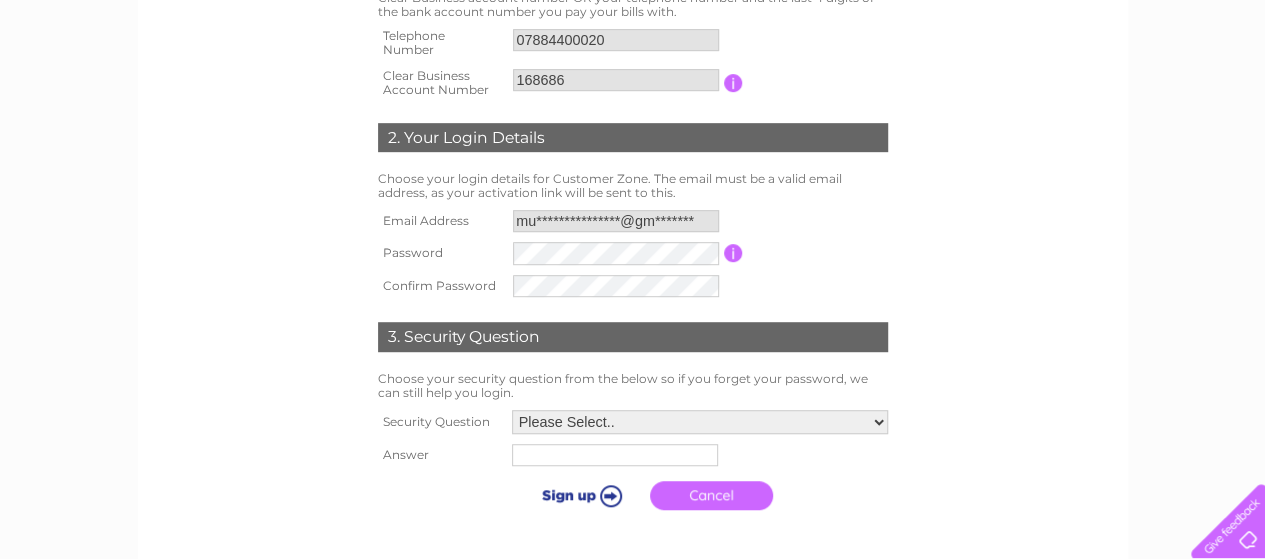 click at bounding box center [616, 253] 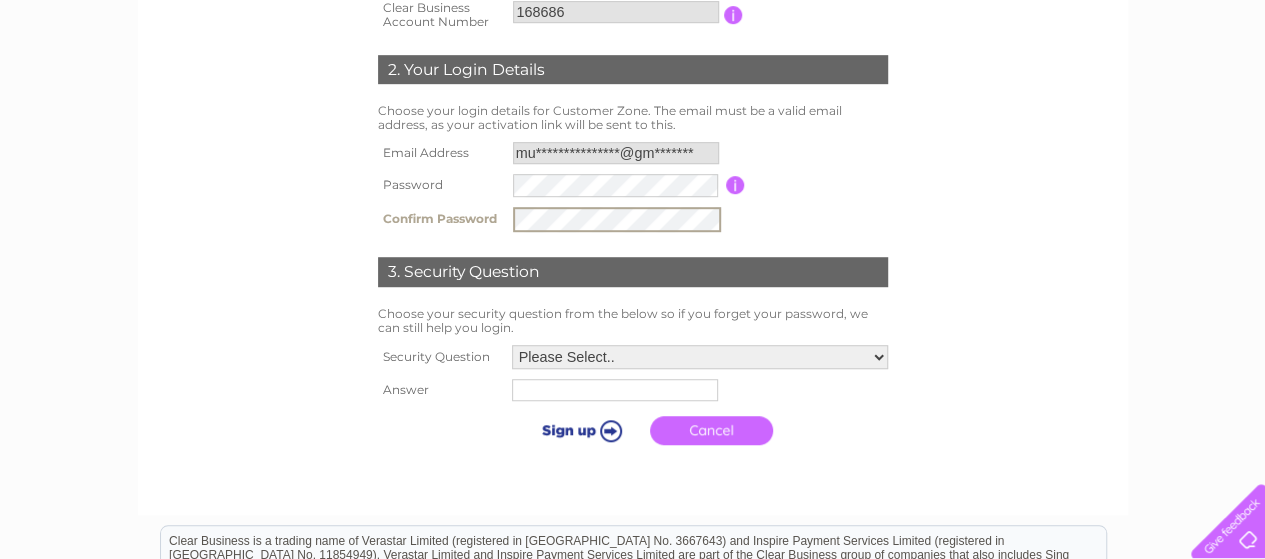 scroll, scrollTop: 600, scrollLeft: 0, axis: vertical 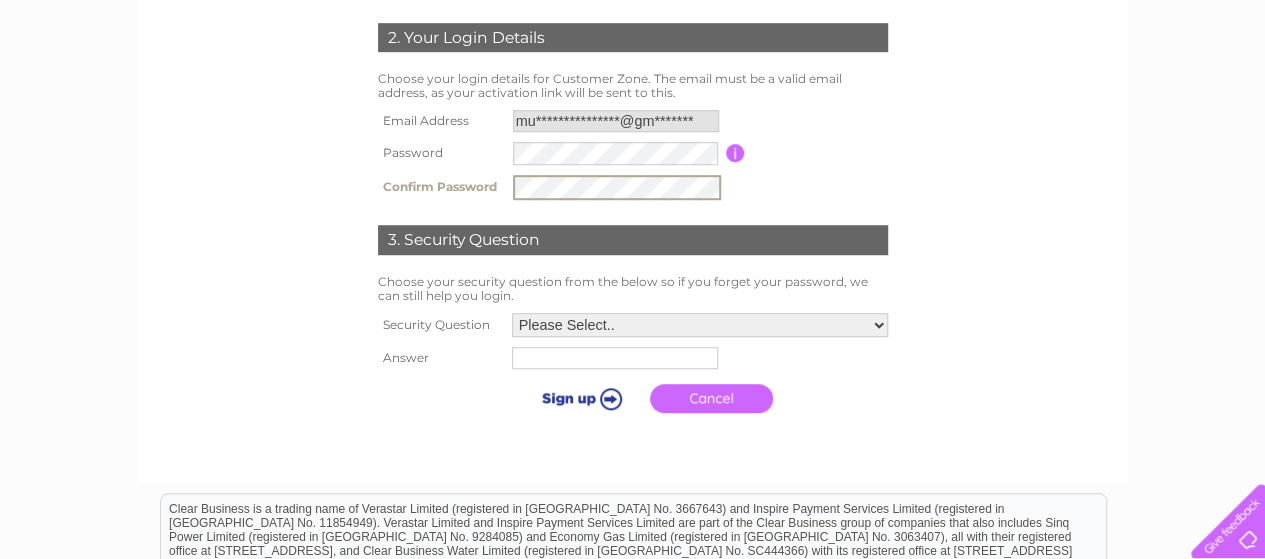 click on "Please Select..
In what town or city was your first job?
In what town or city did you meet your spouse/partner?
In what town or city did your mother and father meet?
What street did you live on as a child?
What was the name of your first pet?
Who was your childhood hero?" at bounding box center [700, 325] 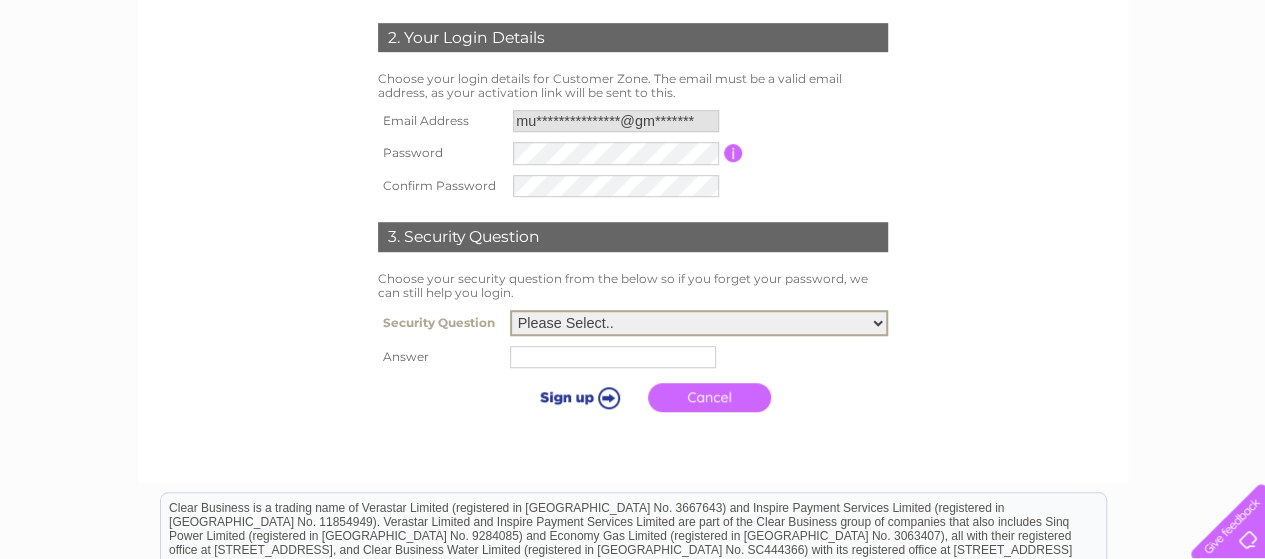 select on "5" 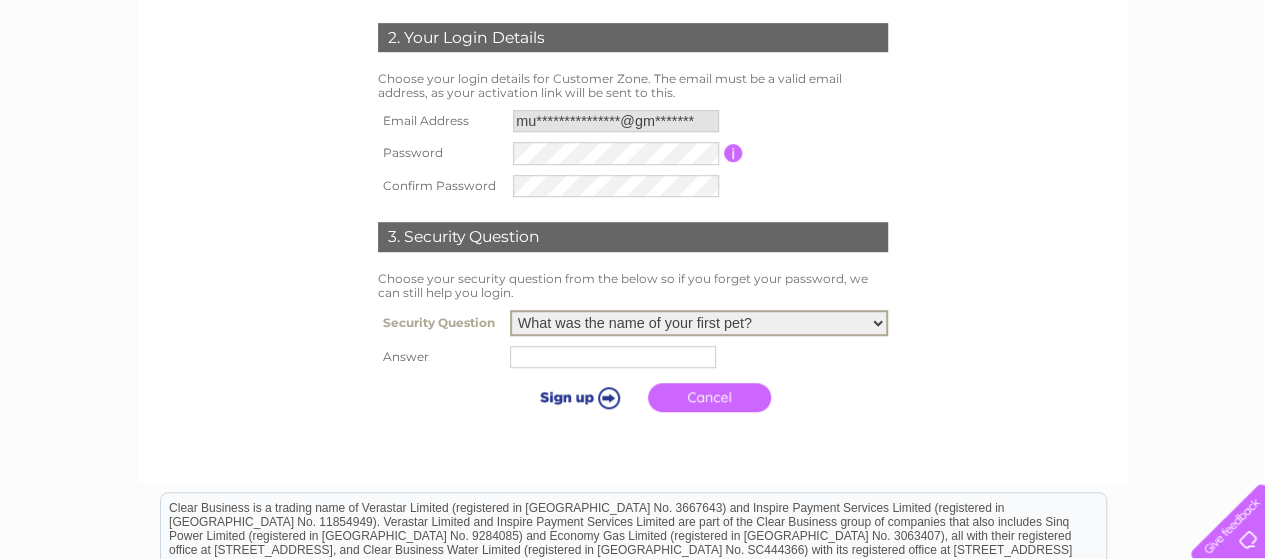 click on "Please Select..
In what town or city was your first job?
In what town or city did you meet your spouse/partner?
In what town or city did your mother and father meet?
What street did you live on as a child?
What was the name of your first pet?
Who was your childhood hero?" at bounding box center (699, 323) 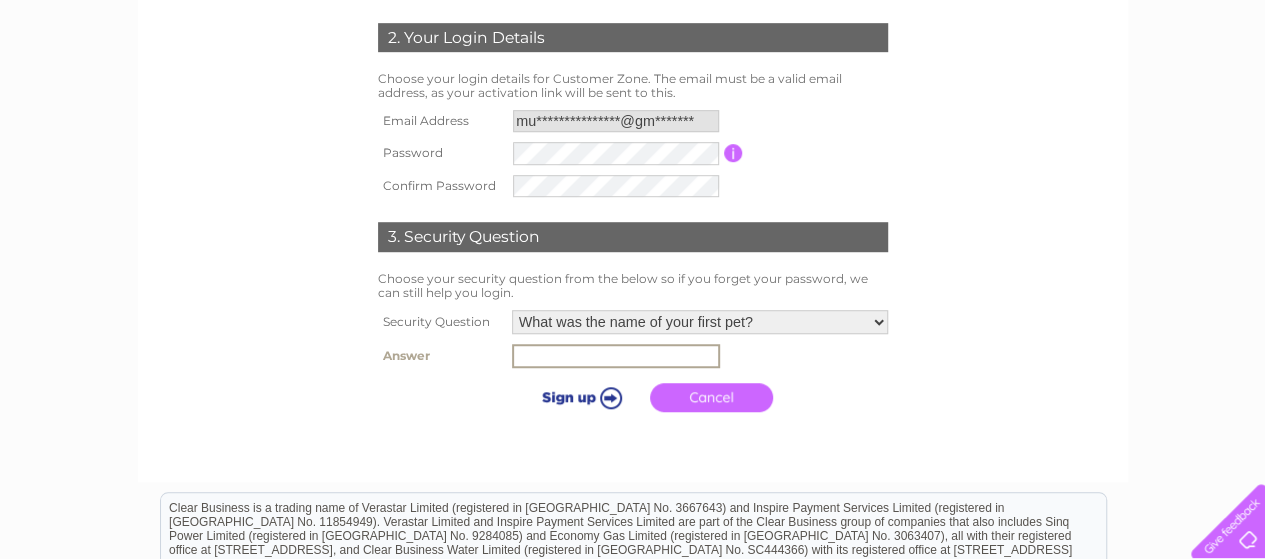 click at bounding box center (616, 356) 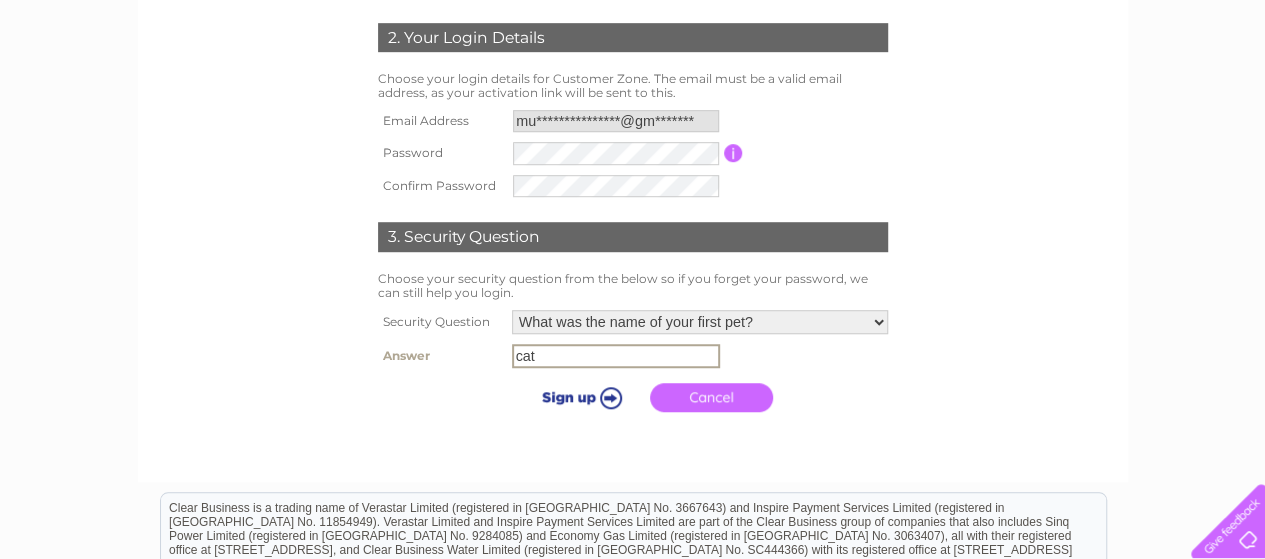 click at bounding box center [578, 397] 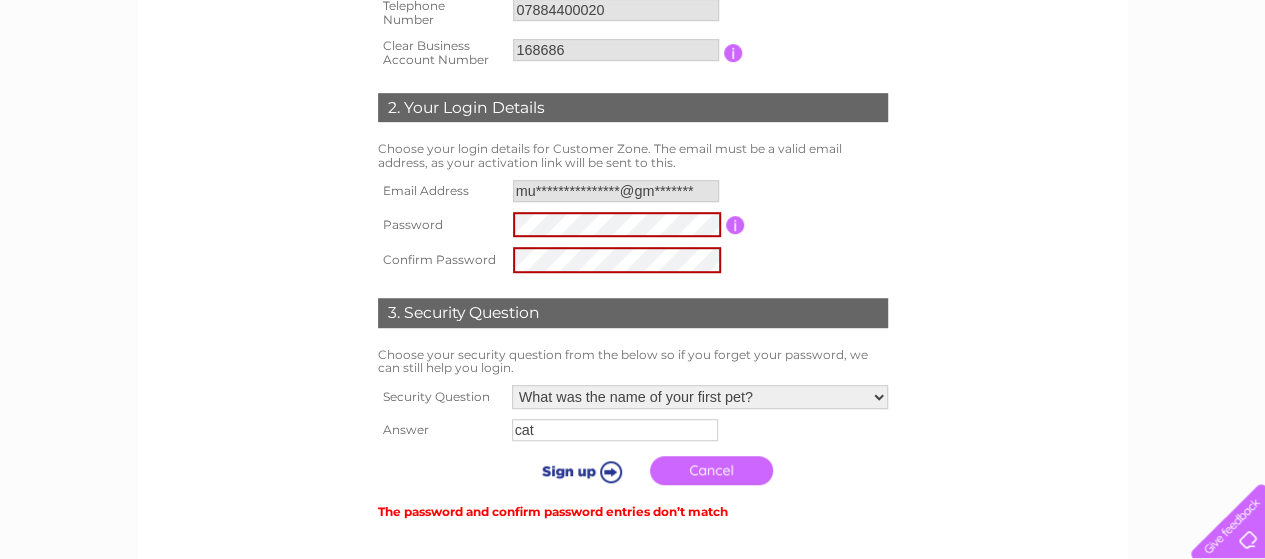 scroll, scrollTop: 500, scrollLeft: 0, axis: vertical 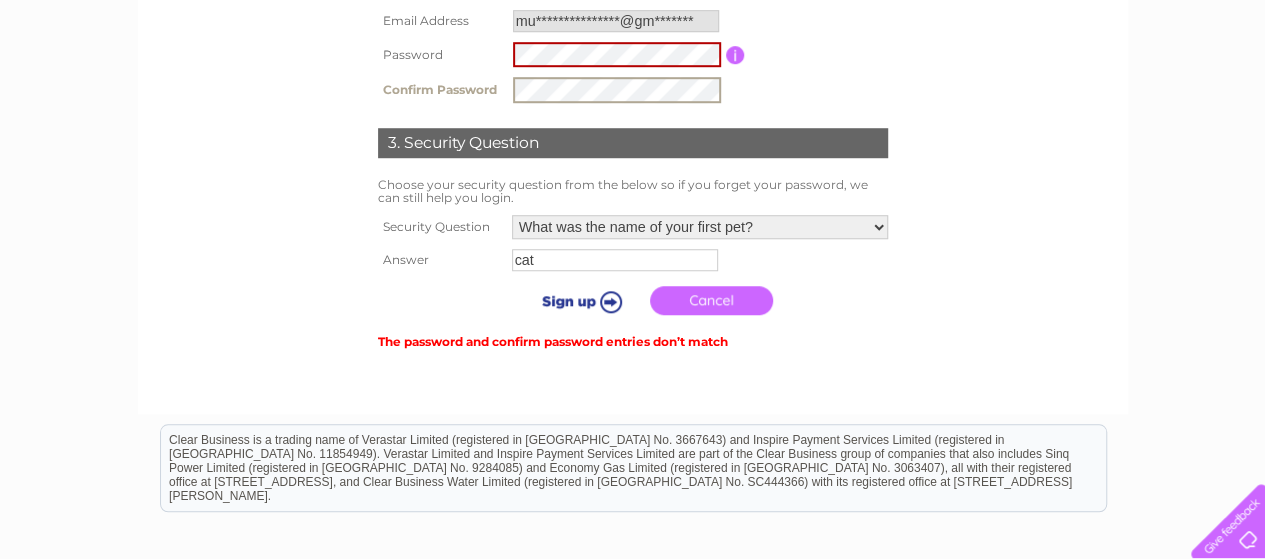 click at bounding box center (578, 301) 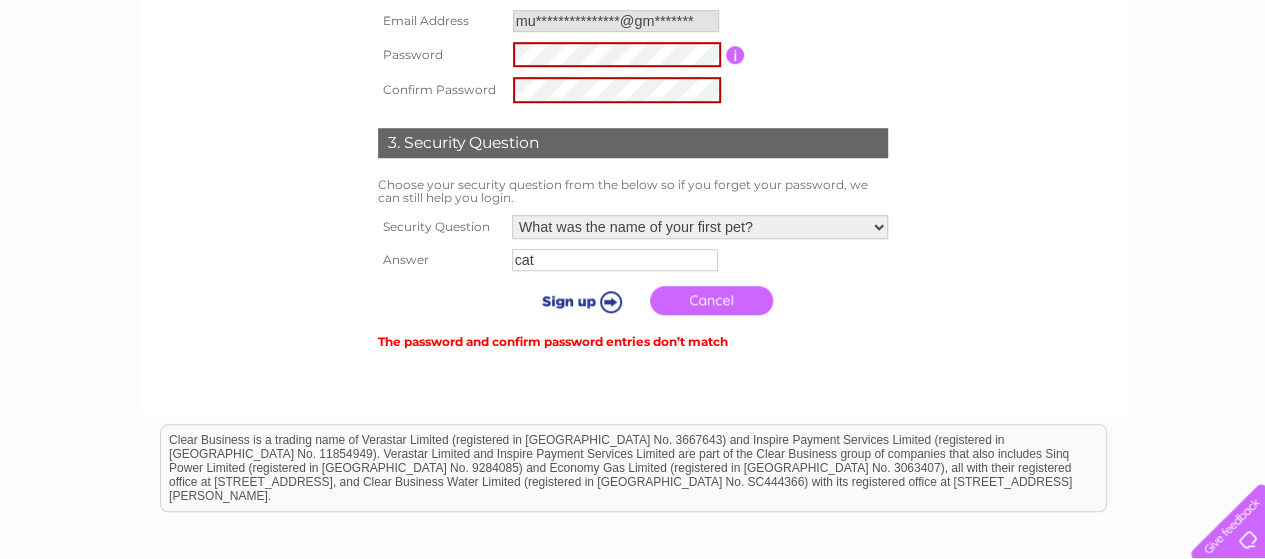click at bounding box center [578, 301] 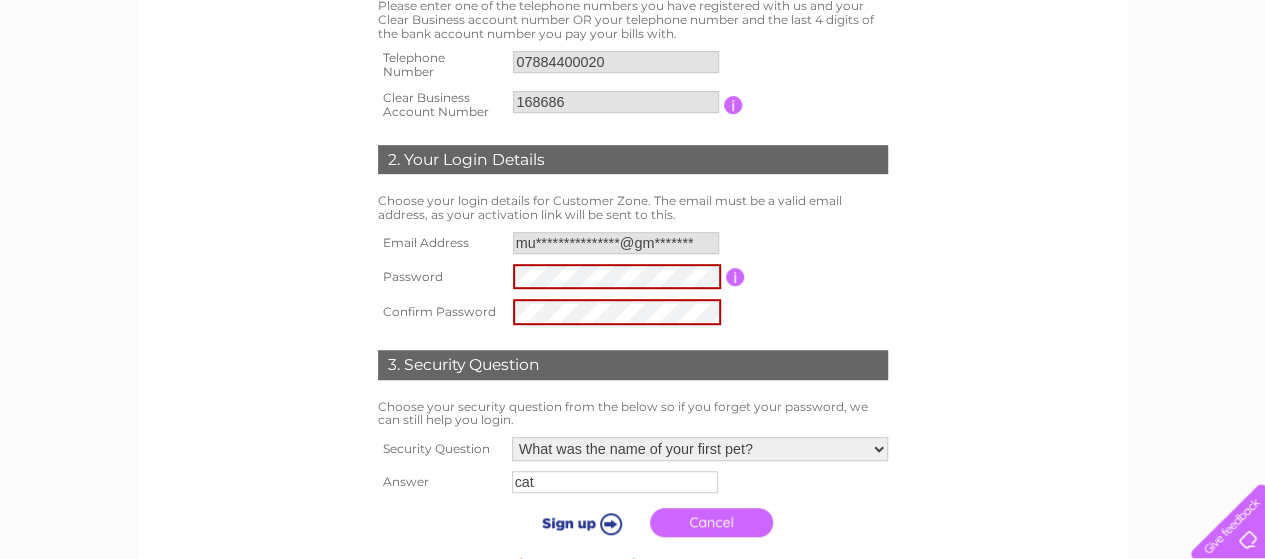 scroll, scrollTop: 700, scrollLeft: 0, axis: vertical 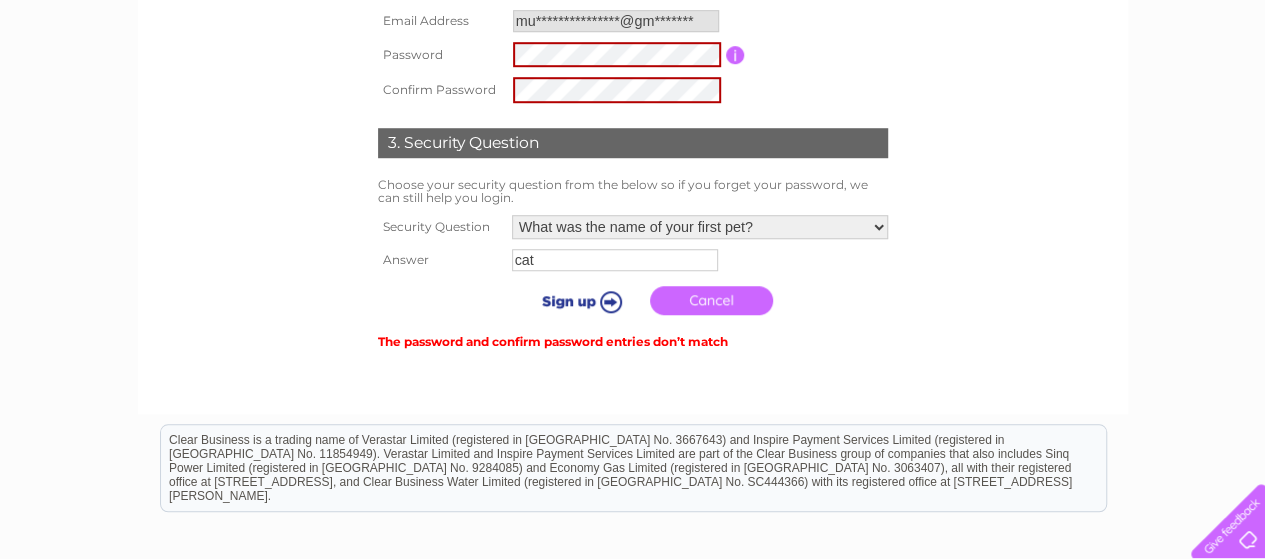 click on "The password and confirm password entries don’t match" at bounding box center (633, 339) 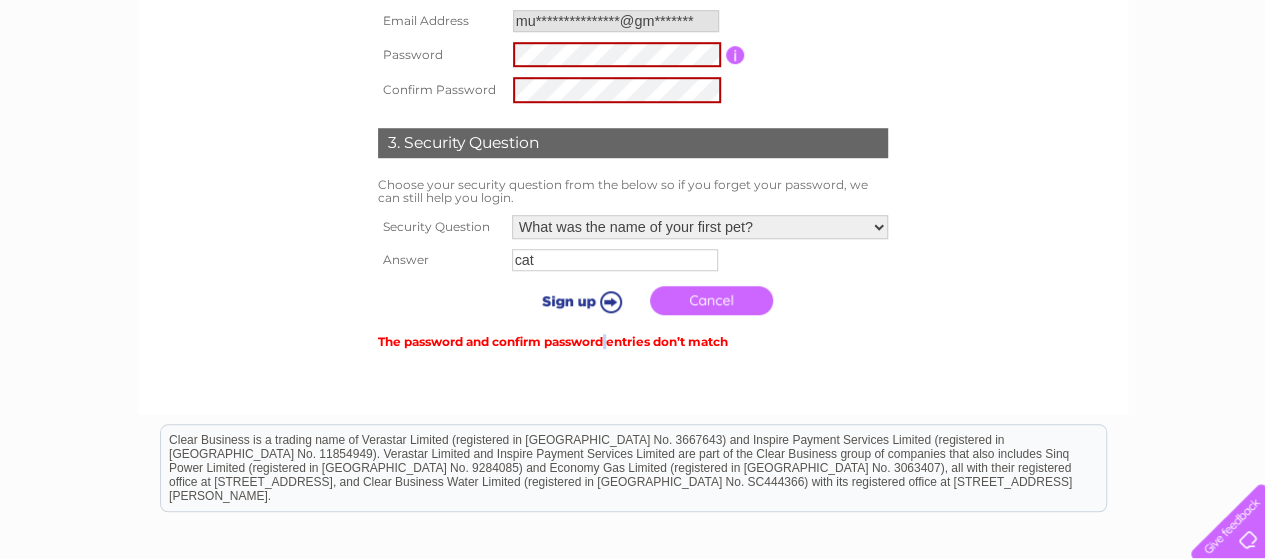 click on "The password and confirm password entries don’t match" at bounding box center [633, 339] 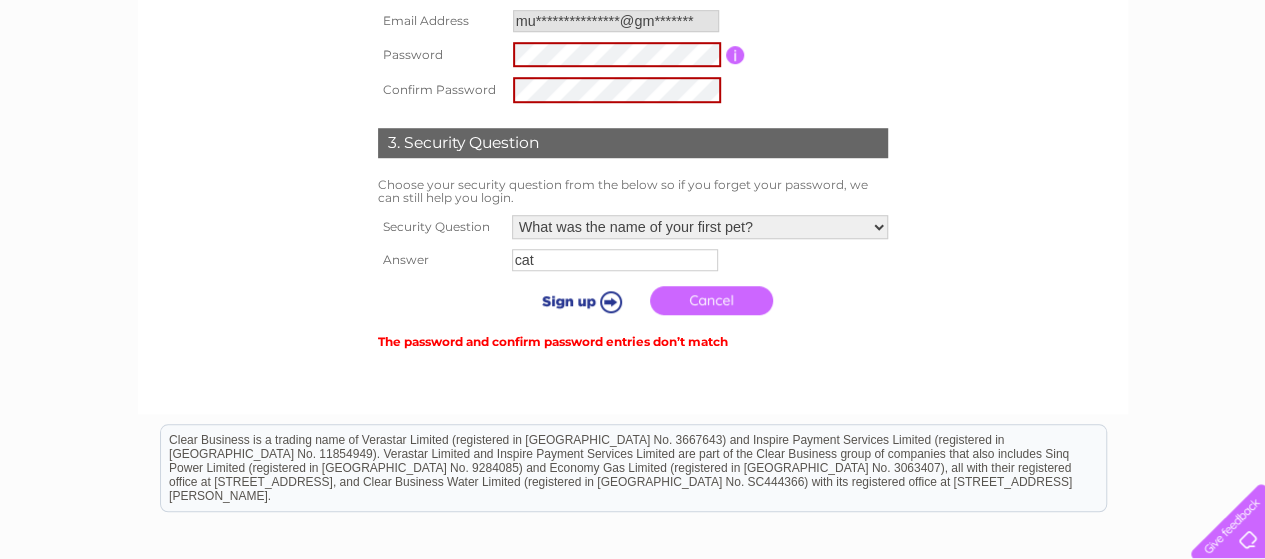 click at bounding box center (578, 301) 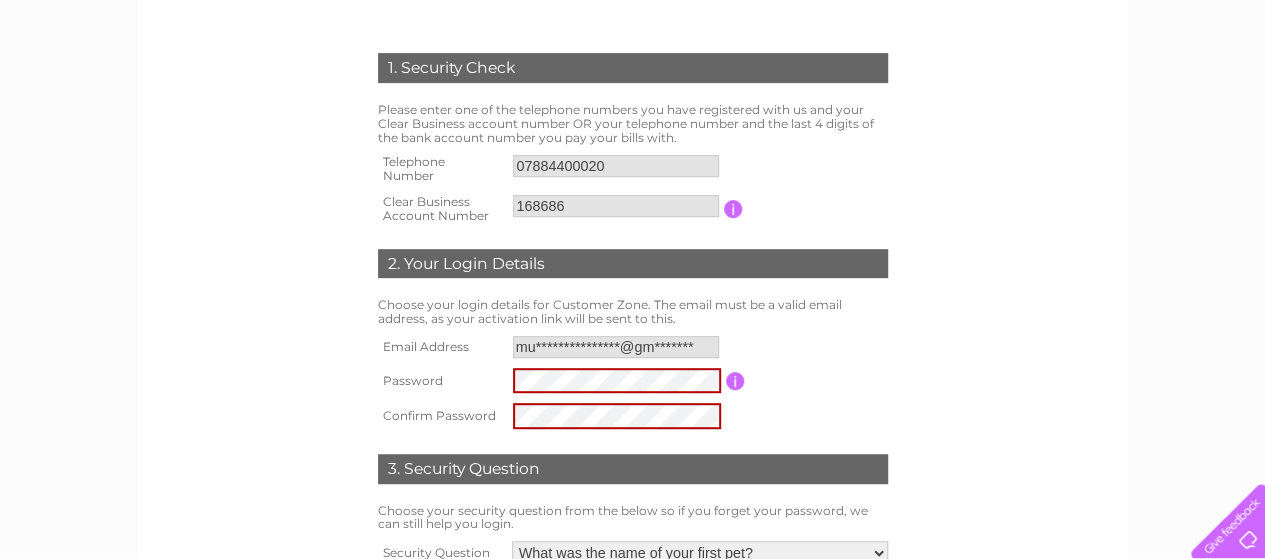 scroll, scrollTop: 600, scrollLeft: 0, axis: vertical 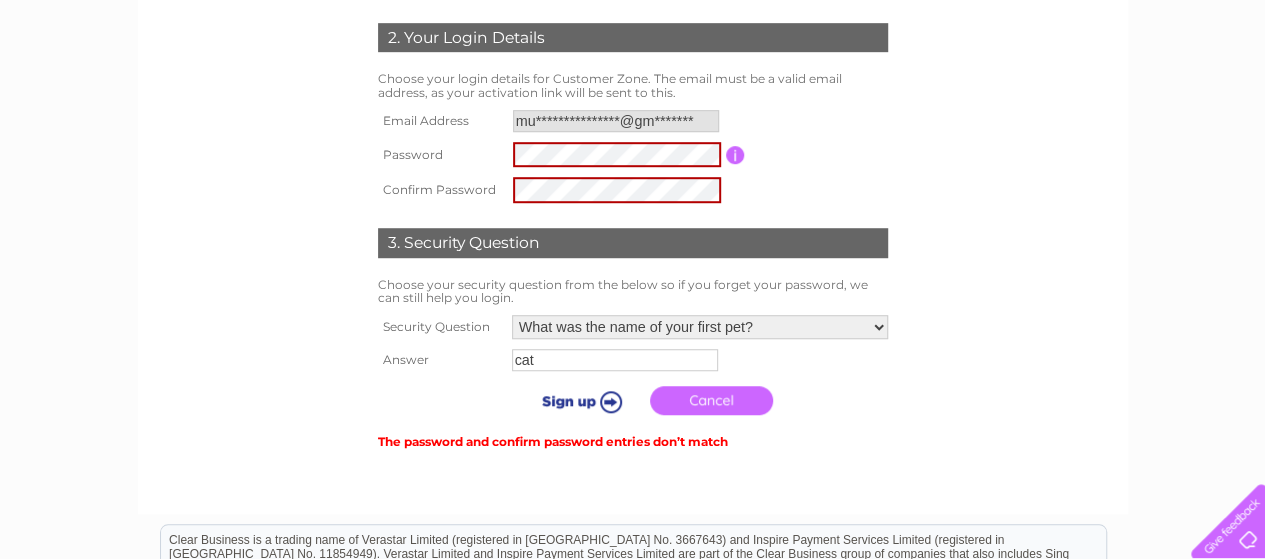 click at bounding box center (735, 155) 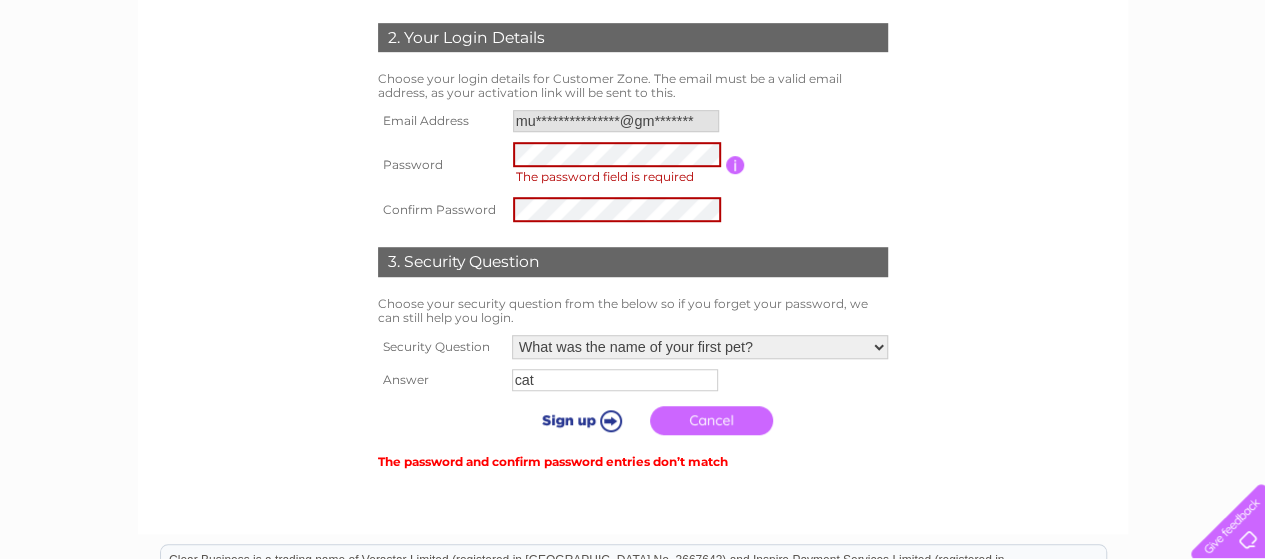 click at bounding box center (633, 494) 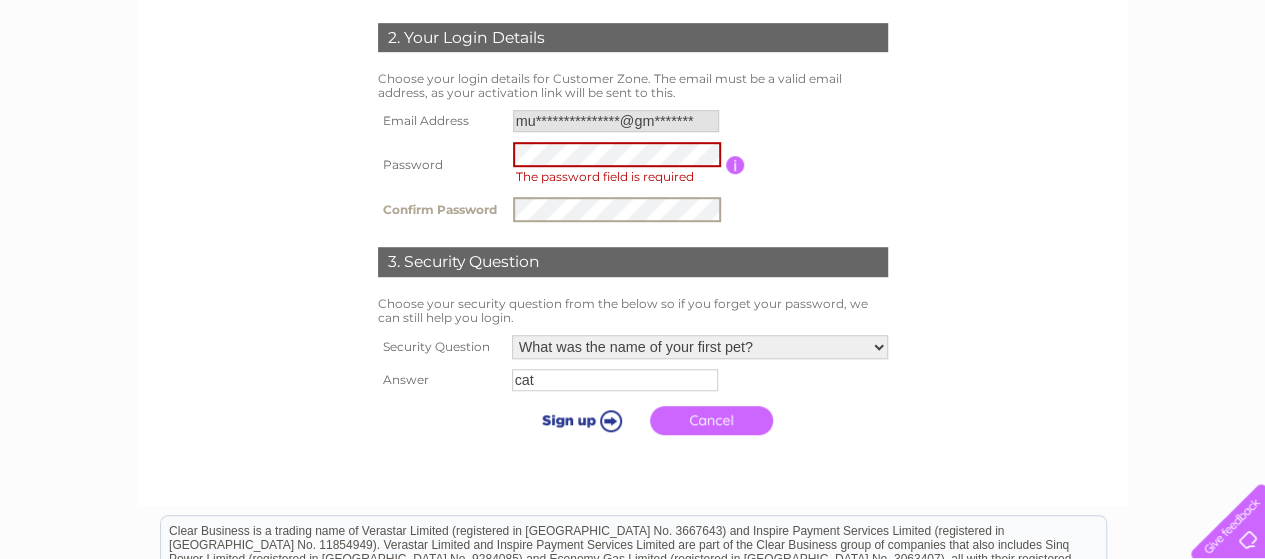 scroll, scrollTop: 400, scrollLeft: 0, axis: vertical 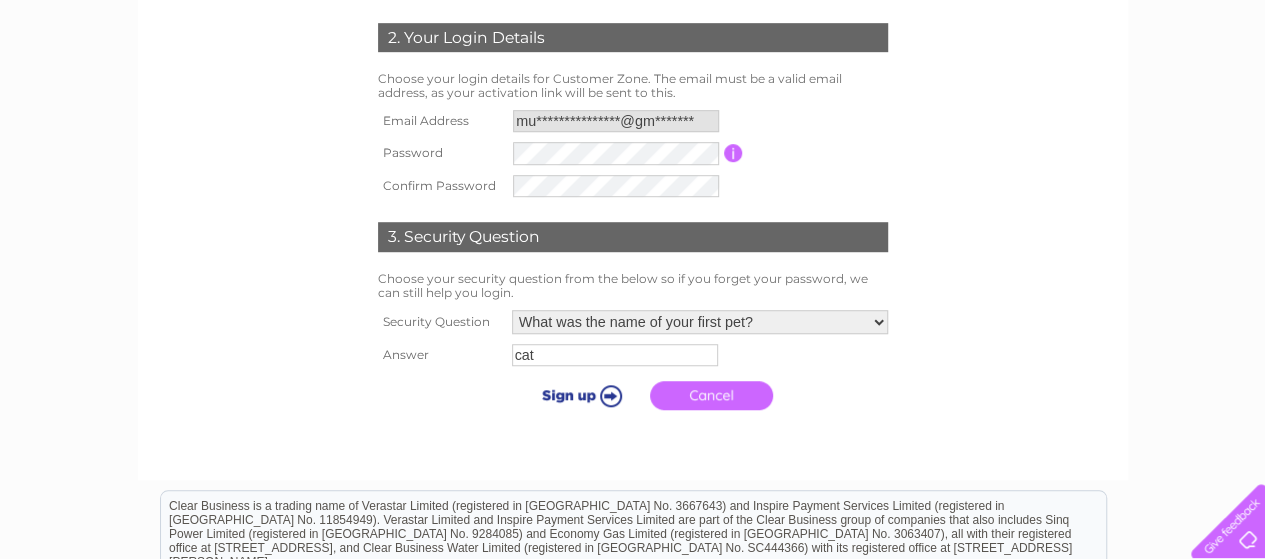 click at bounding box center [578, 395] 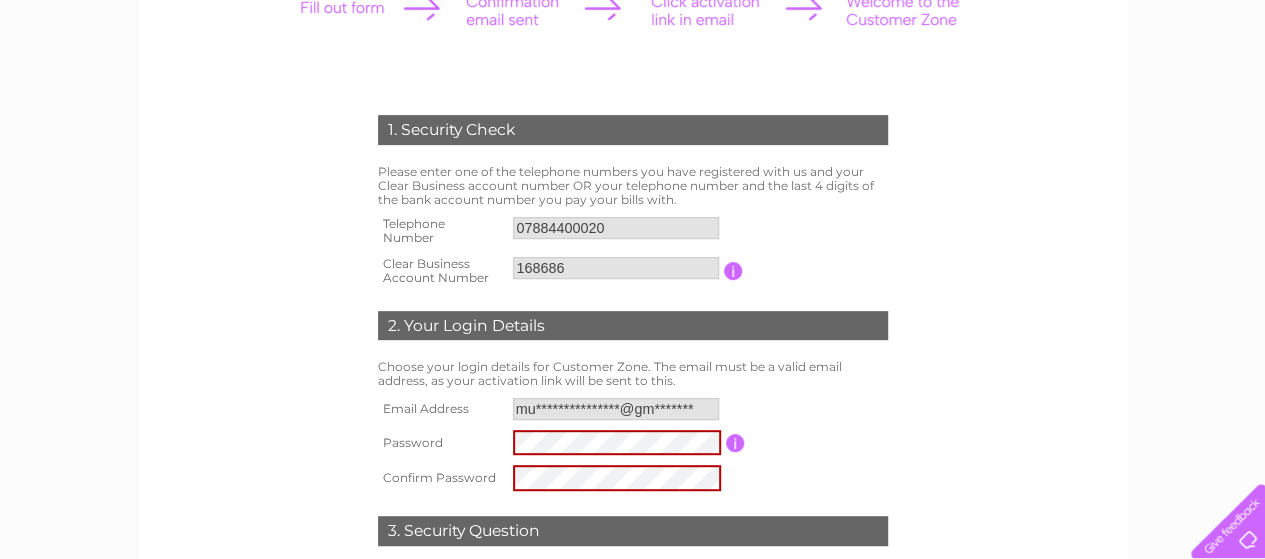 scroll, scrollTop: 300, scrollLeft: 0, axis: vertical 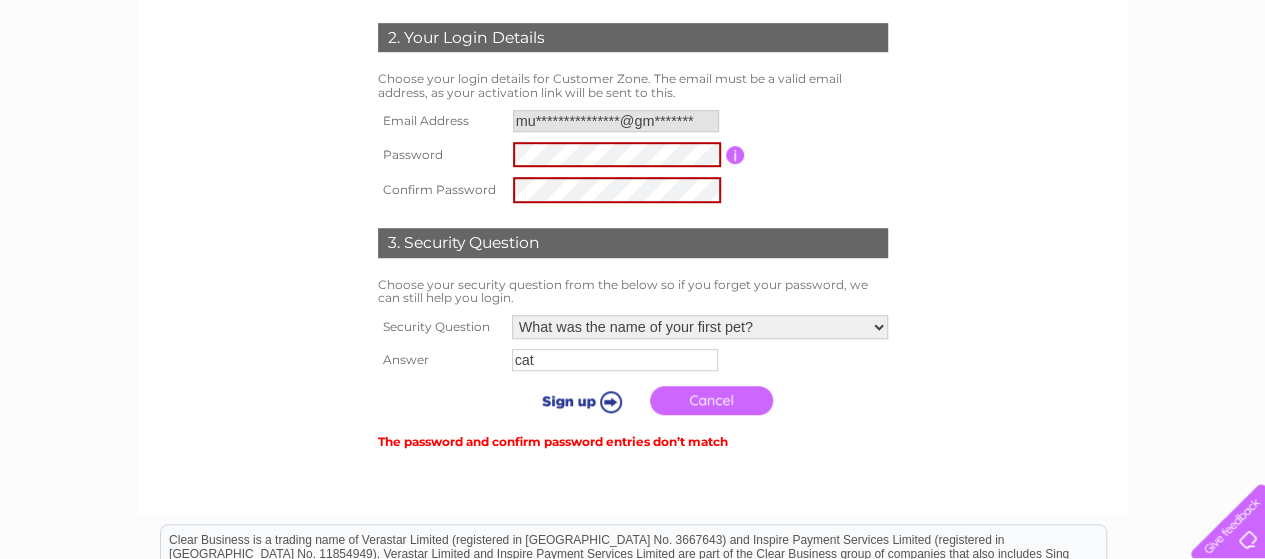 click at bounding box center [578, 401] 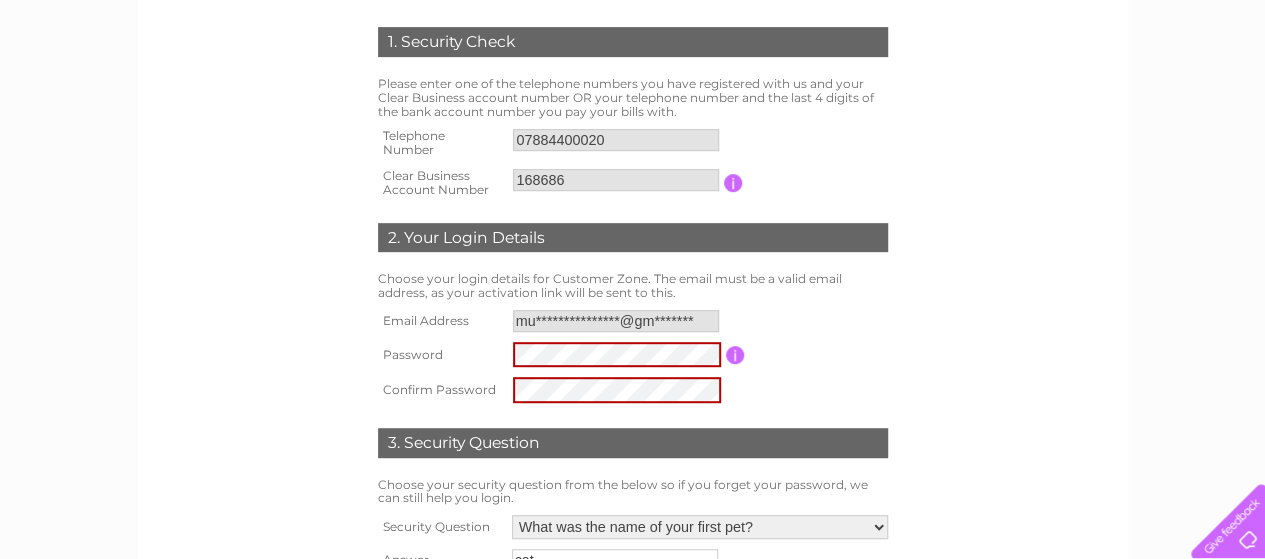 scroll, scrollTop: 700, scrollLeft: 0, axis: vertical 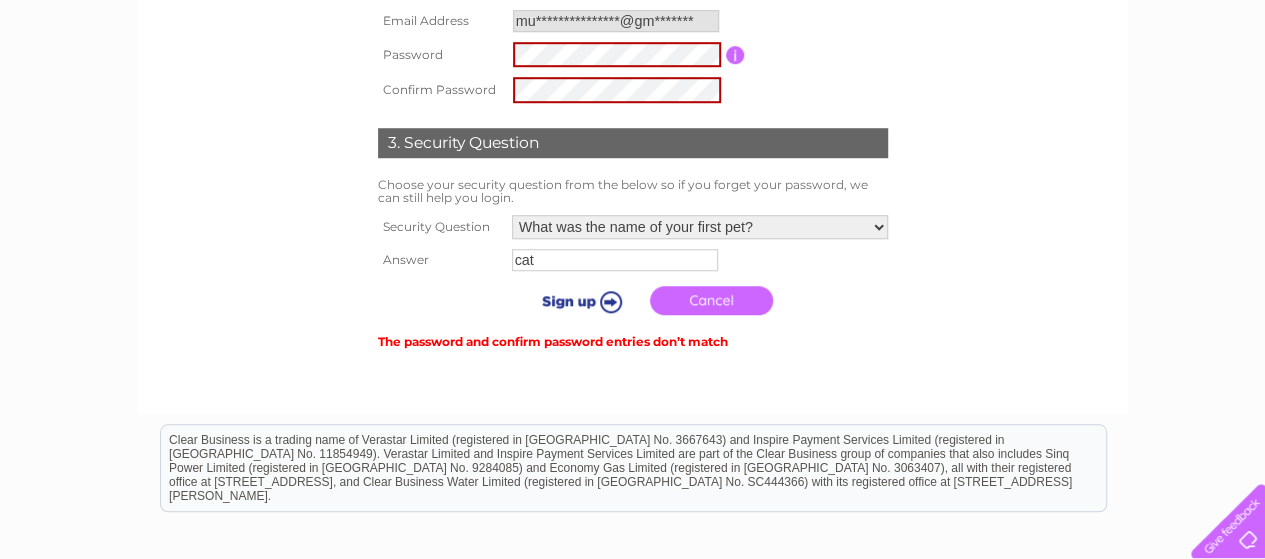 click on "Cancel" at bounding box center (711, 300) 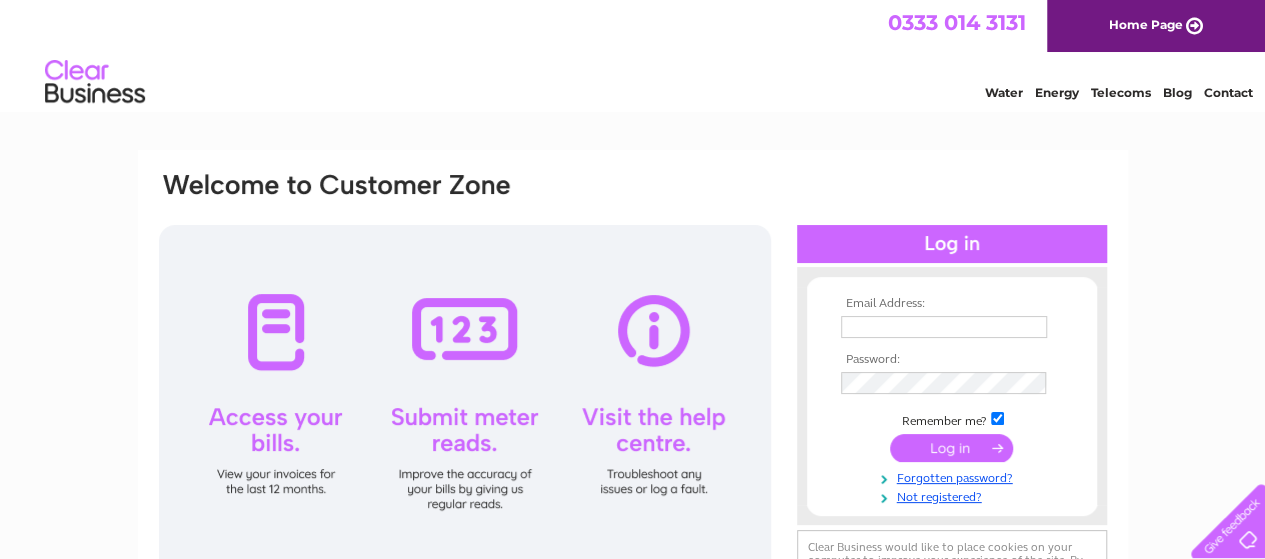 scroll, scrollTop: 0, scrollLeft: 0, axis: both 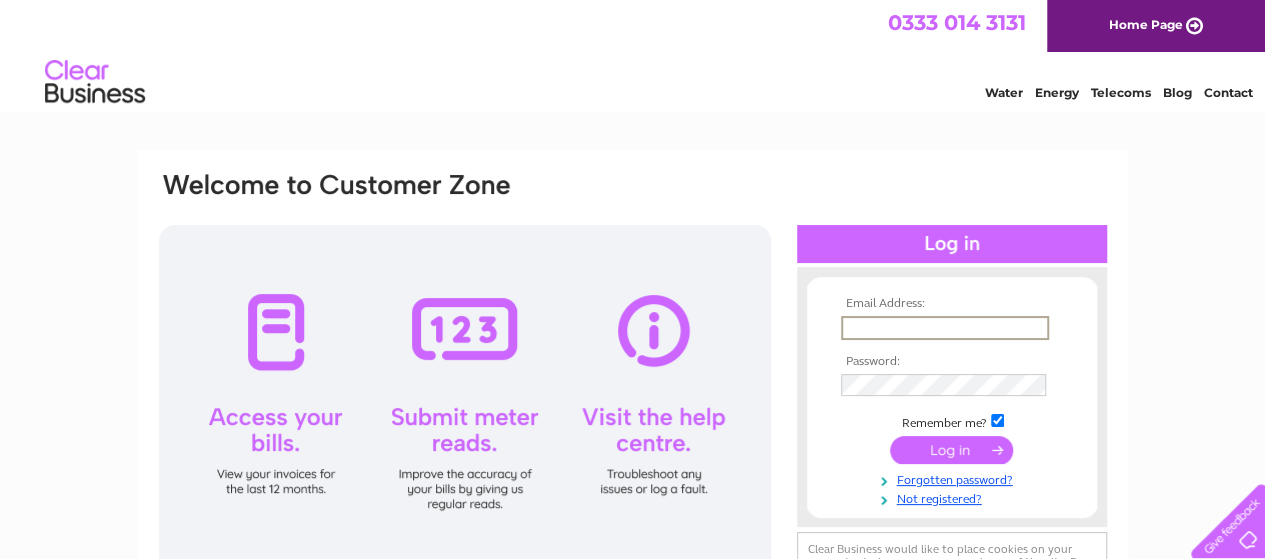 click at bounding box center (945, 328) 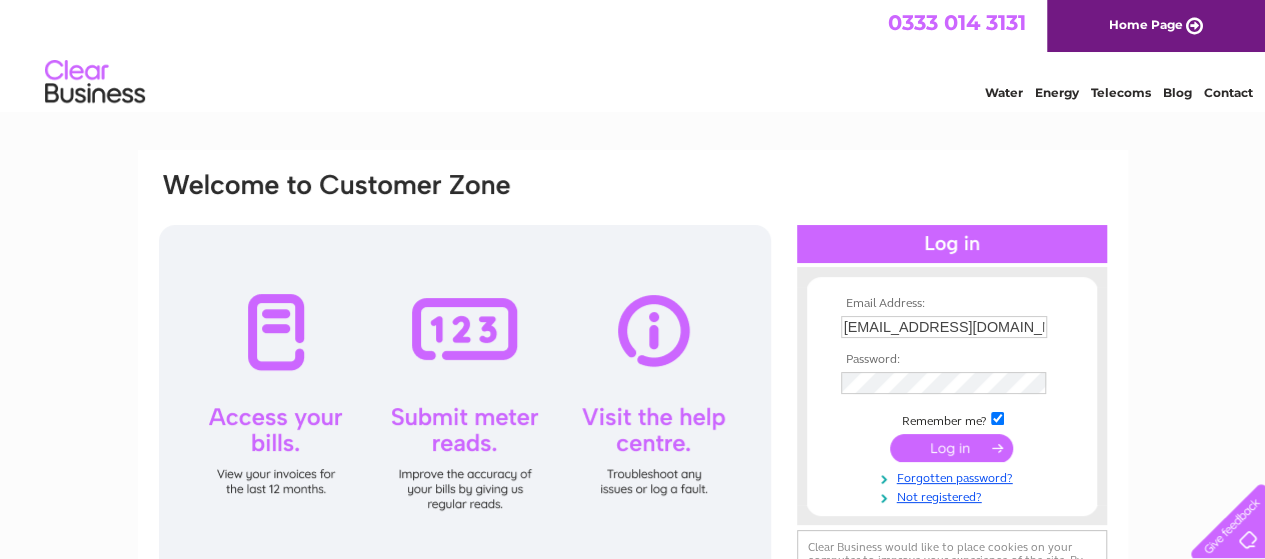 click at bounding box center (951, 448) 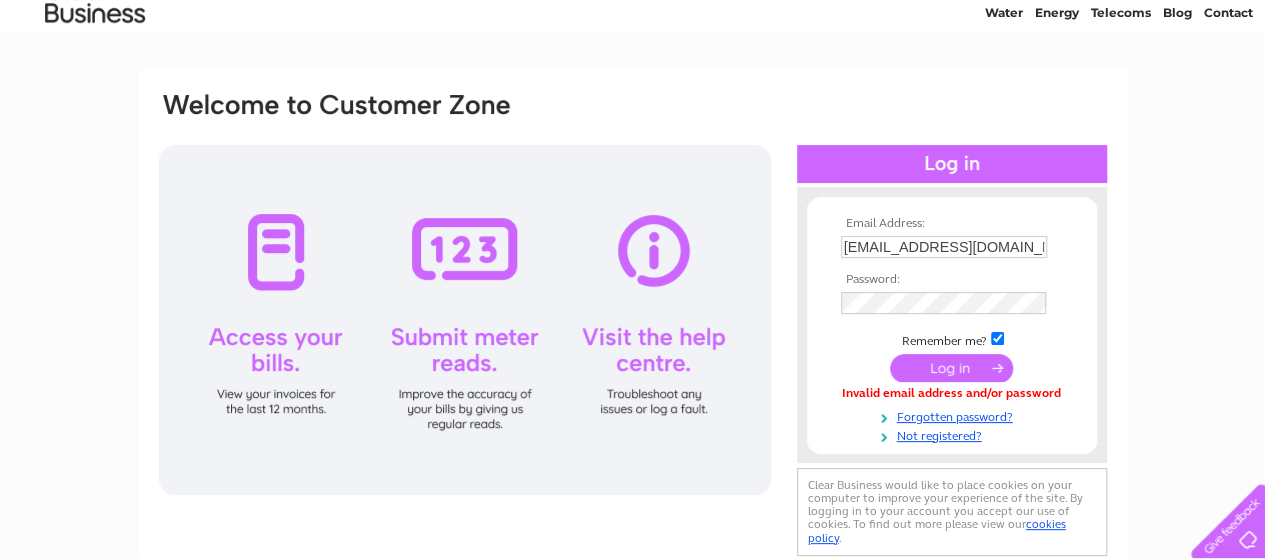 scroll, scrollTop: 300, scrollLeft: 0, axis: vertical 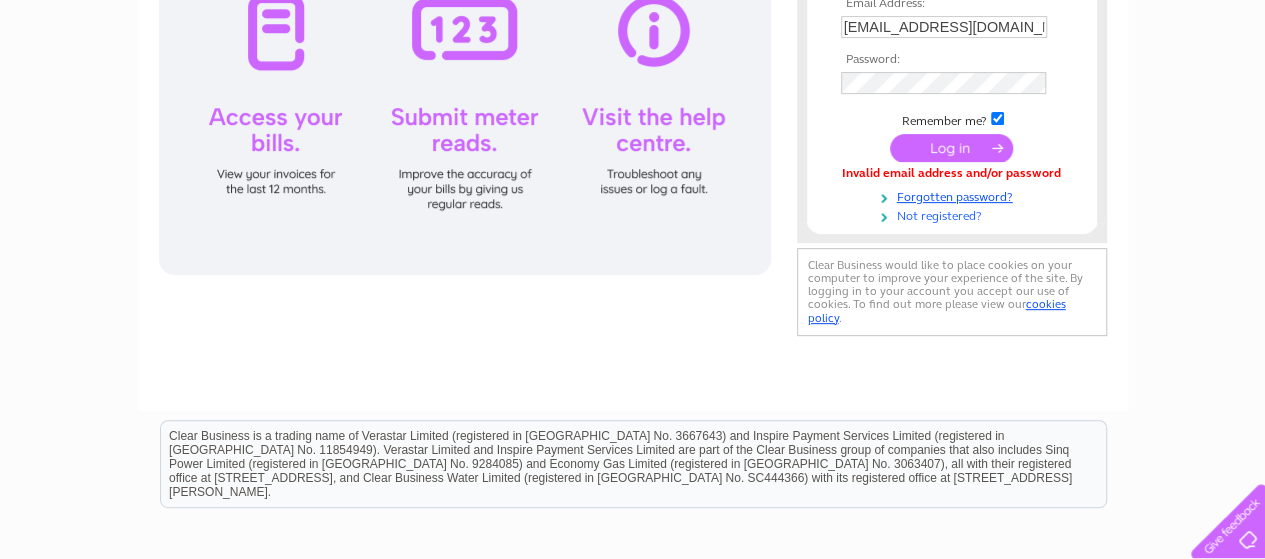 click on "Not registered?" at bounding box center [954, 214] 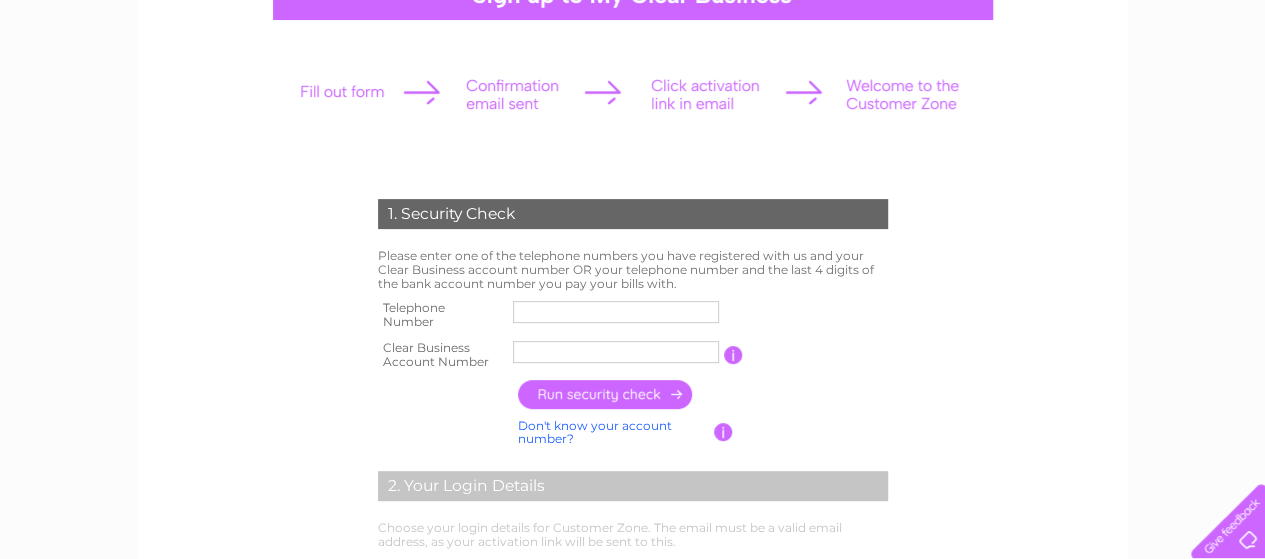 scroll, scrollTop: 300, scrollLeft: 0, axis: vertical 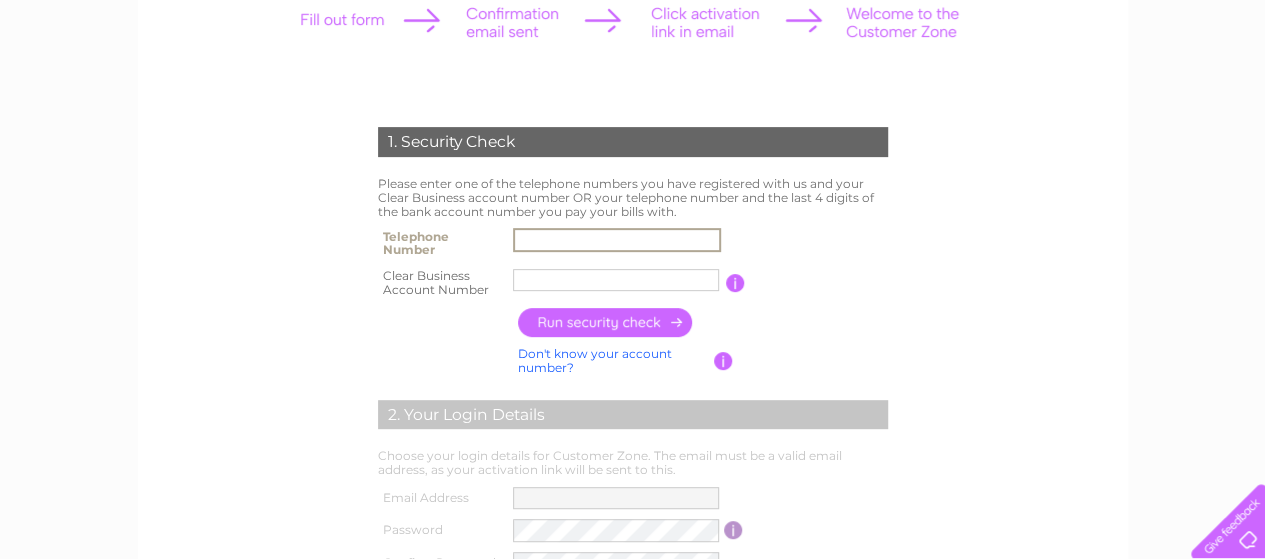 click at bounding box center [617, 240] 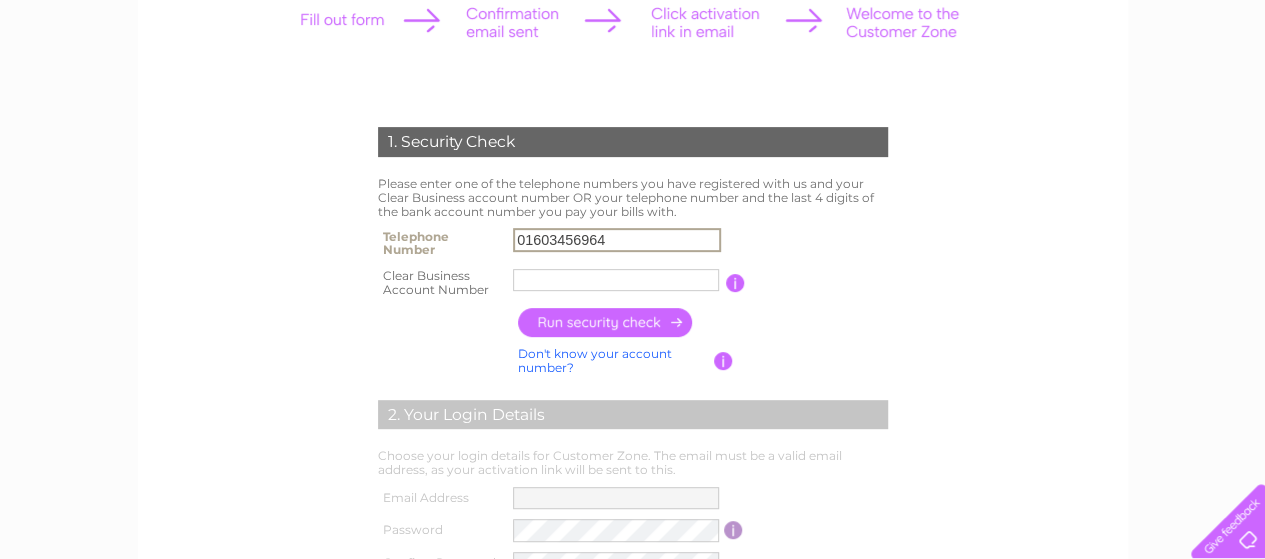 type on "01603456964" 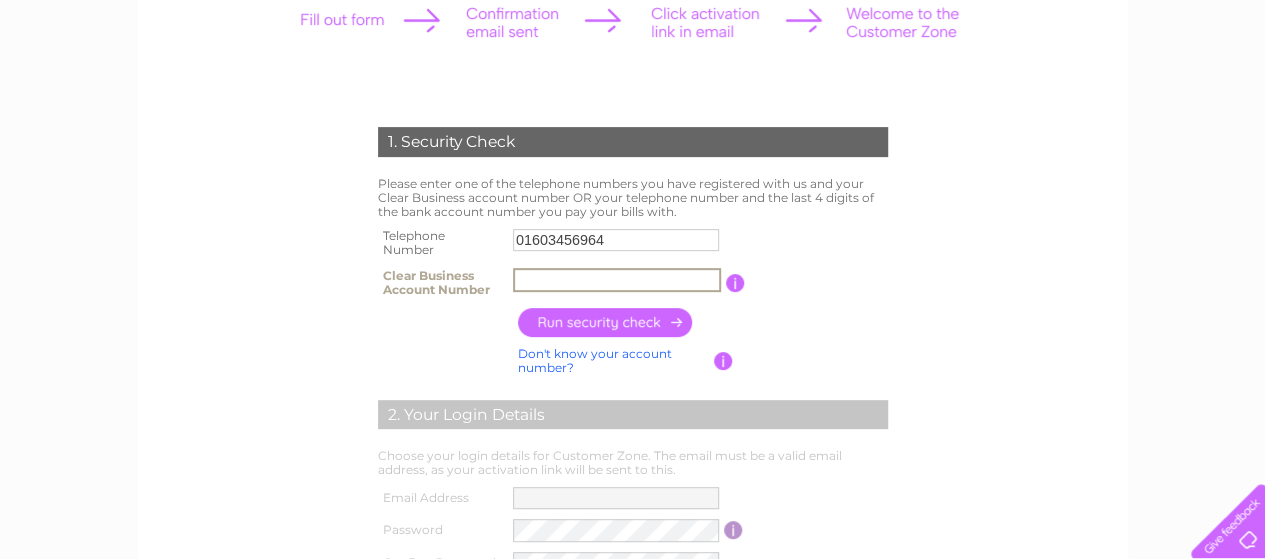 click at bounding box center (617, 280) 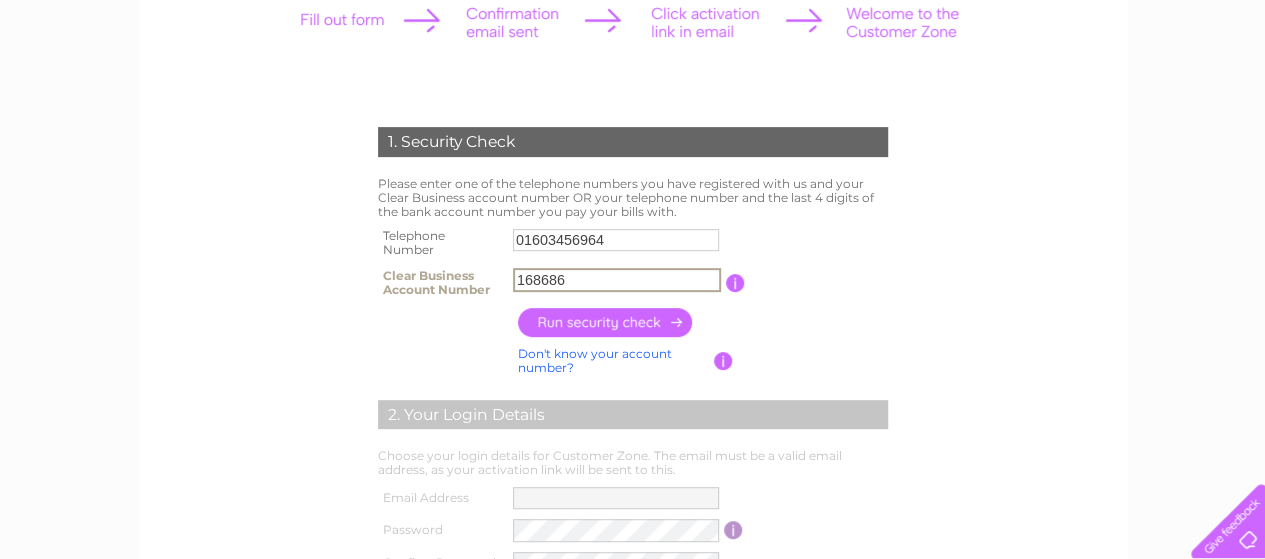 type on "168686" 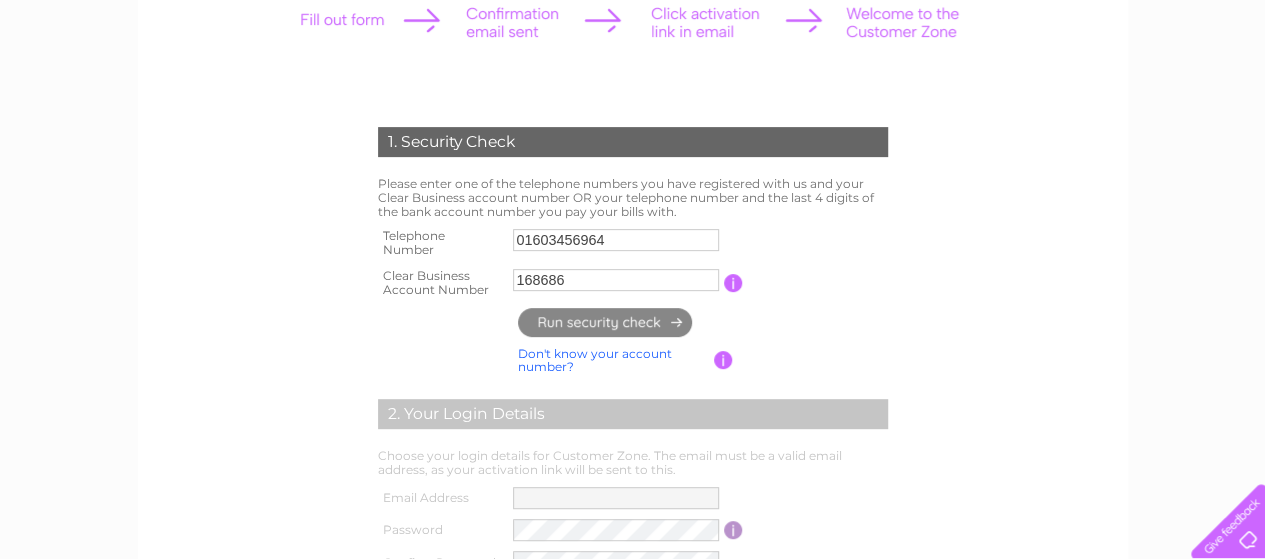 type on "**********" 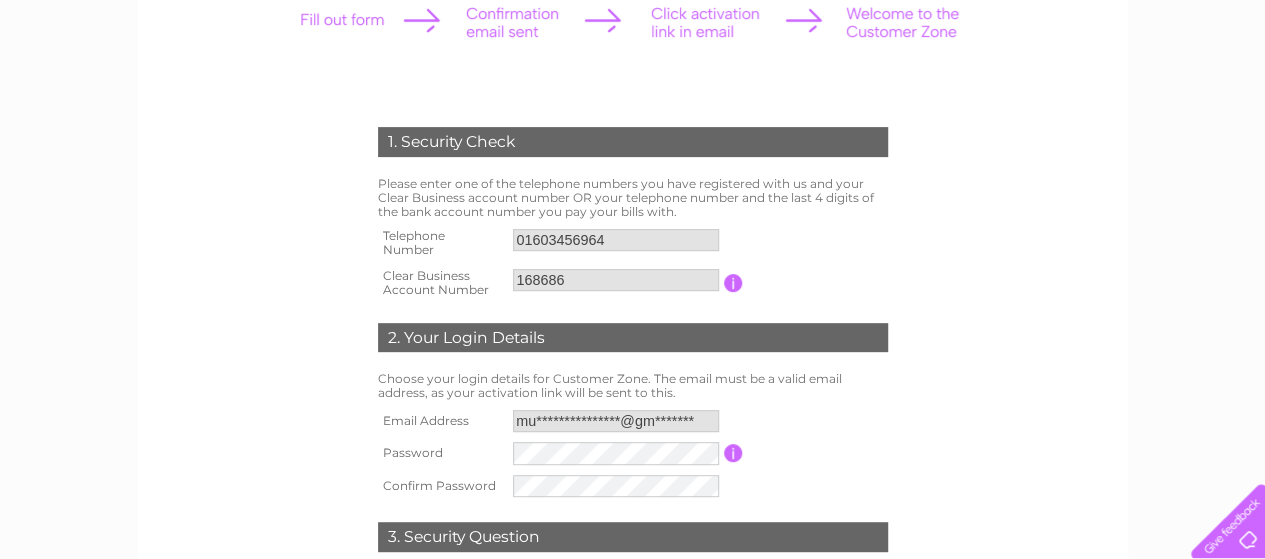 scroll, scrollTop: 500, scrollLeft: 0, axis: vertical 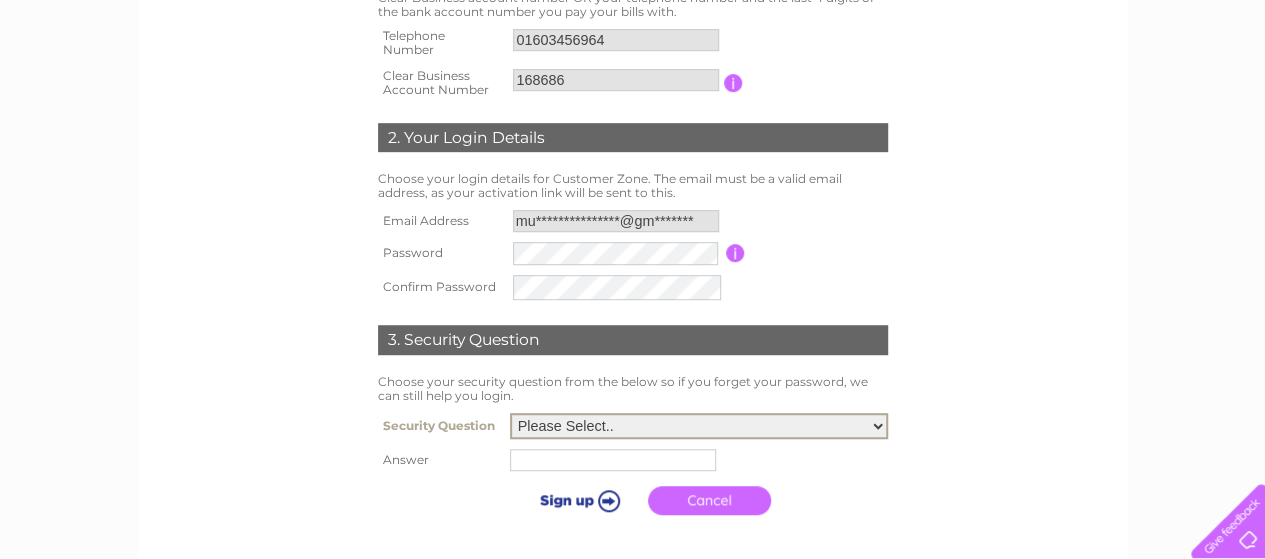 click on "Please Select..
In what town or city was your first job?
In what town or city did you meet your spouse/partner?
In what town or city did your mother and father meet?
What street did you live on as a child?
What was the name of your first pet?
Who was your childhood hero?" at bounding box center (699, 426) 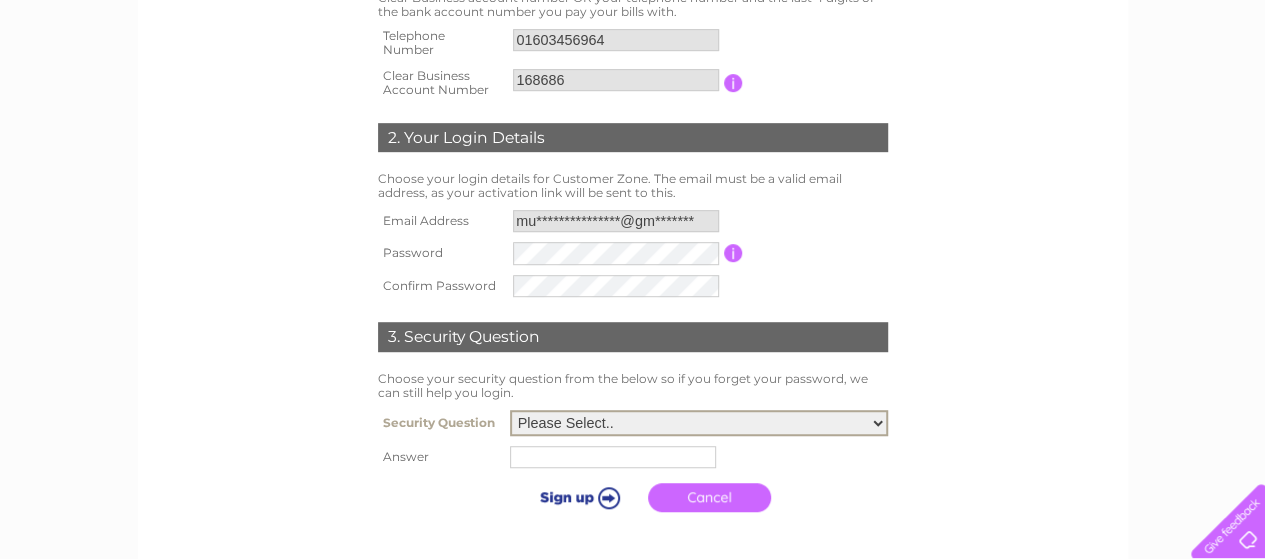 select on "5" 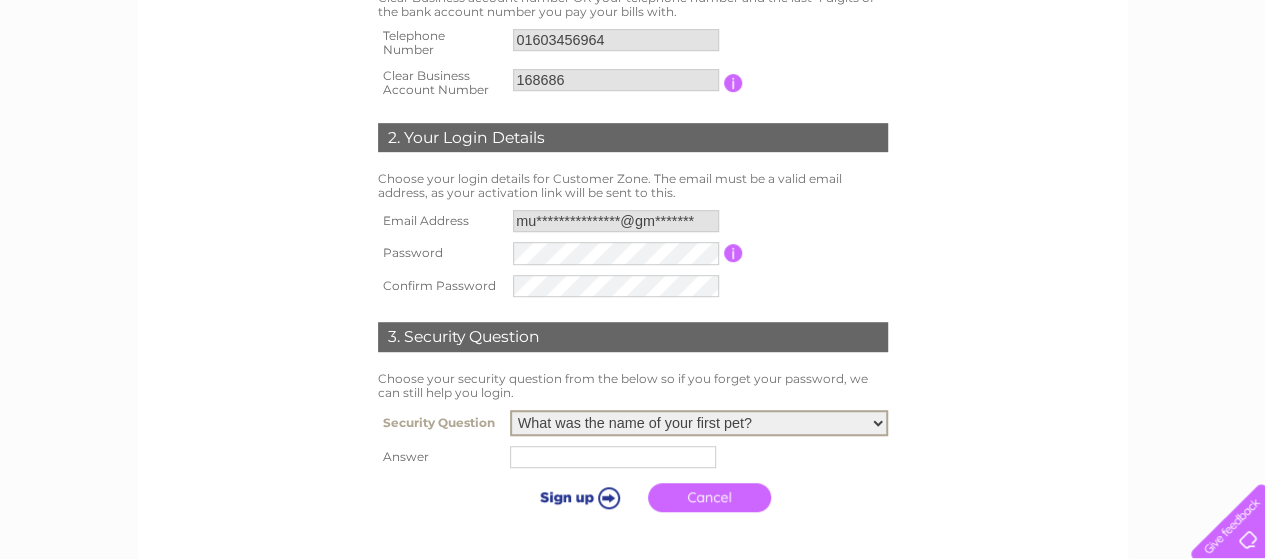 click at bounding box center (613, 457) 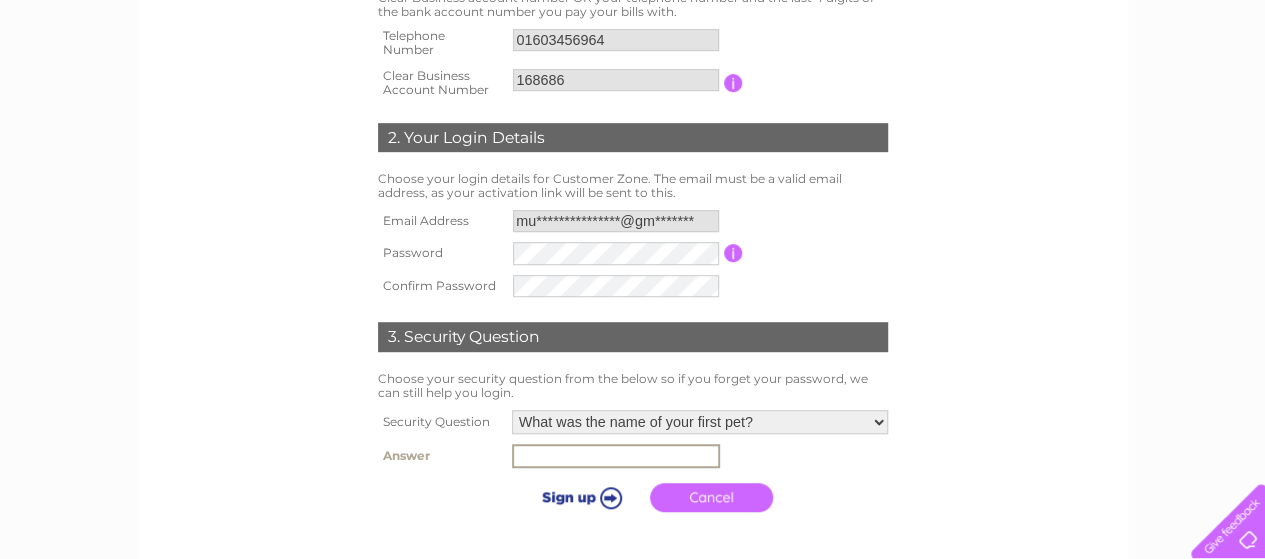 type on "cat" 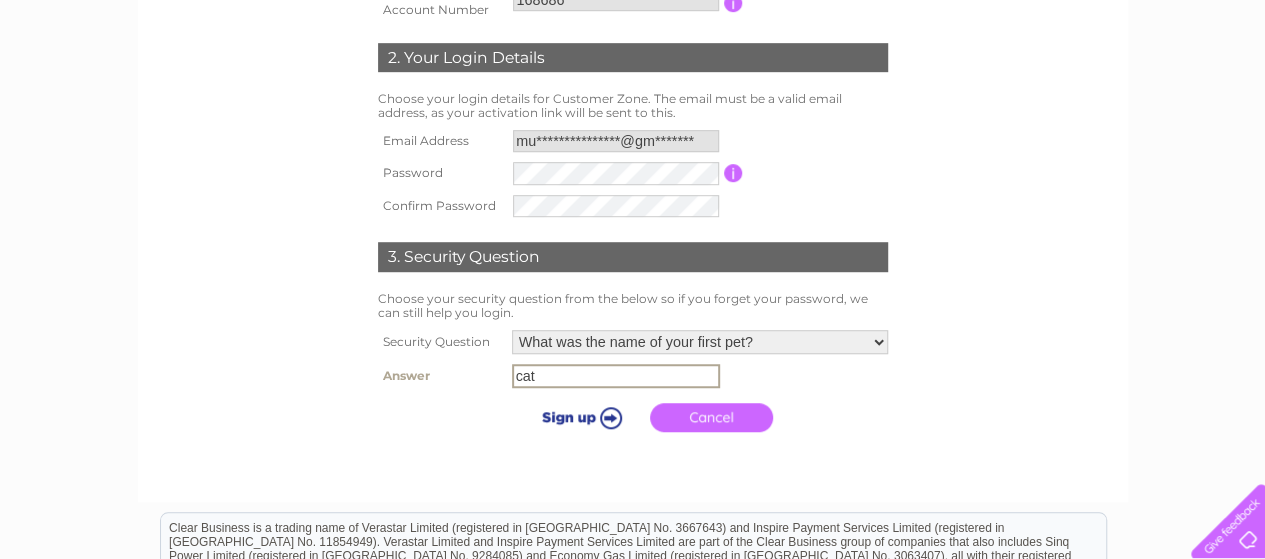 scroll, scrollTop: 700, scrollLeft: 0, axis: vertical 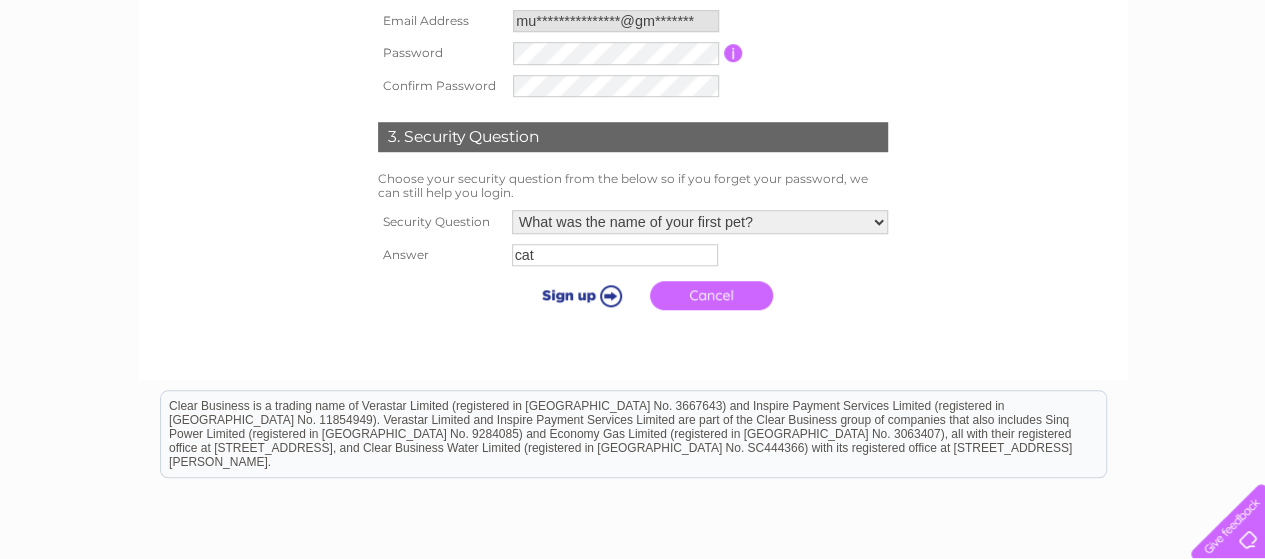 click at bounding box center [578, 295] 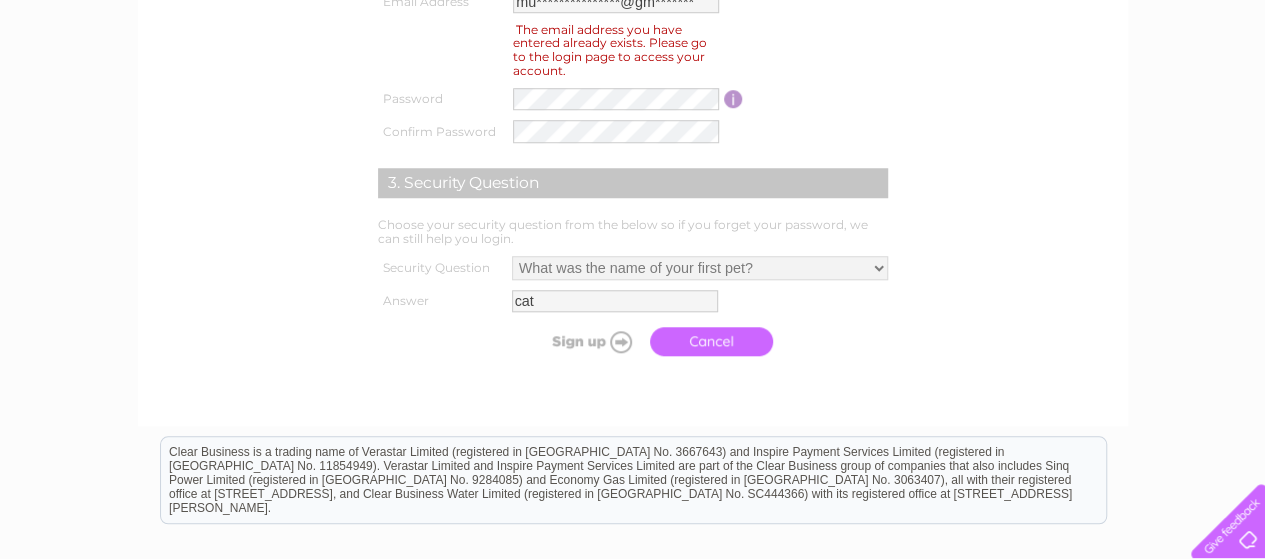 scroll, scrollTop: 800, scrollLeft: 0, axis: vertical 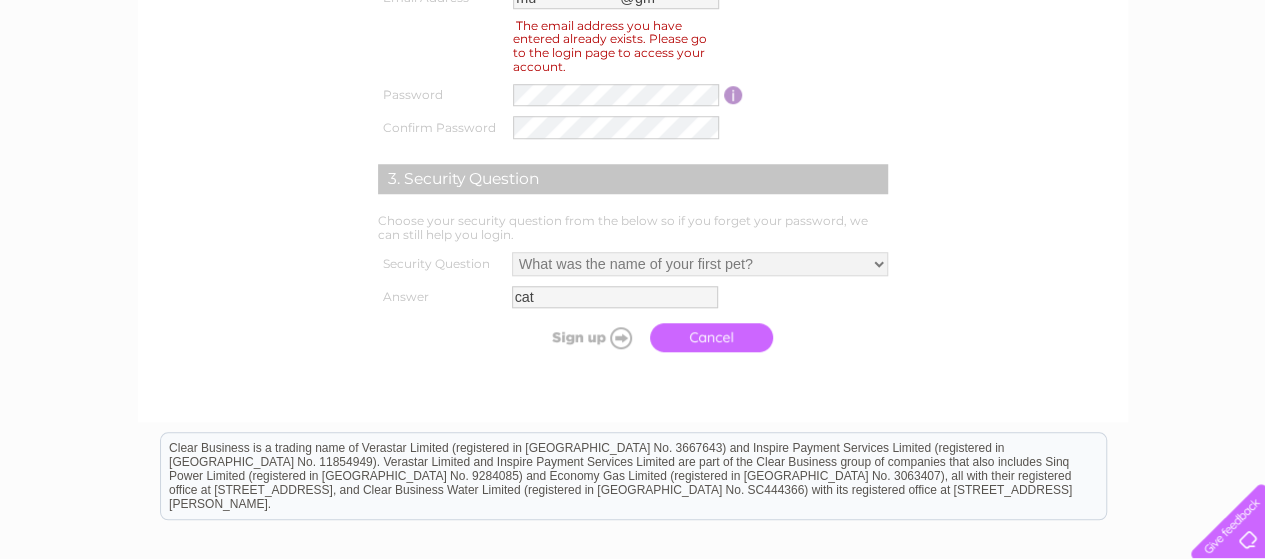 click on "Cancel" at bounding box center (711, 337) 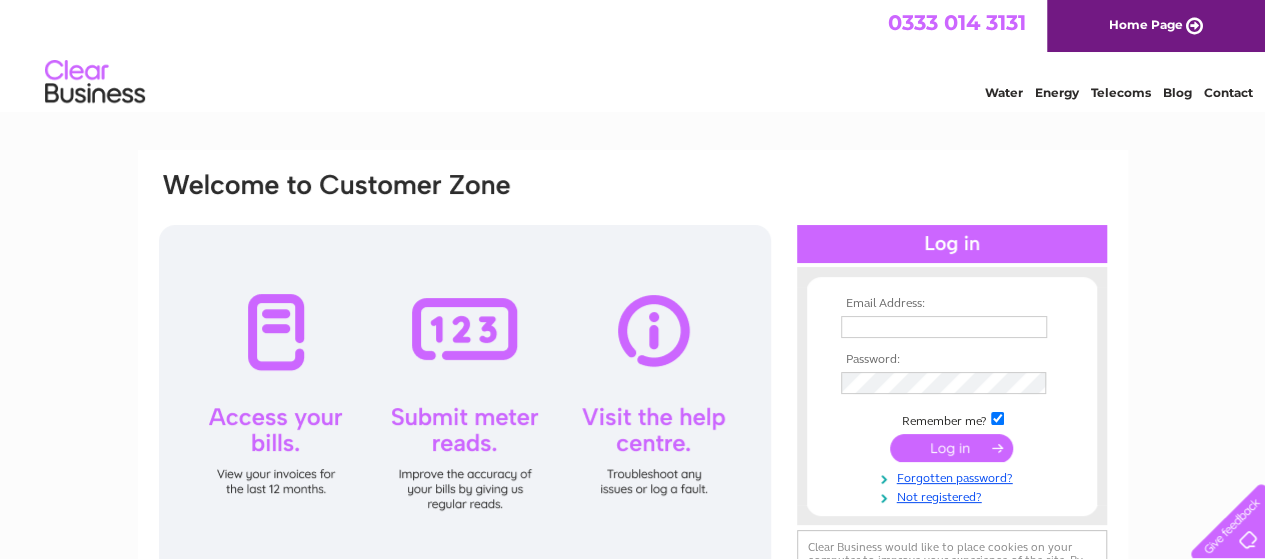 scroll, scrollTop: 0, scrollLeft: 0, axis: both 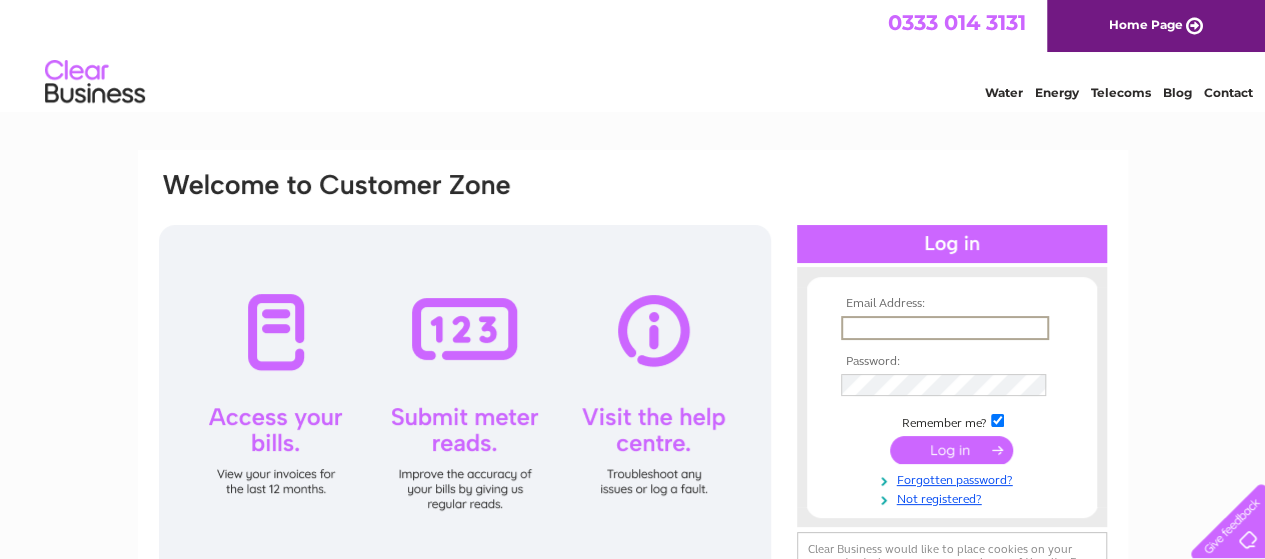click at bounding box center (945, 328) 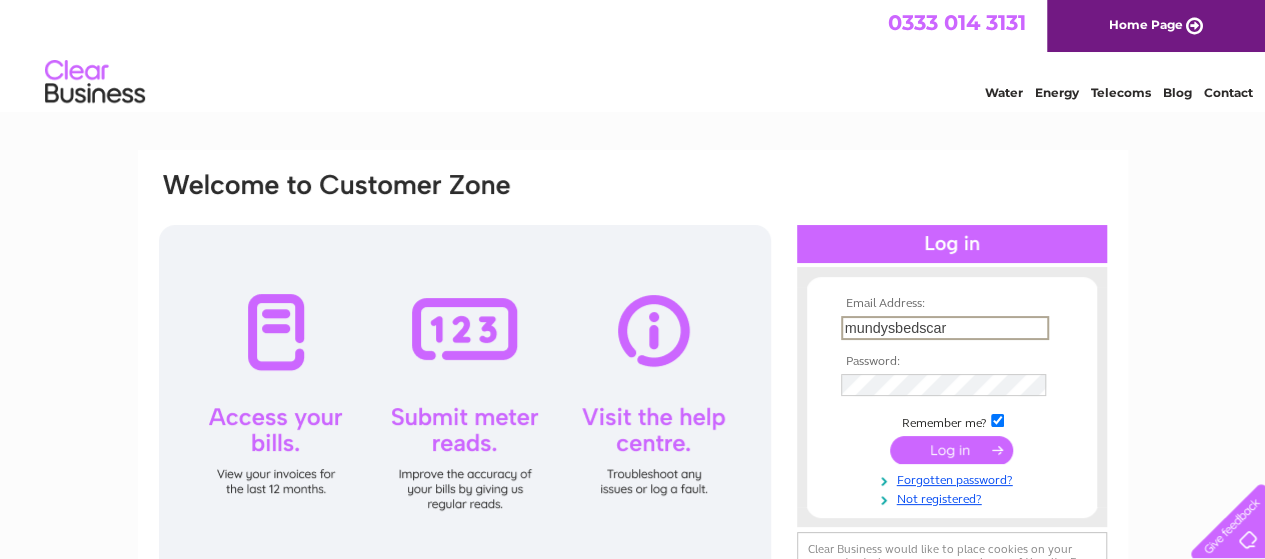 type on "[EMAIL_ADDRESS][DOMAIN_NAME]" 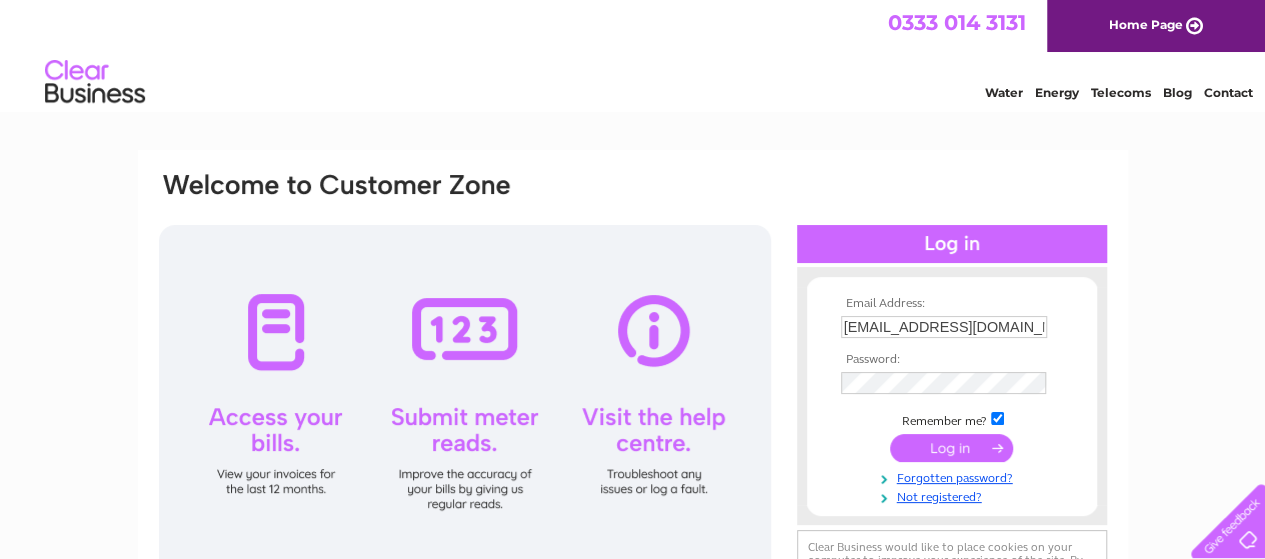 click at bounding box center (951, 448) 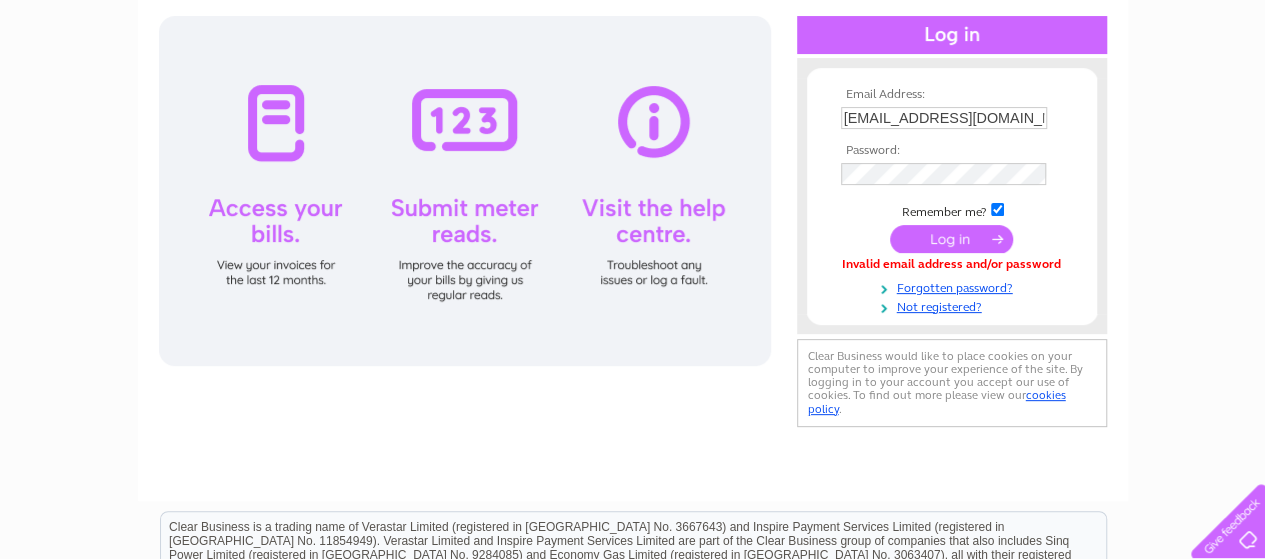 scroll, scrollTop: 200, scrollLeft: 0, axis: vertical 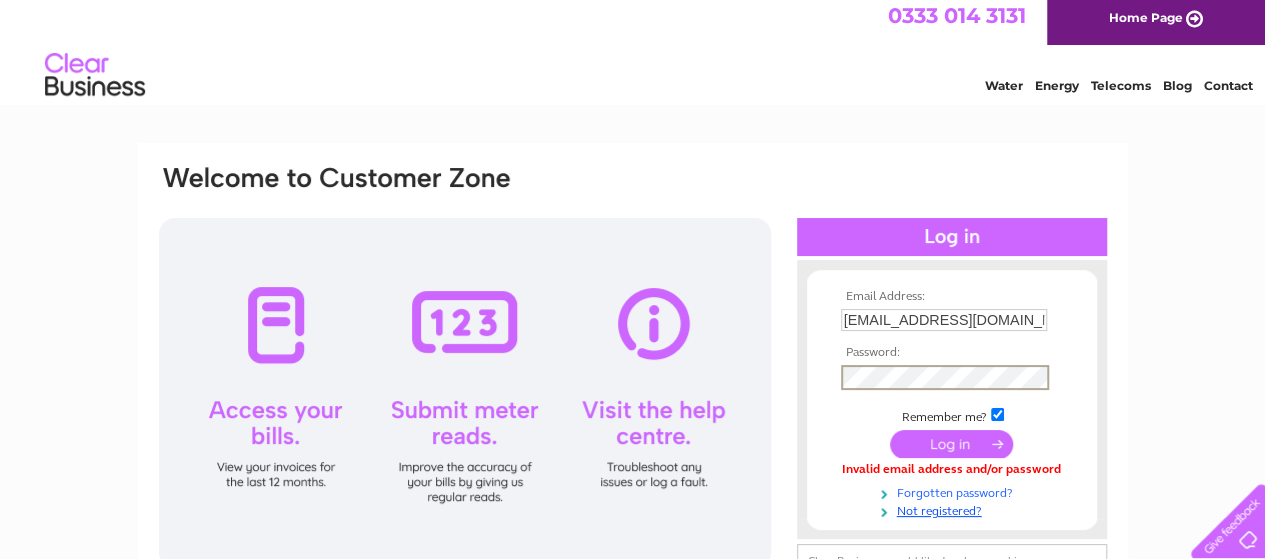 click on "Forgotten password?" at bounding box center [954, 491] 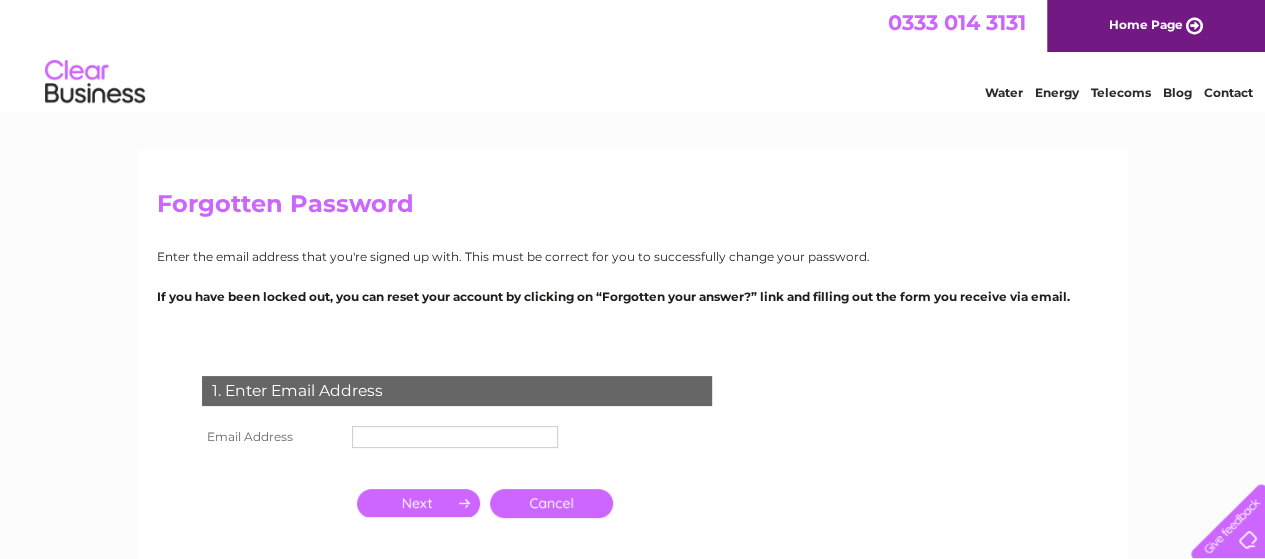 scroll, scrollTop: 0, scrollLeft: 0, axis: both 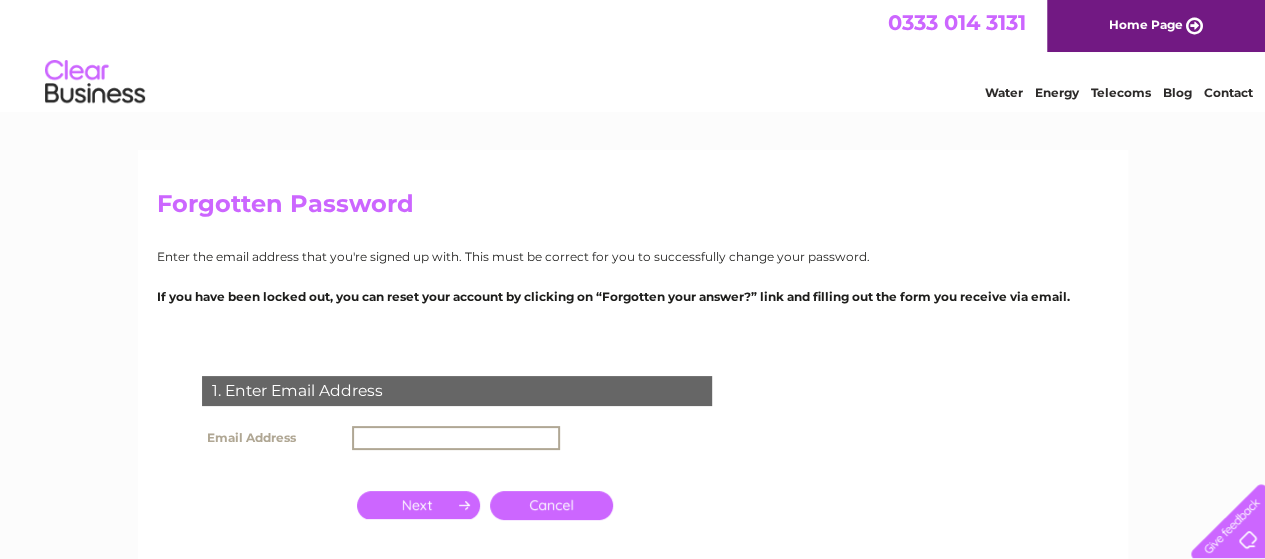 type on "[EMAIL_ADDRESS][DOMAIN_NAME]" 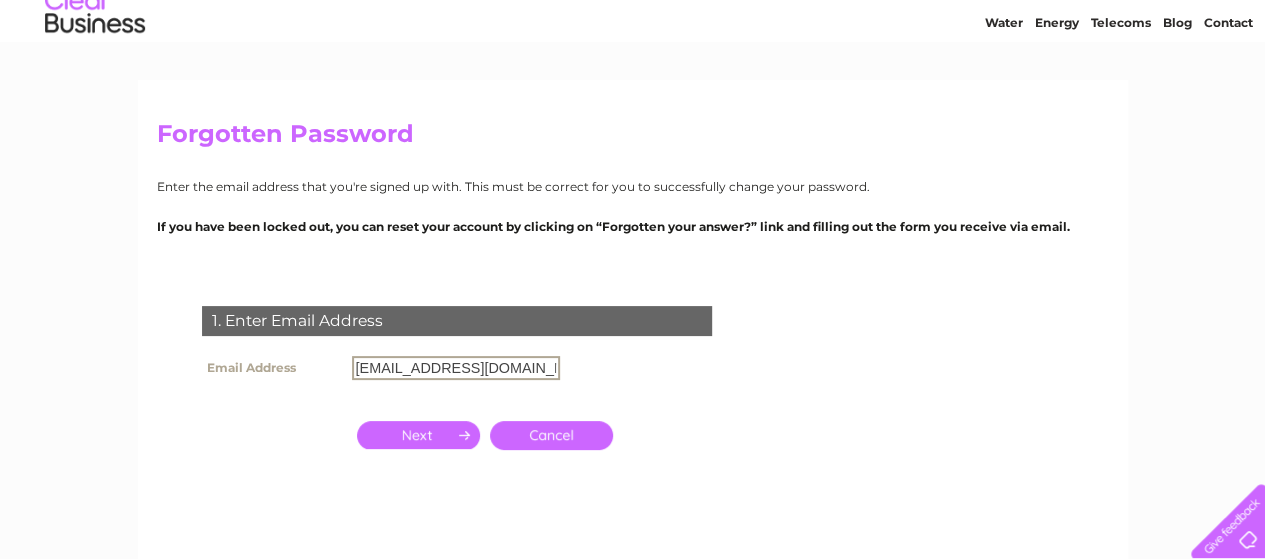 scroll, scrollTop: 100, scrollLeft: 0, axis: vertical 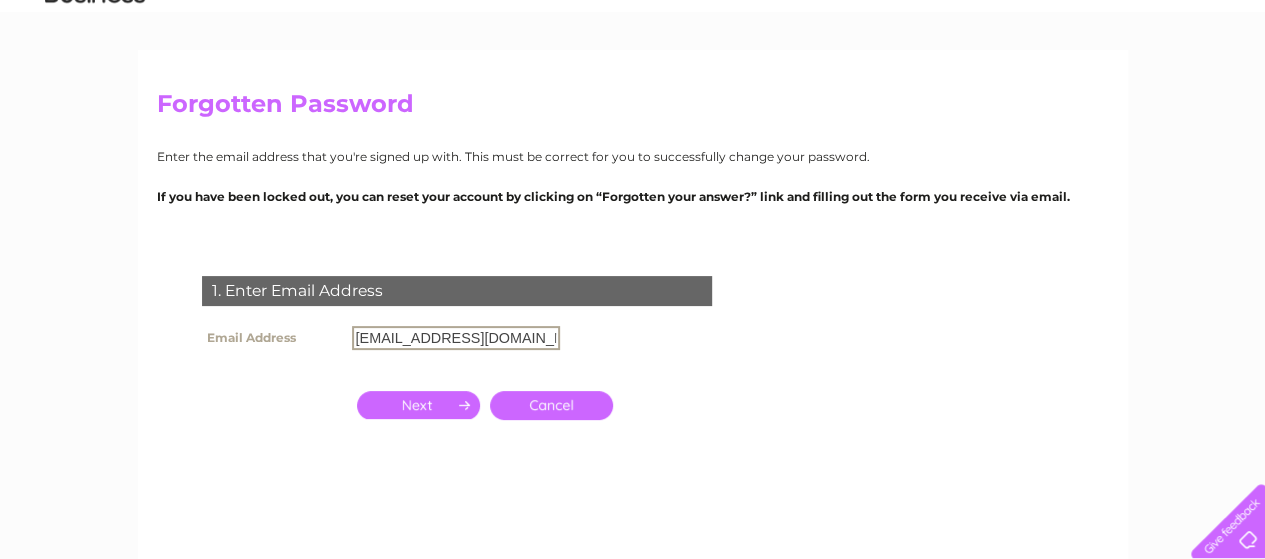 click at bounding box center [418, 405] 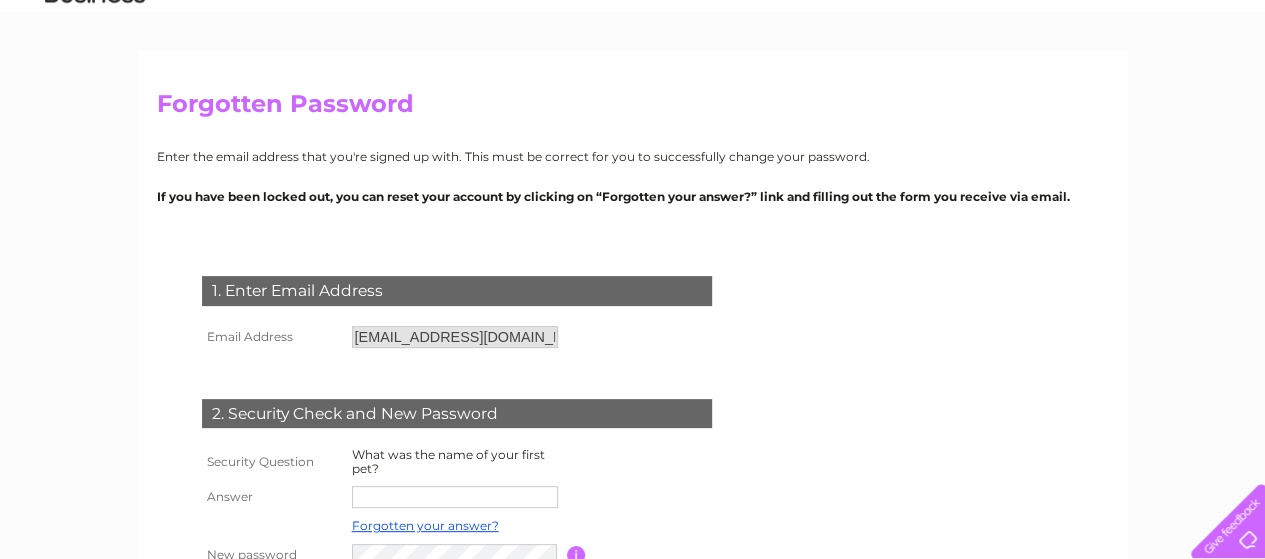scroll, scrollTop: 300, scrollLeft: 0, axis: vertical 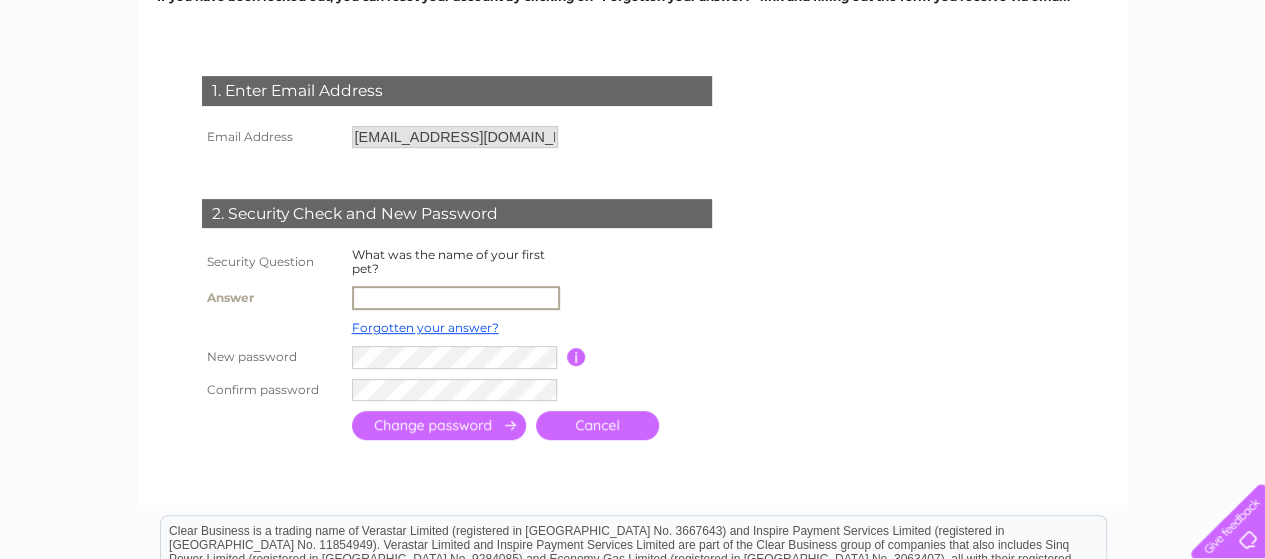 click at bounding box center [456, 298] 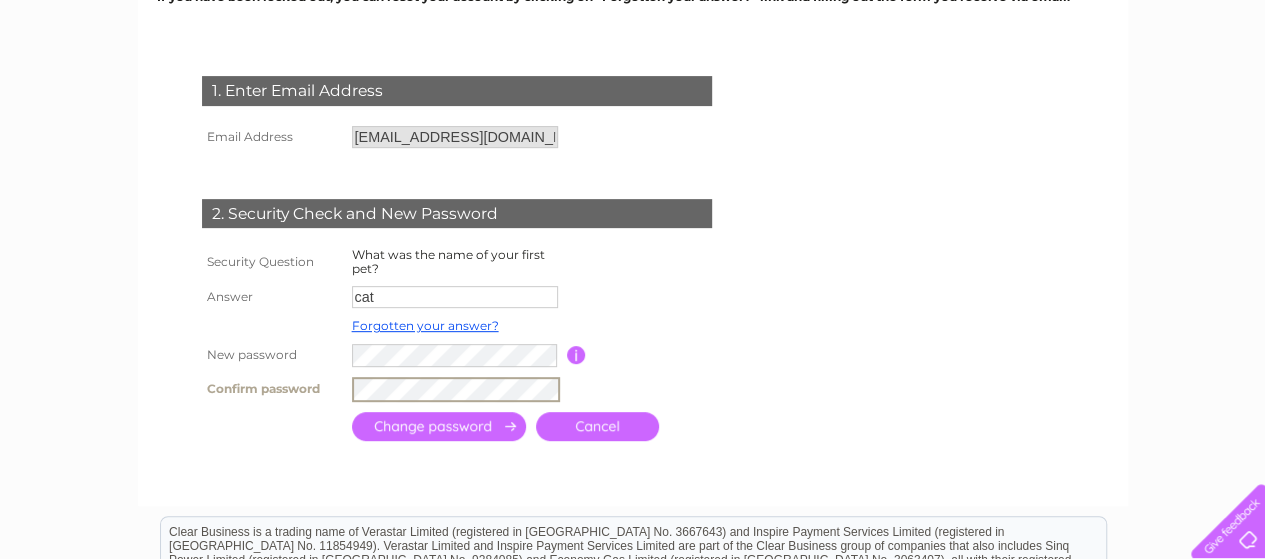 click at bounding box center (439, 426) 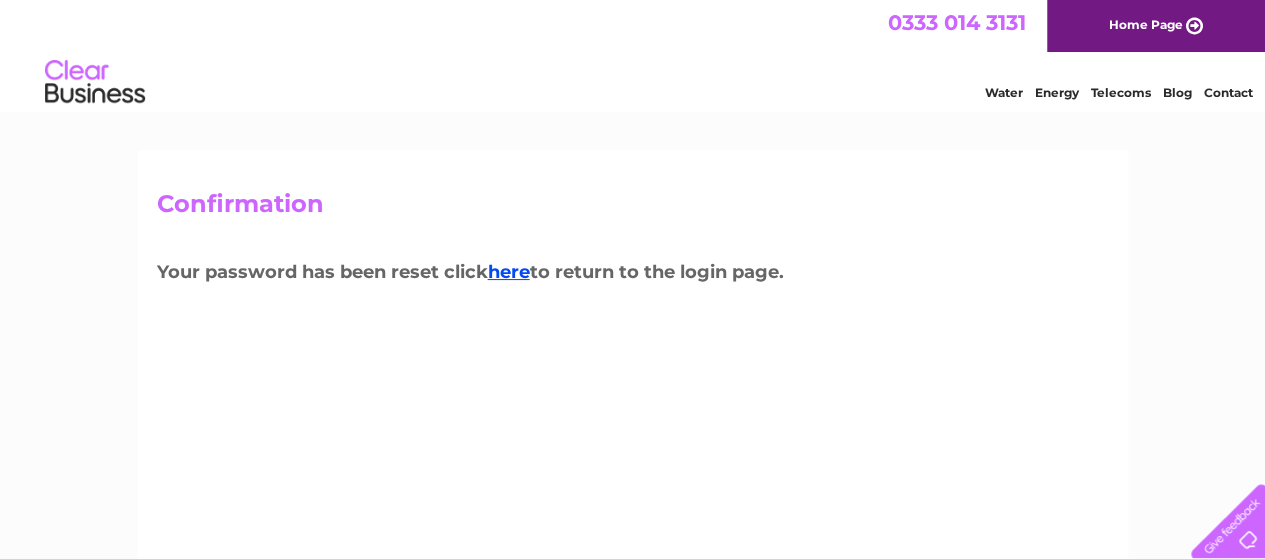 scroll, scrollTop: 0, scrollLeft: 0, axis: both 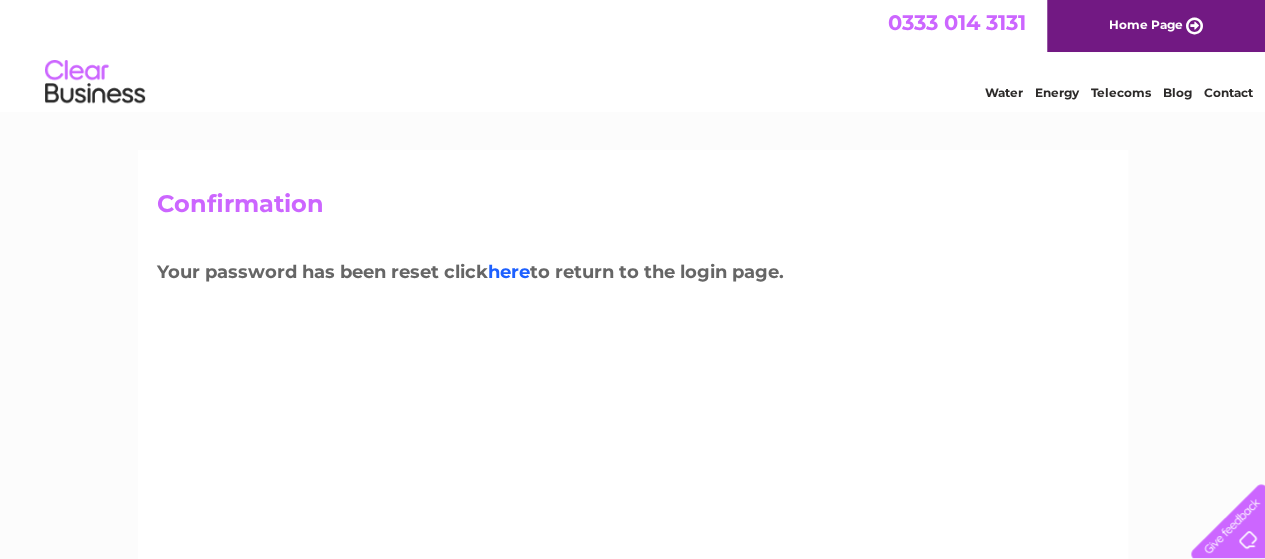 click on "here" at bounding box center [509, 272] 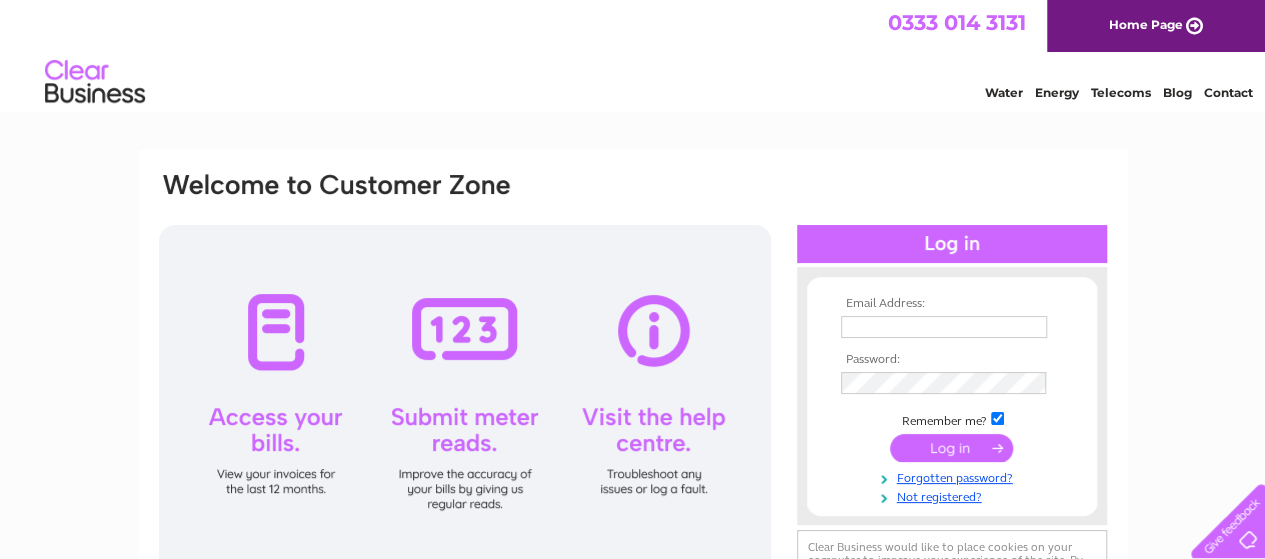 scroll, scrollTop: 0, scrollLeft: 0, axis: both 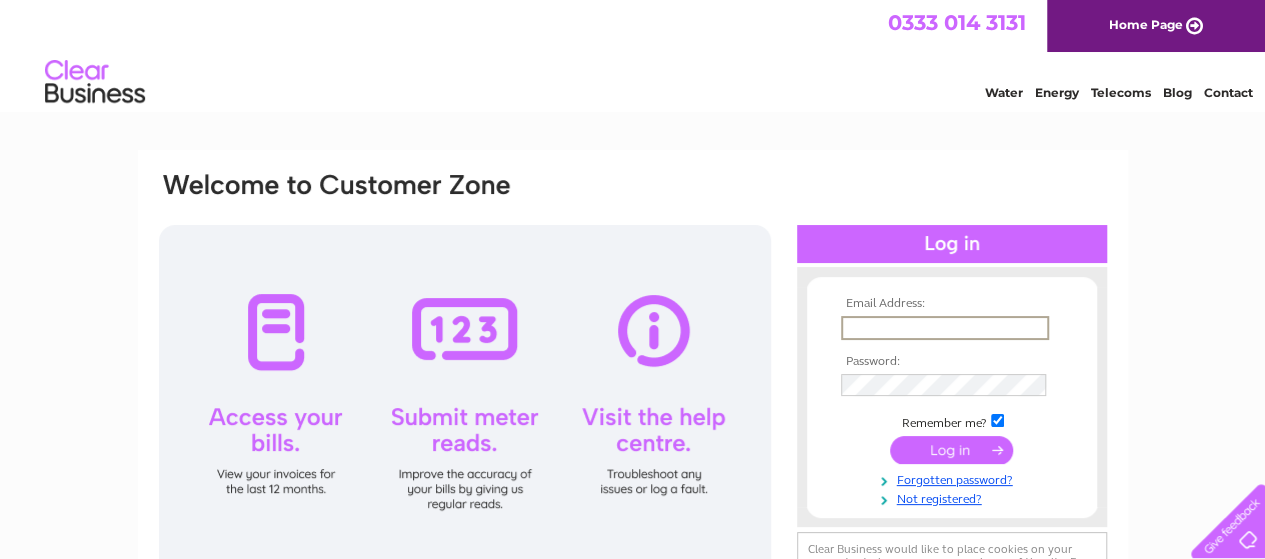 click at bounding box center [945, 328] 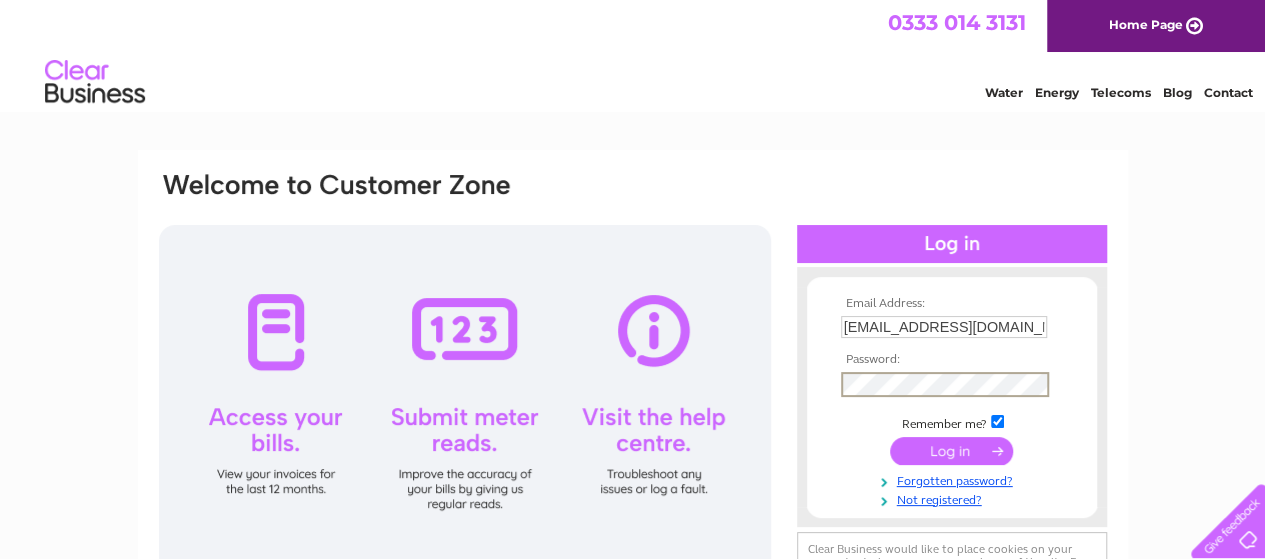click at bounding box center [952, 451] 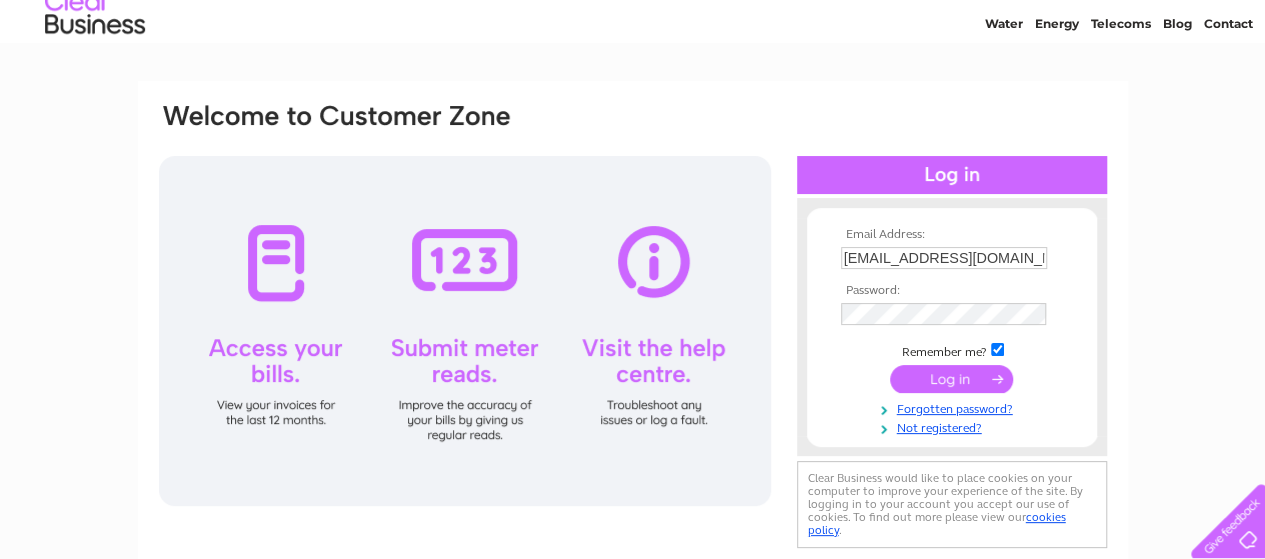 scroll, scrollTop: 100, scrollLeft: 0, axis: vertical 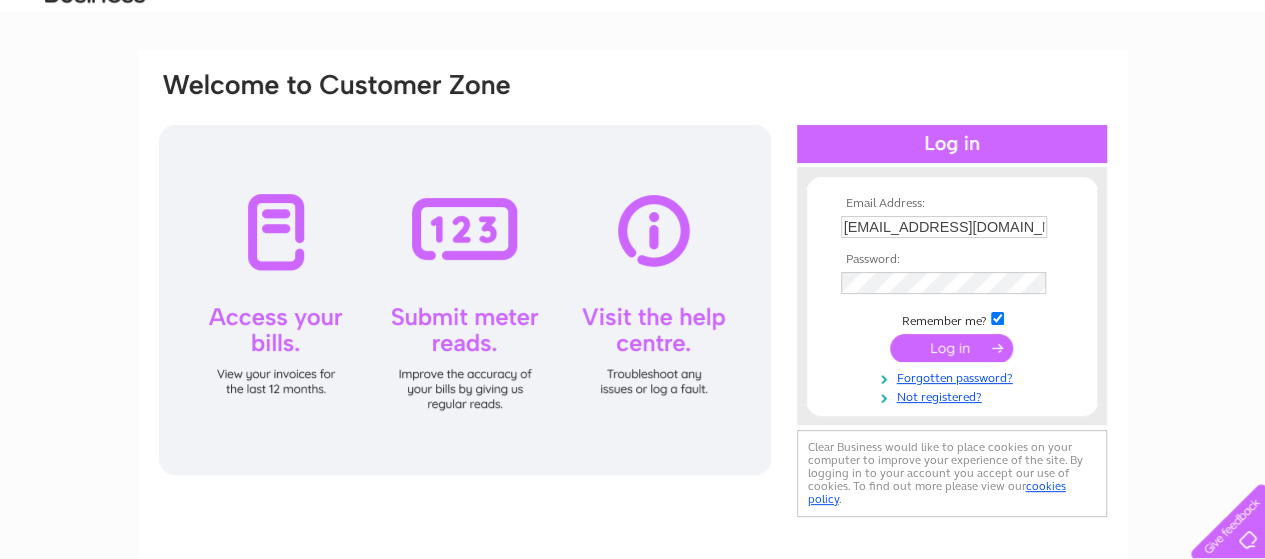 click at bounding box center [951, 348] 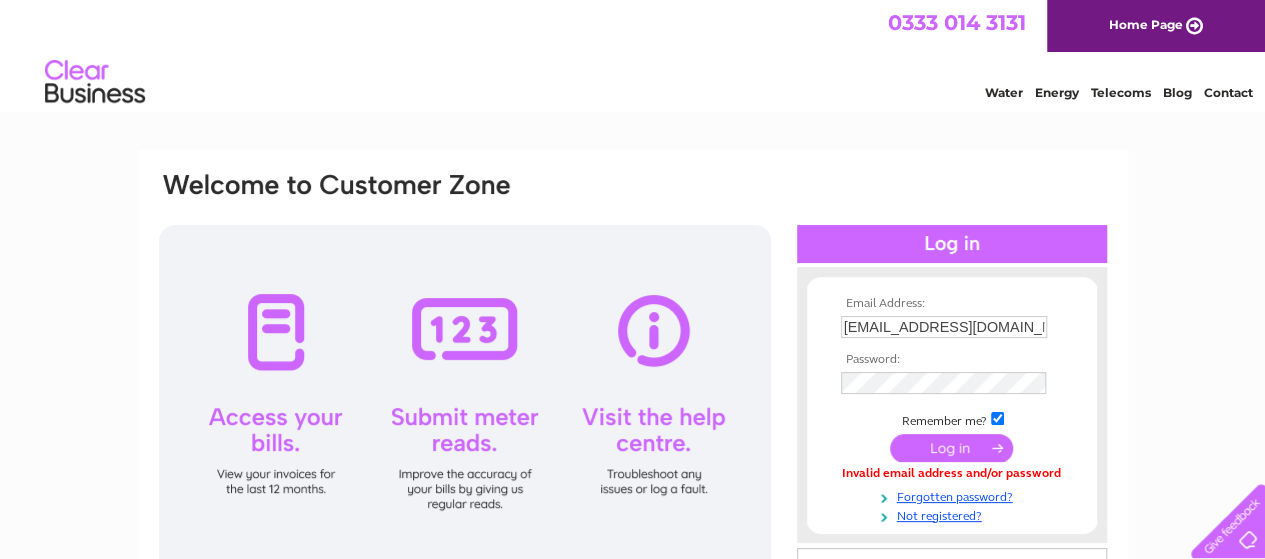 scroll, scrollTop: 0, scrollLeft: 0, axis: both 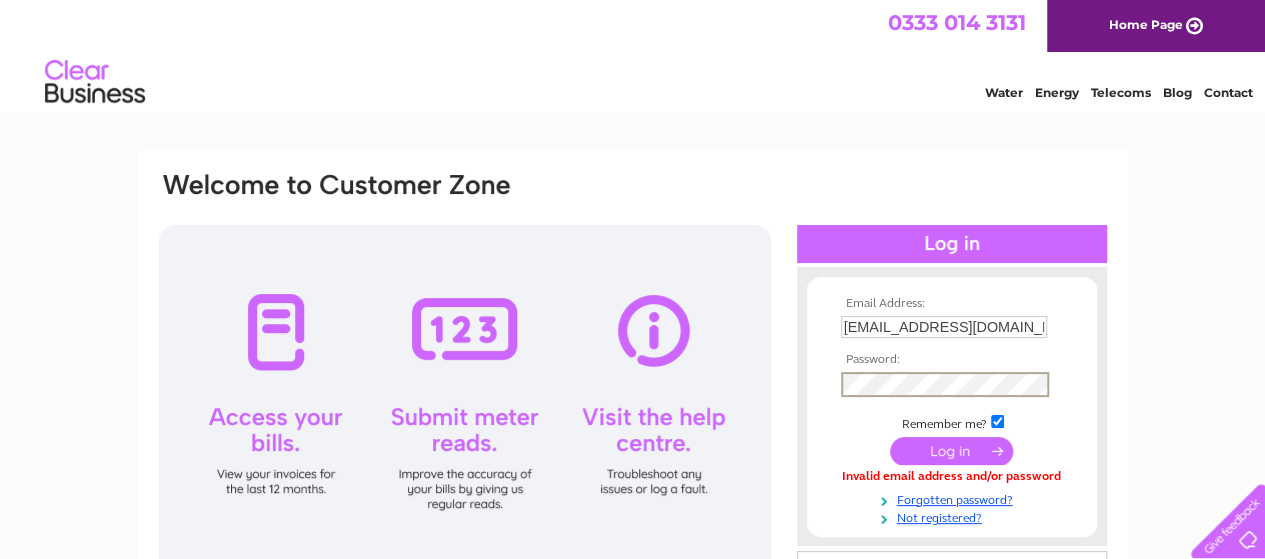 click at bounding box center [951, 451] 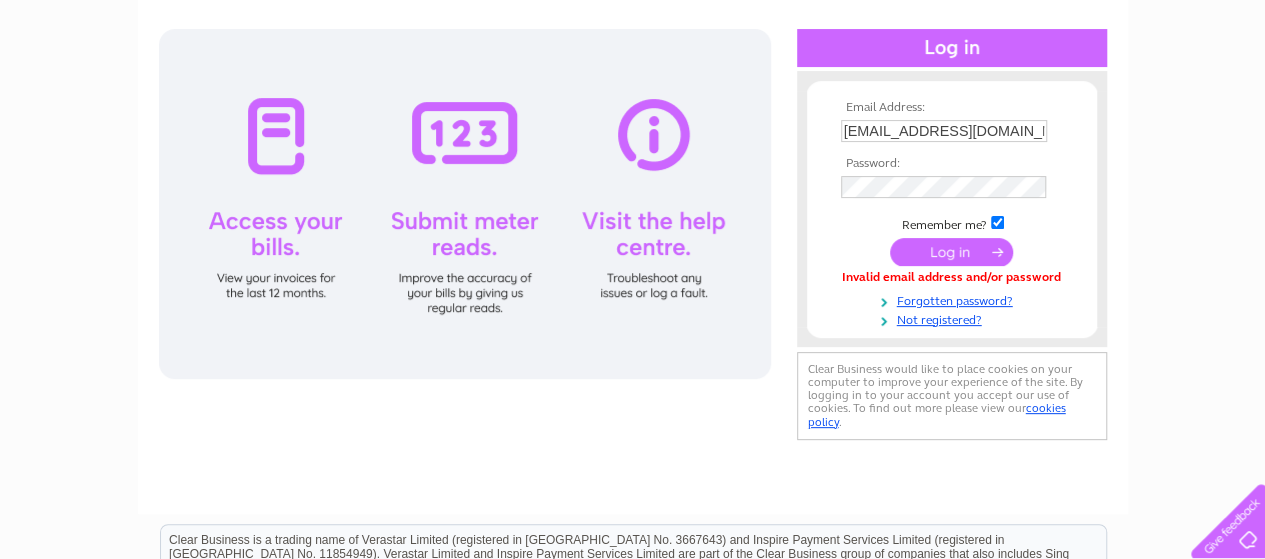 scroll, scrollTop: 200, scrollLeft: 0, axis: vertical 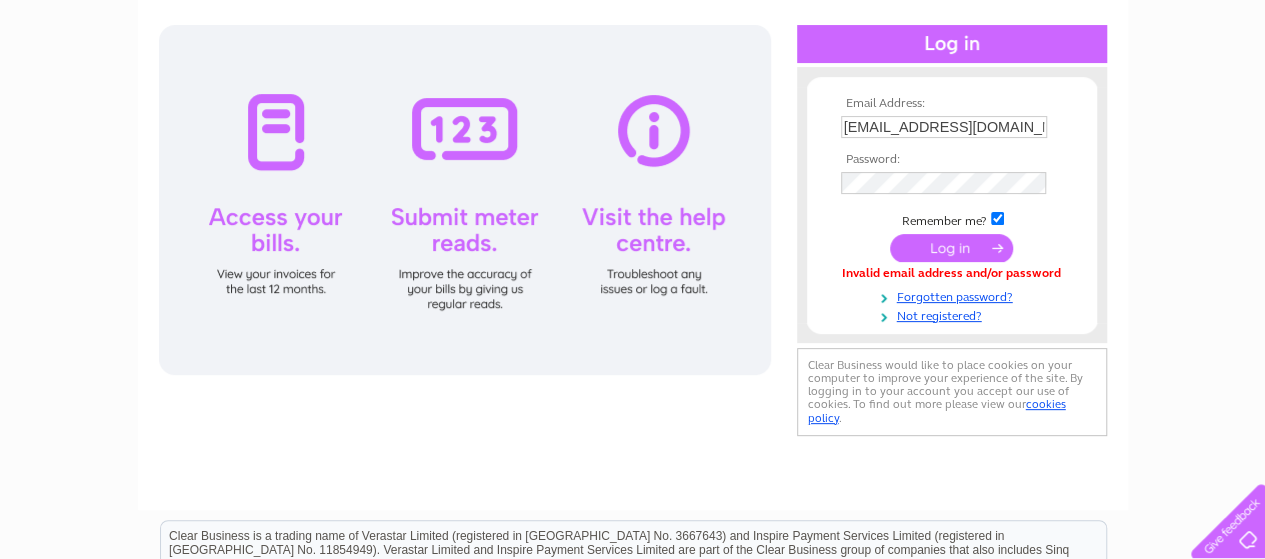 click at bounding box center [951, 248] 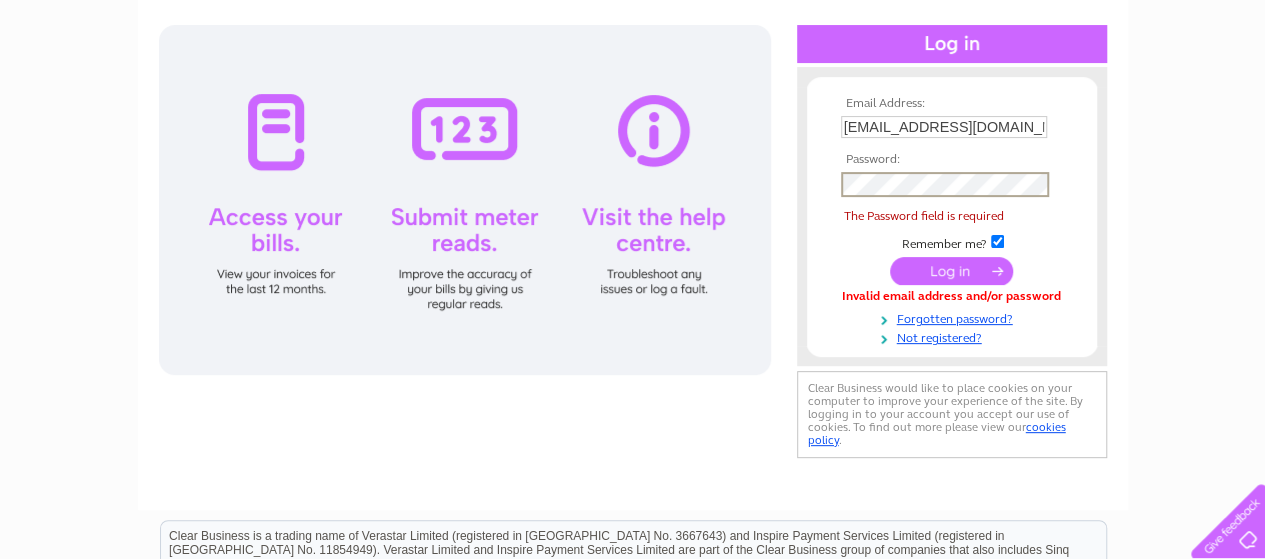click at bounding box center [997, 241] 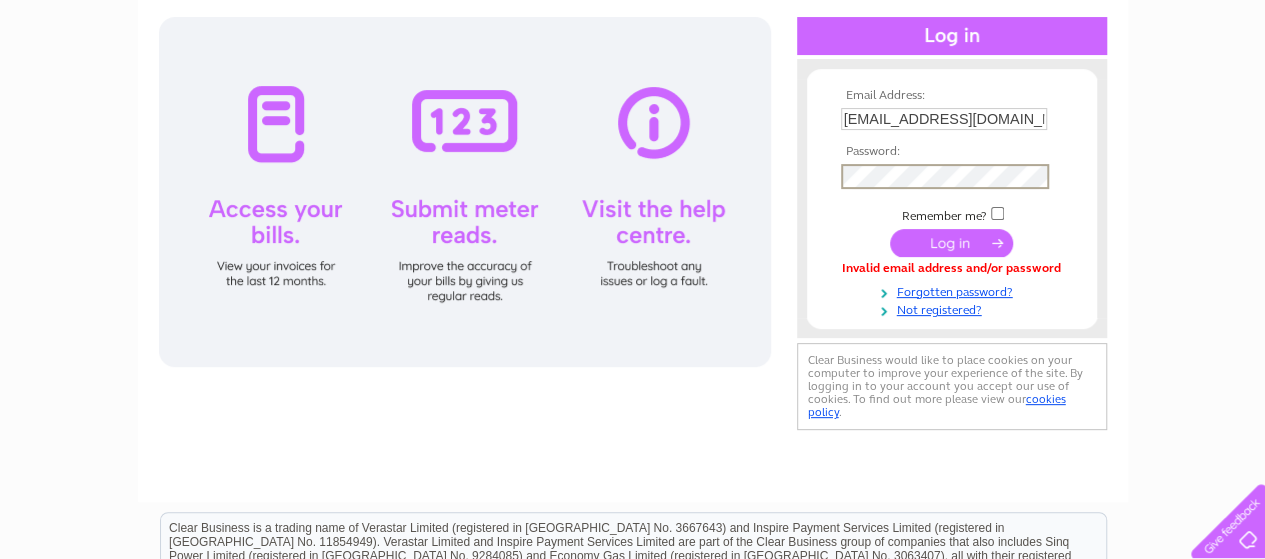 scroll, scrollTop: 207, scrollLeft: 0, axis: vertical 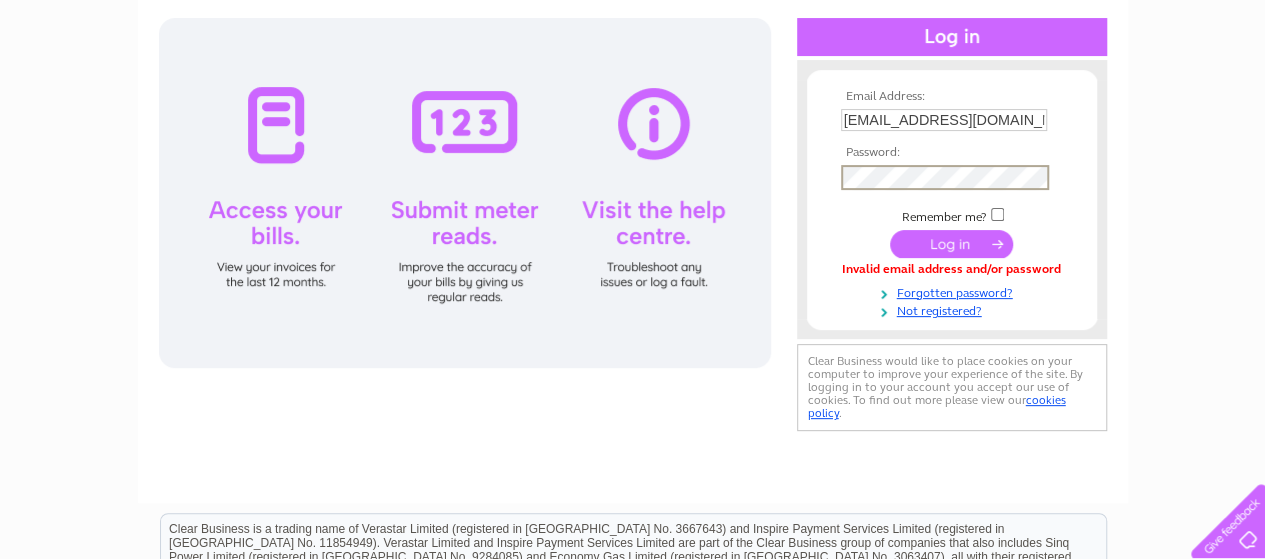 click at bounding box center (951, 244) 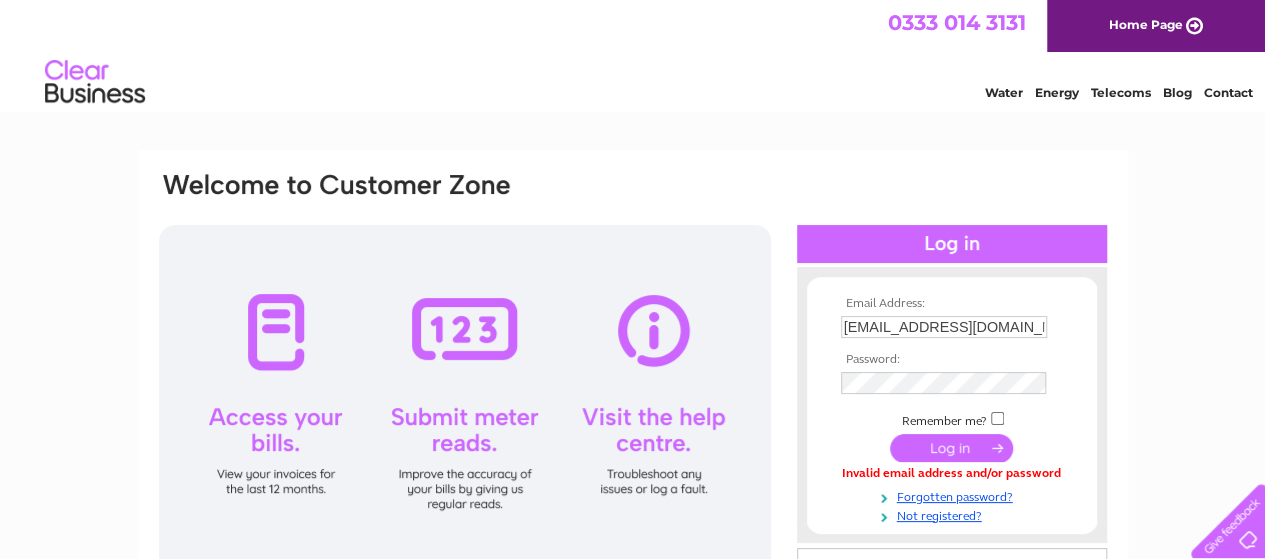 scroll, scrollTop: 100, scrollLeft: 0, axis: vertical 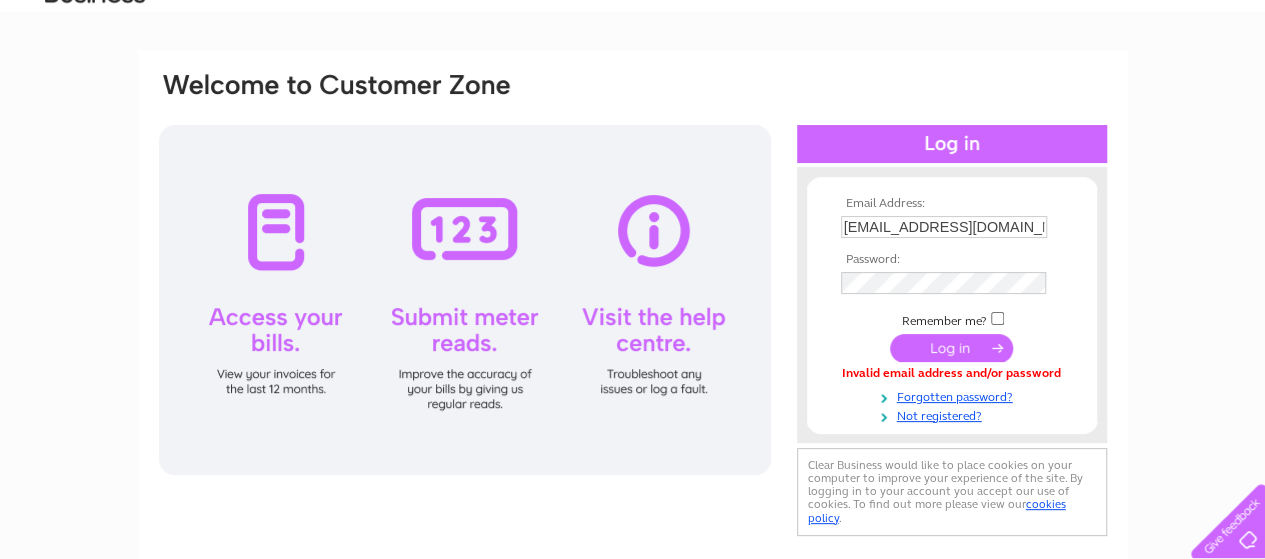 click on "Remember me?" at bounding box center (952, 319) 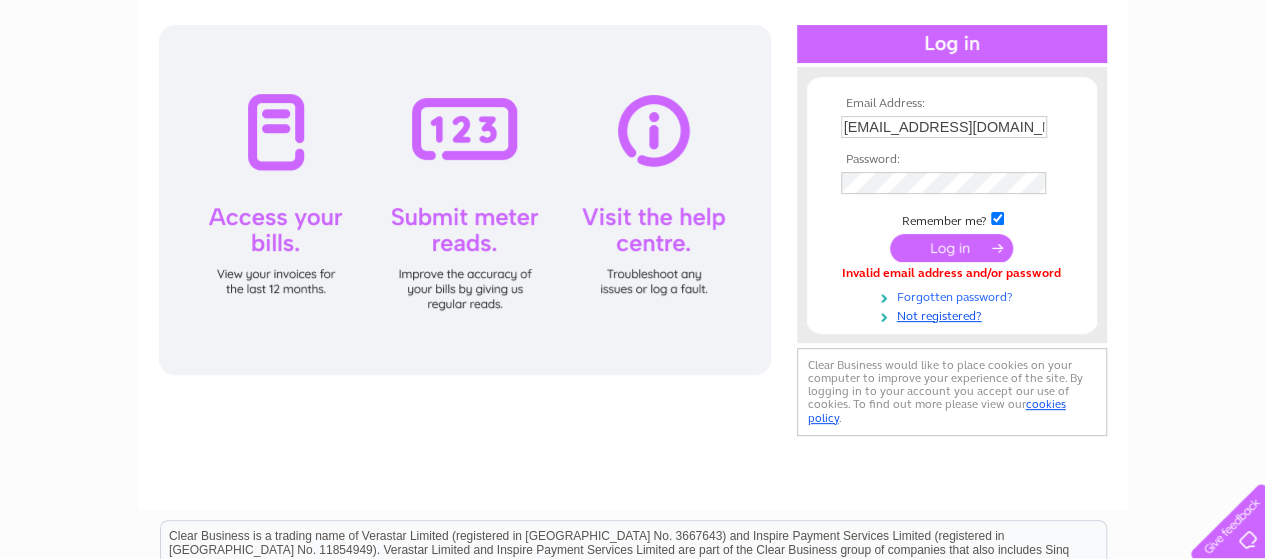 scroll, scrollTop: 100, scrollLeft: 0, axis: vertical 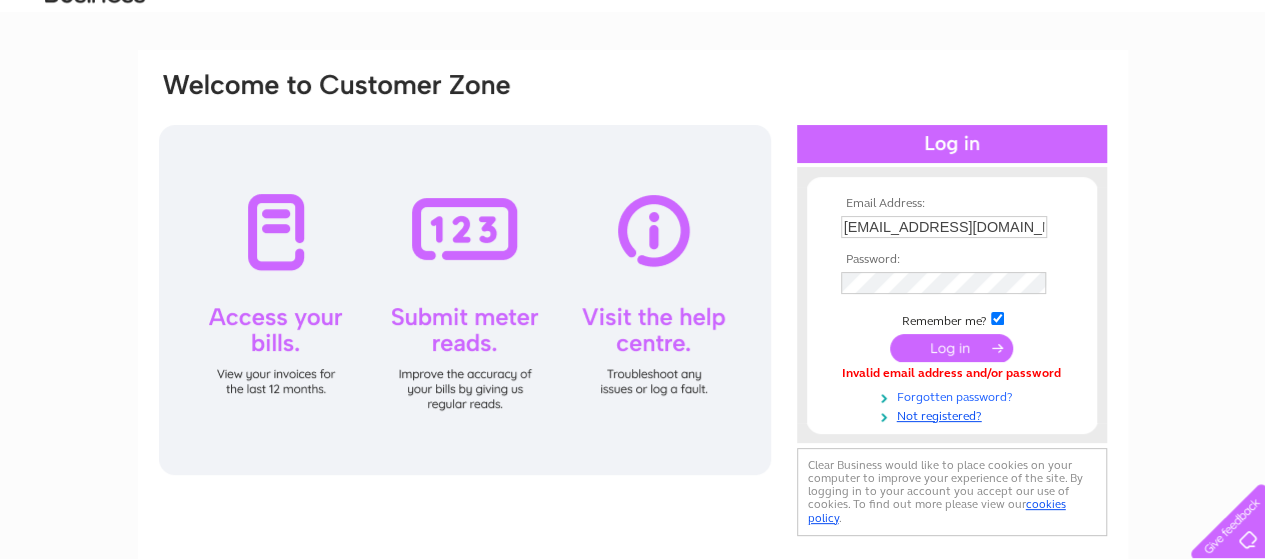 click on "Forgotten password?" at bounding box center (954, 395) 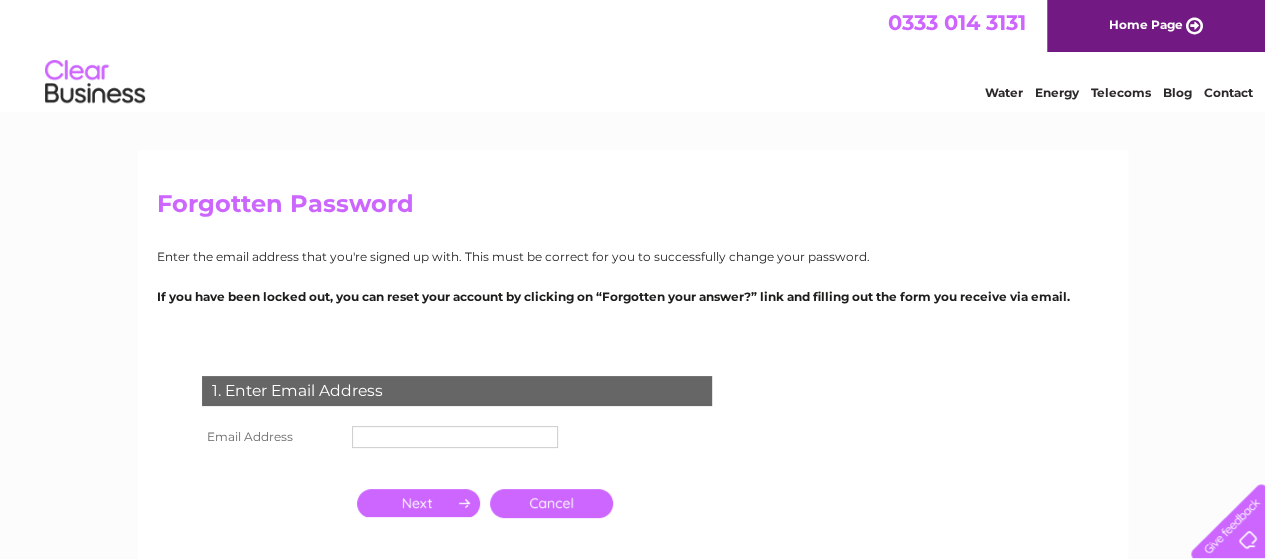 scroll, scrollTop: 0, scrollLeft: 0, axis: both 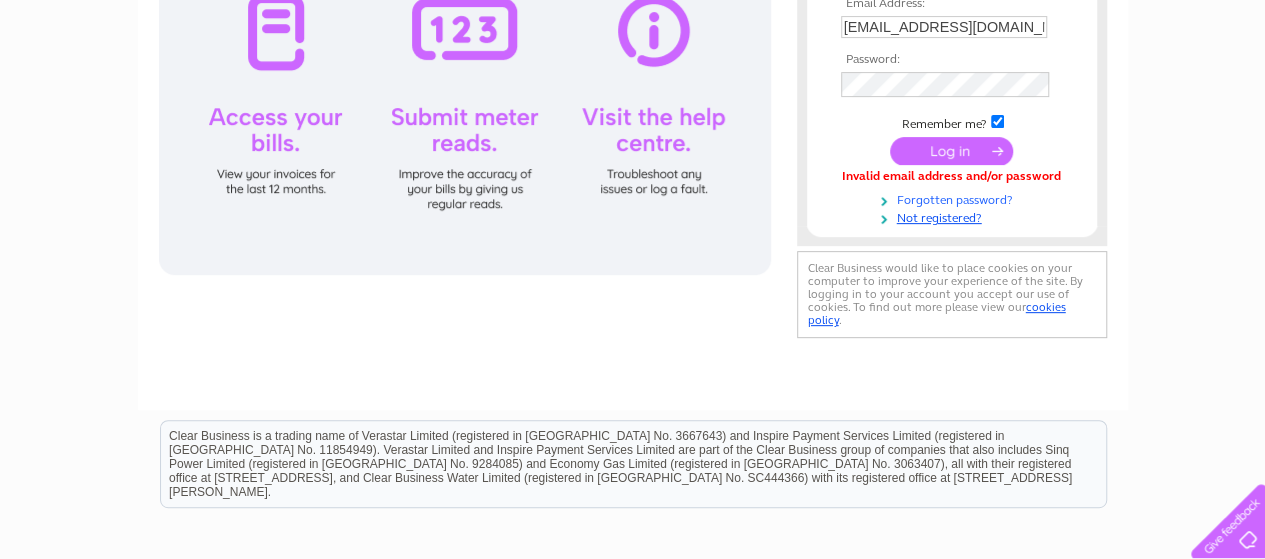 click on "Forgotten password?" at bounding box center [954, 198] 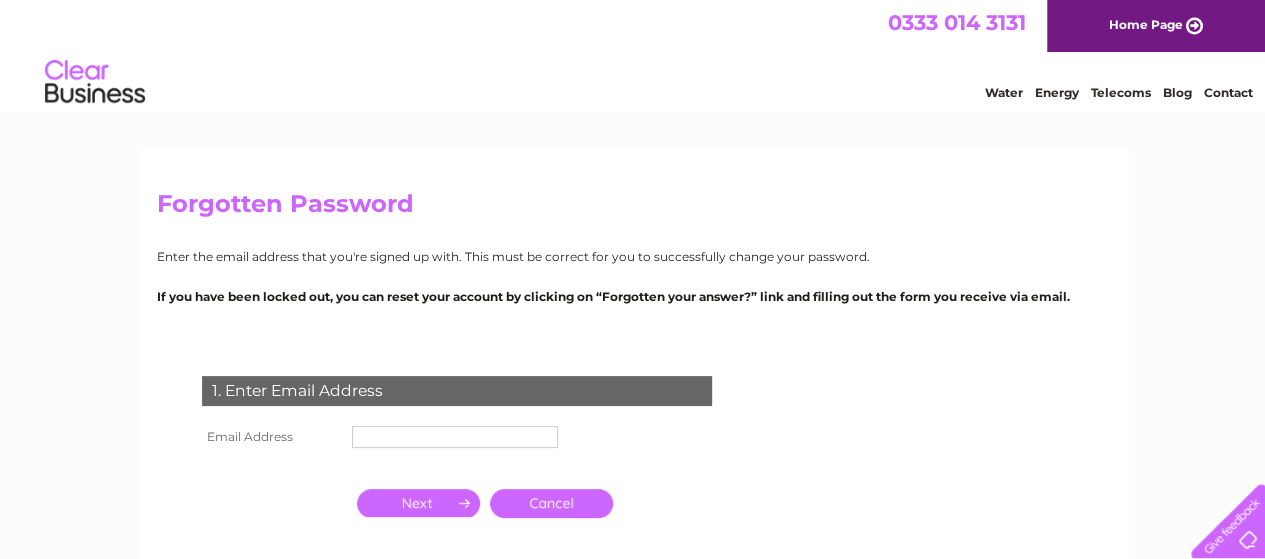 scroll, scrollTop: 0, scrollLeft: 0, axis: both 